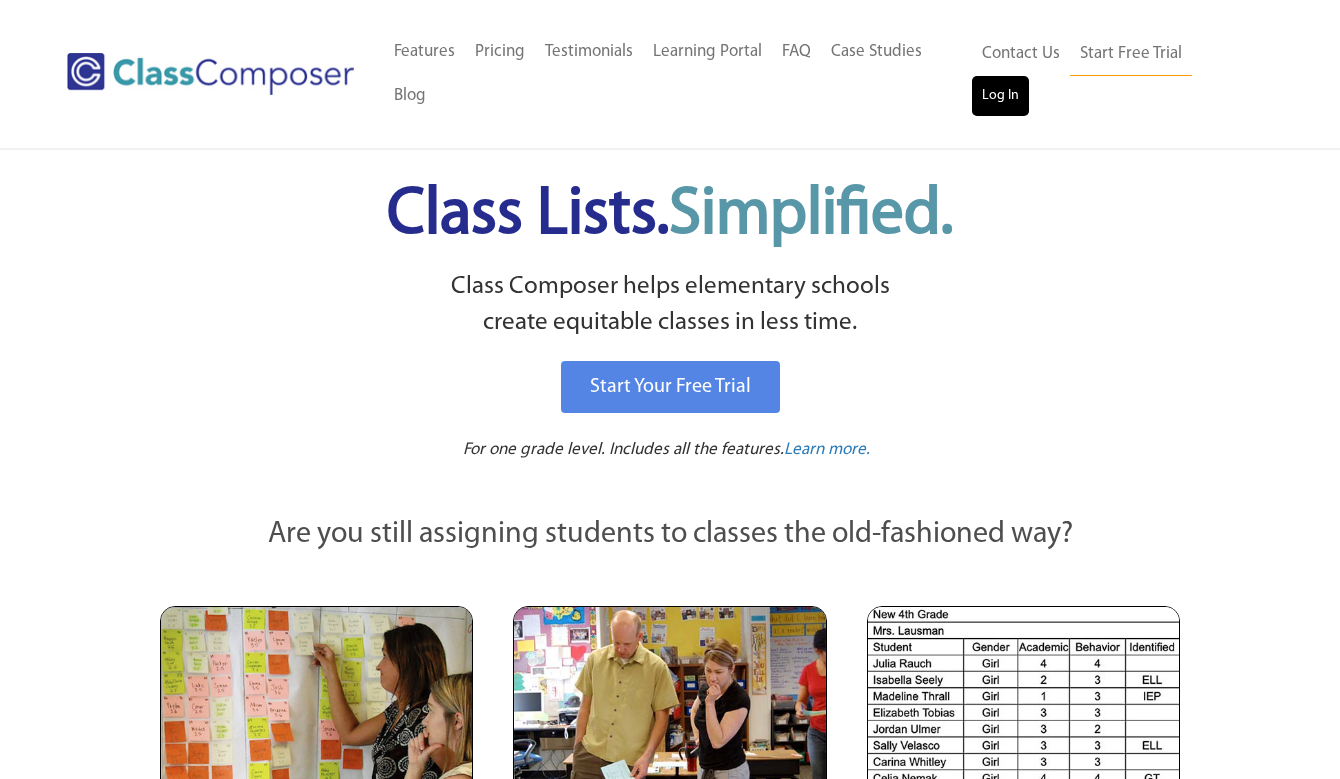 scroll, scrollTop: 0, scrollLeft: 0, axis: both 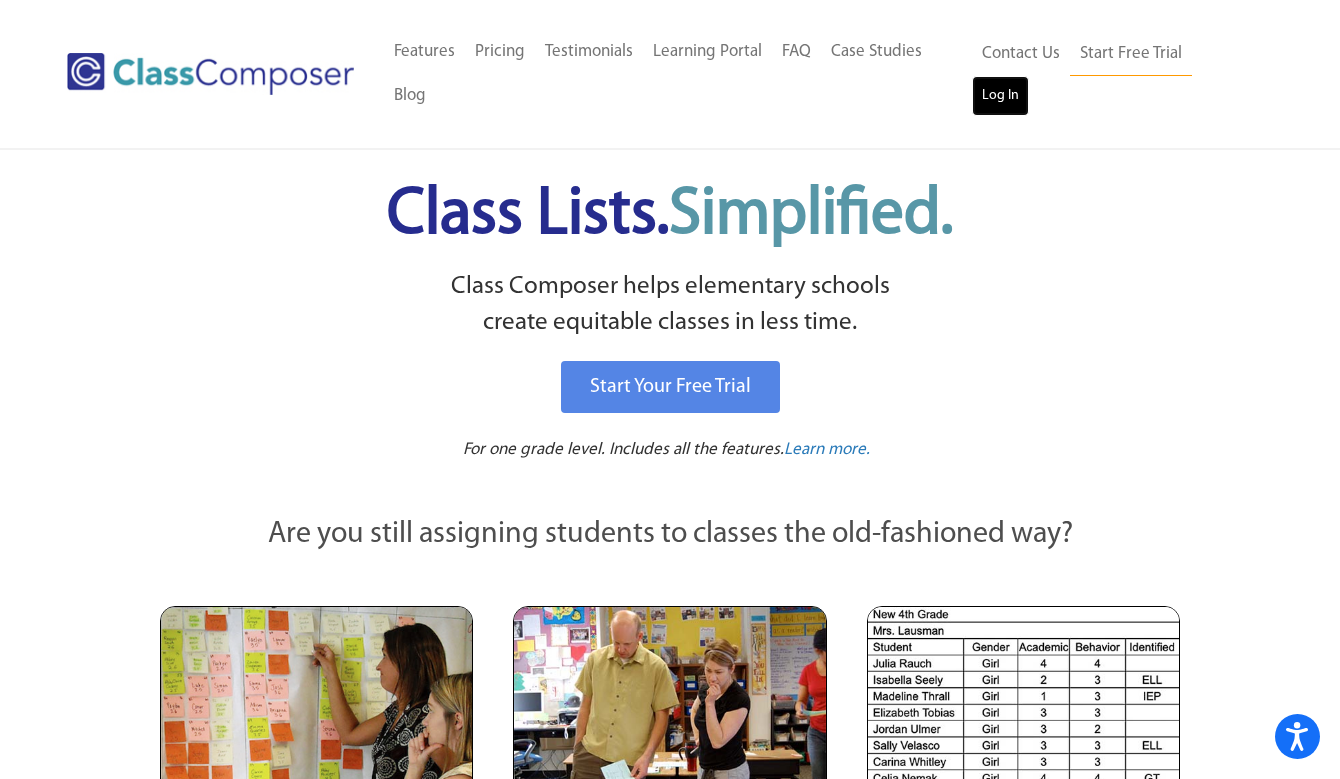 click on "Log In" at bounding box center (1000, 96) 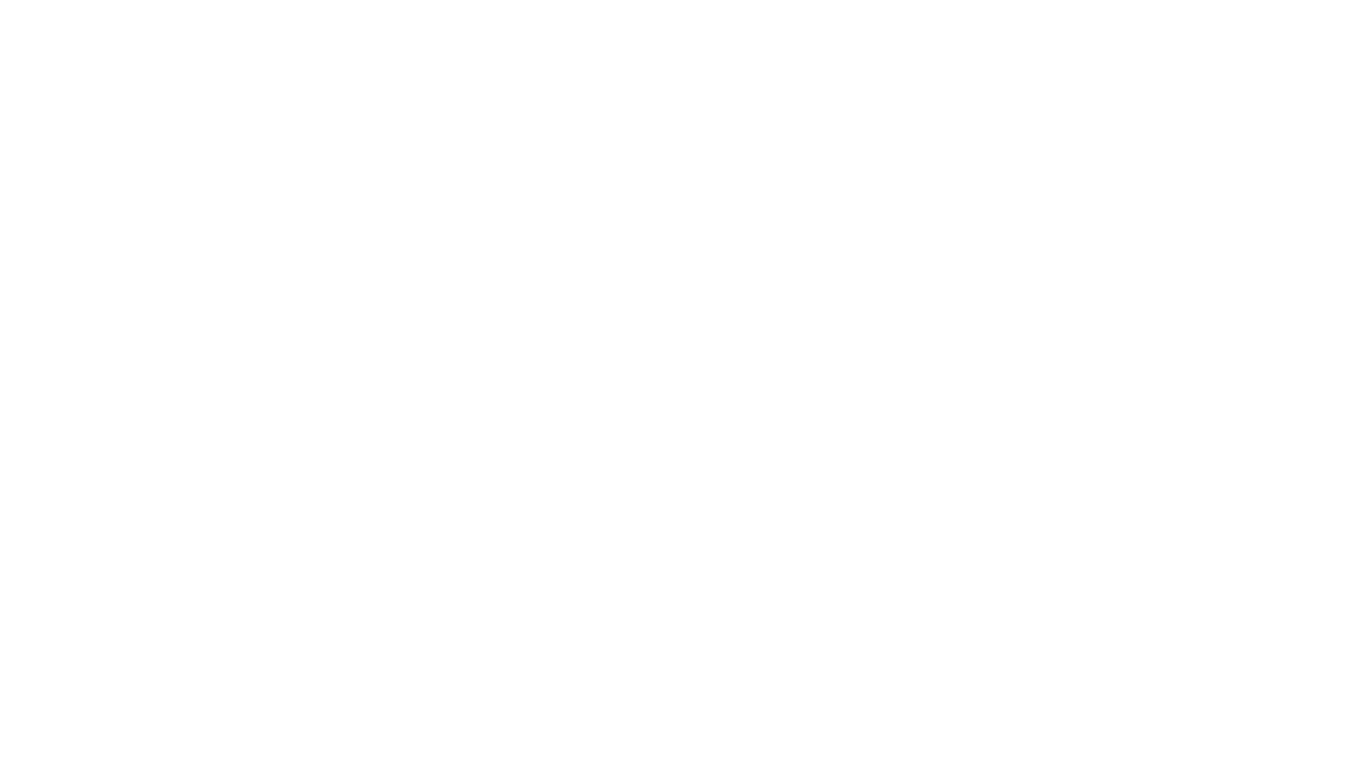 scroll, scrollTop: 0, scrollLeft: 0, axis: both 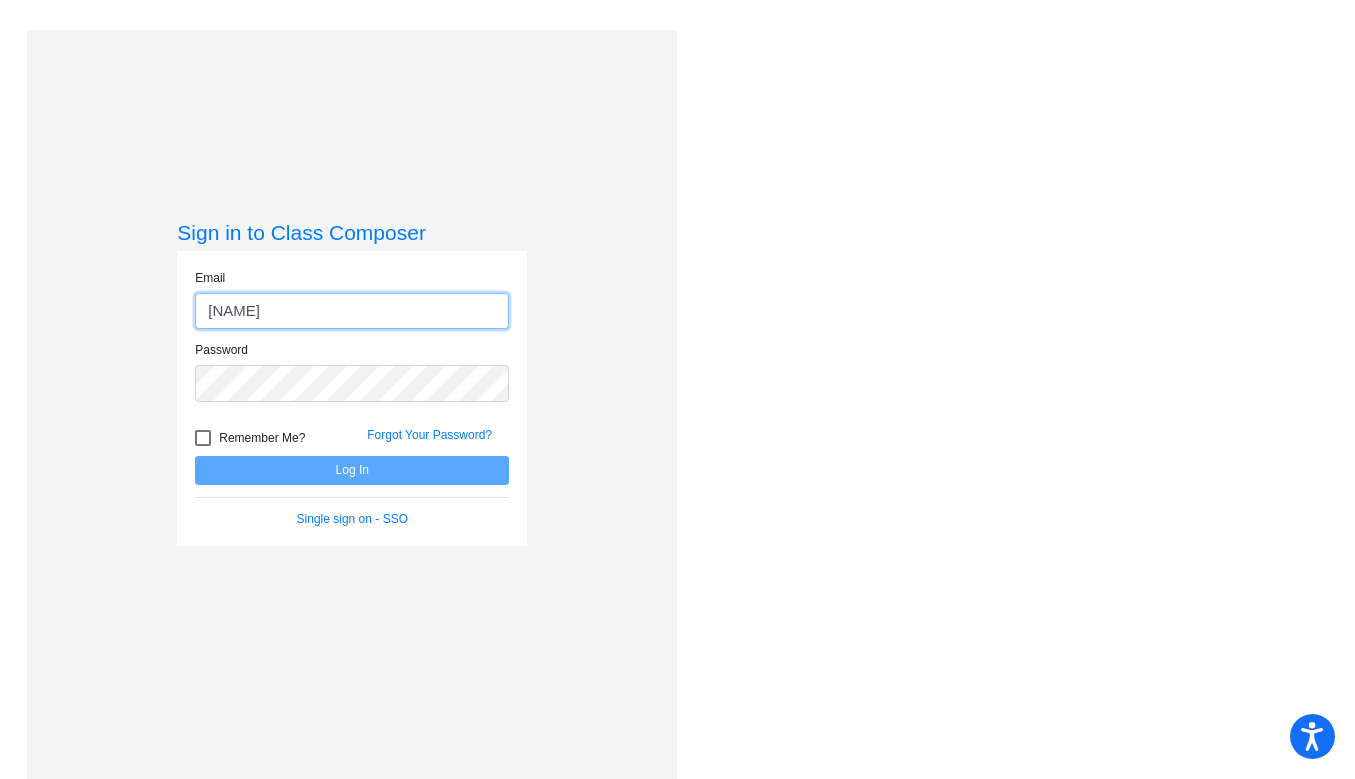 type on "[EMAIL]" 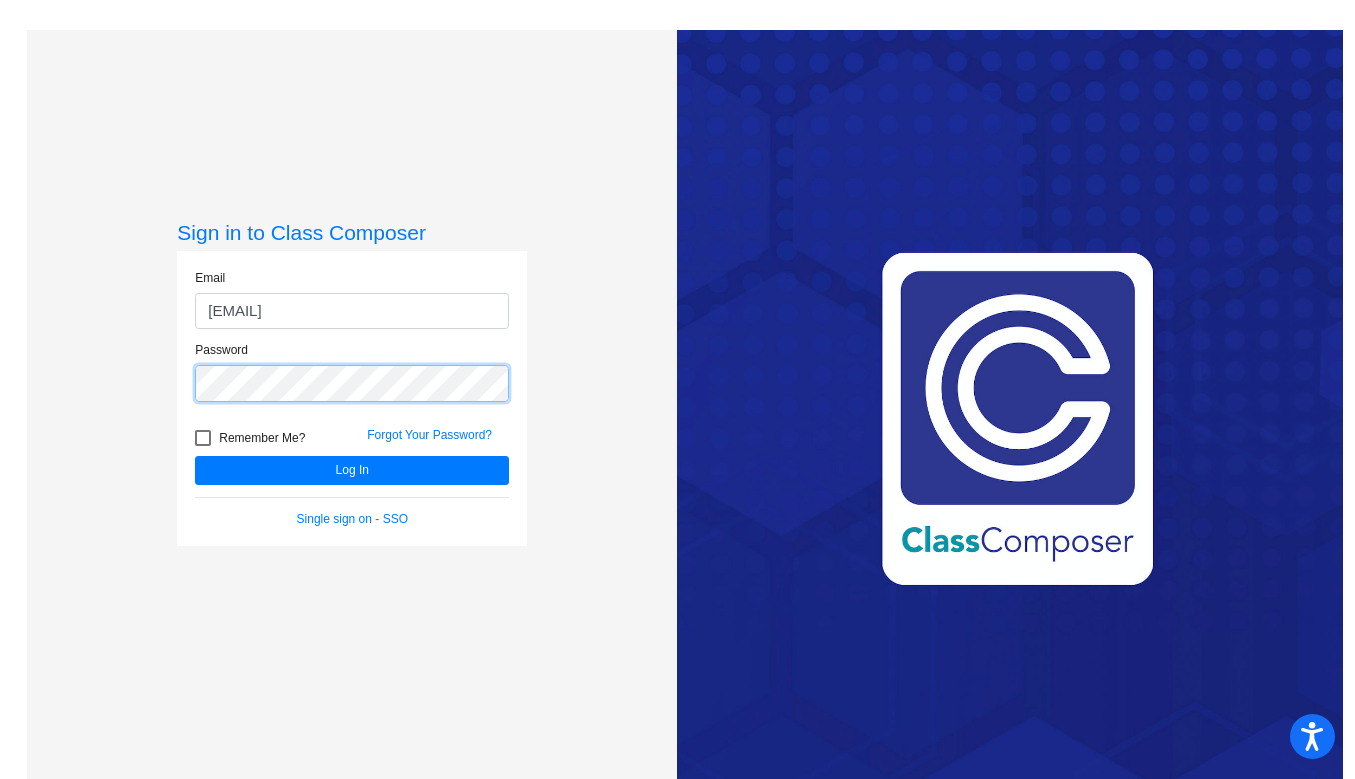 click on "Log In" 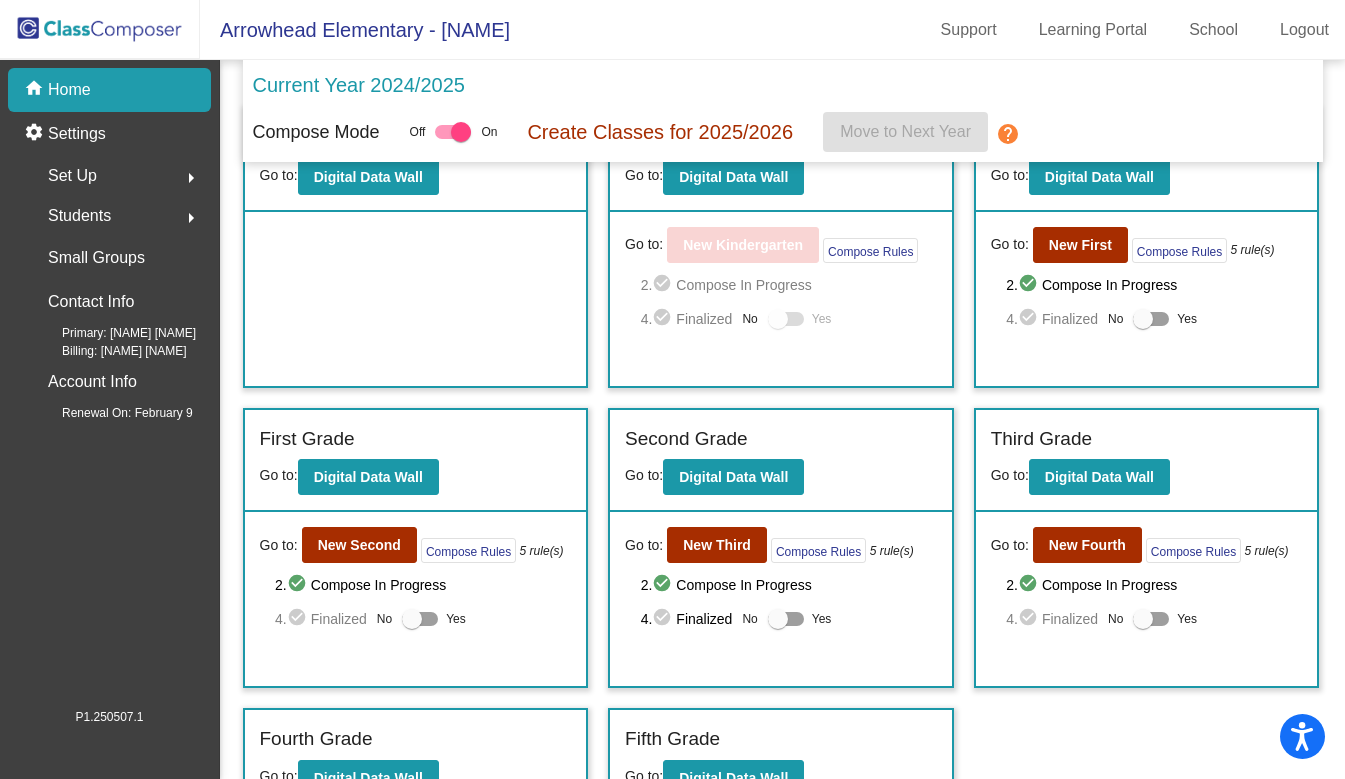 scroll, scrollTop: 68, scrollLeft: 0, axis: vertical 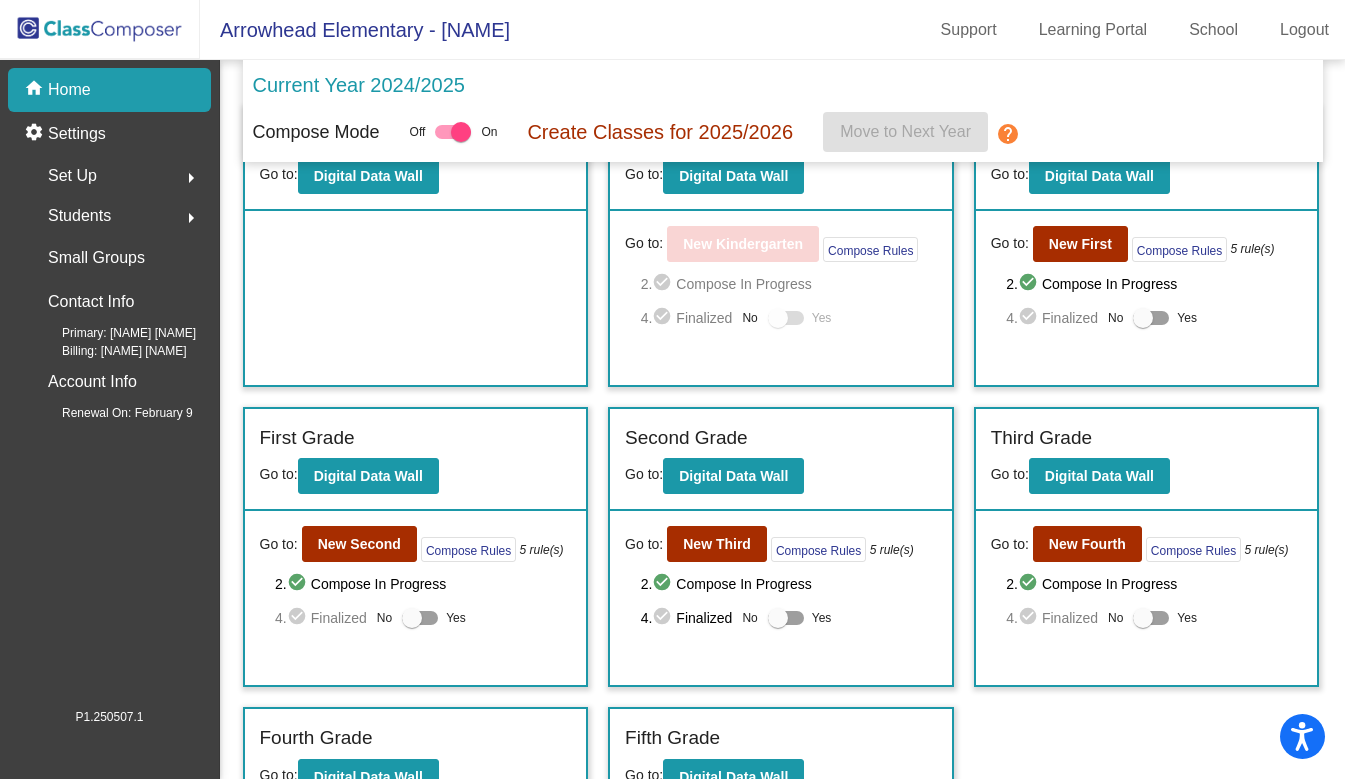 click on "Pre-Pre-Kindergarten Grade Go to:  Digital Data Wall" 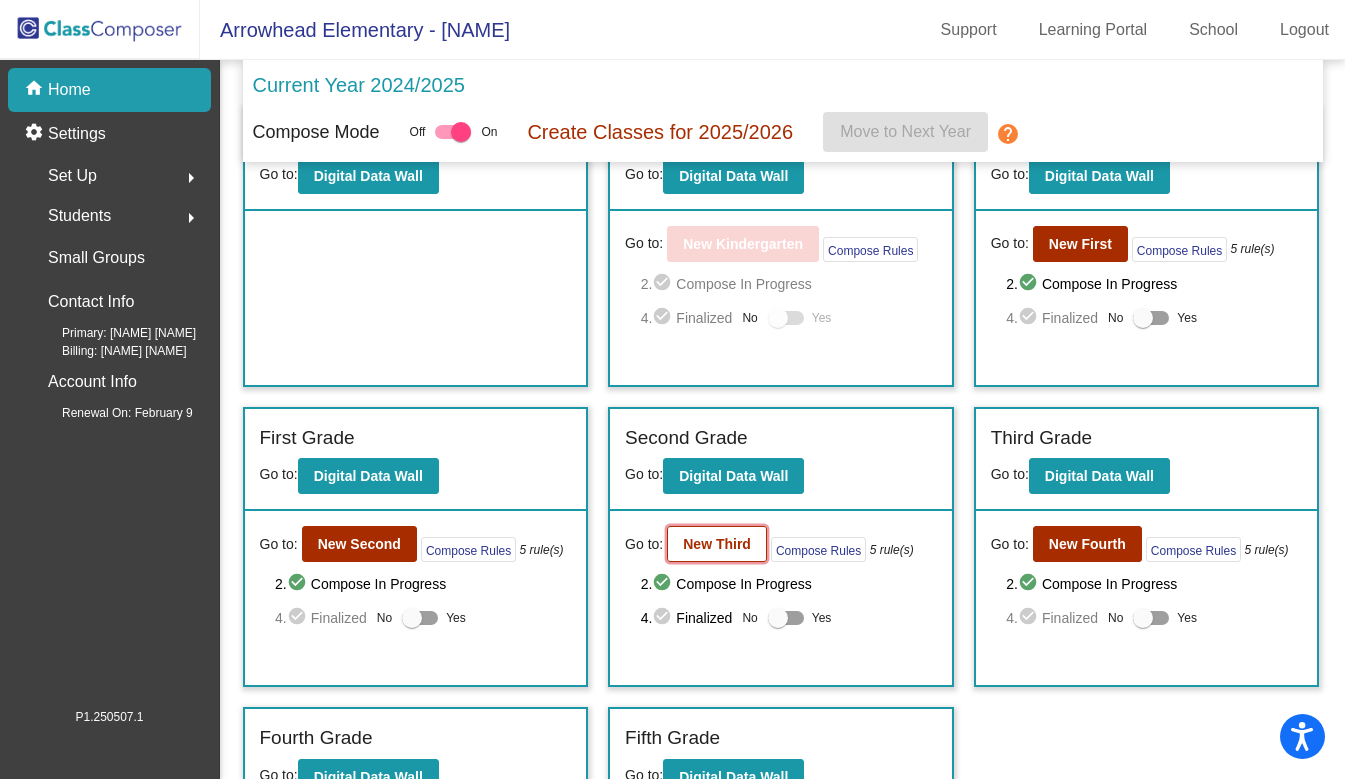 click on "New Third" 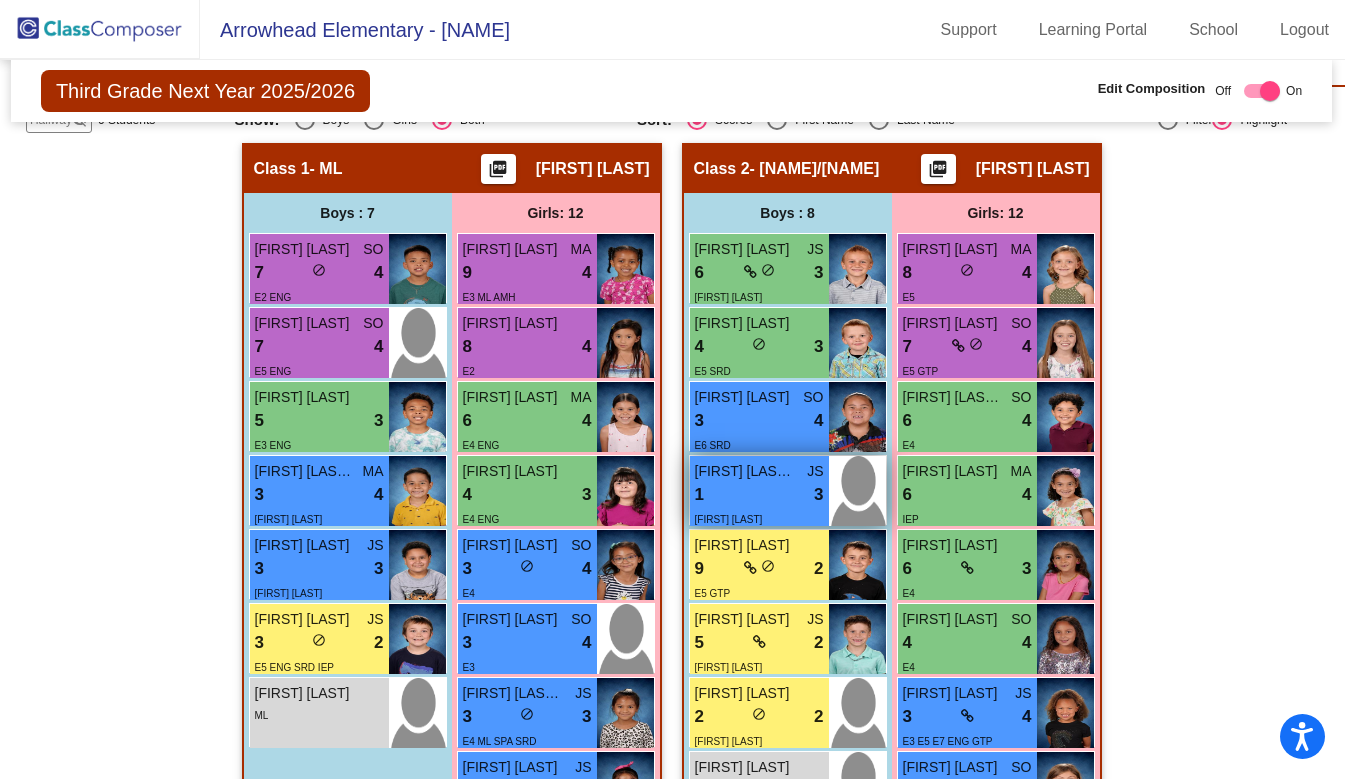 scroll, scrollTop: 468, scrollLeft: 1, axis: both 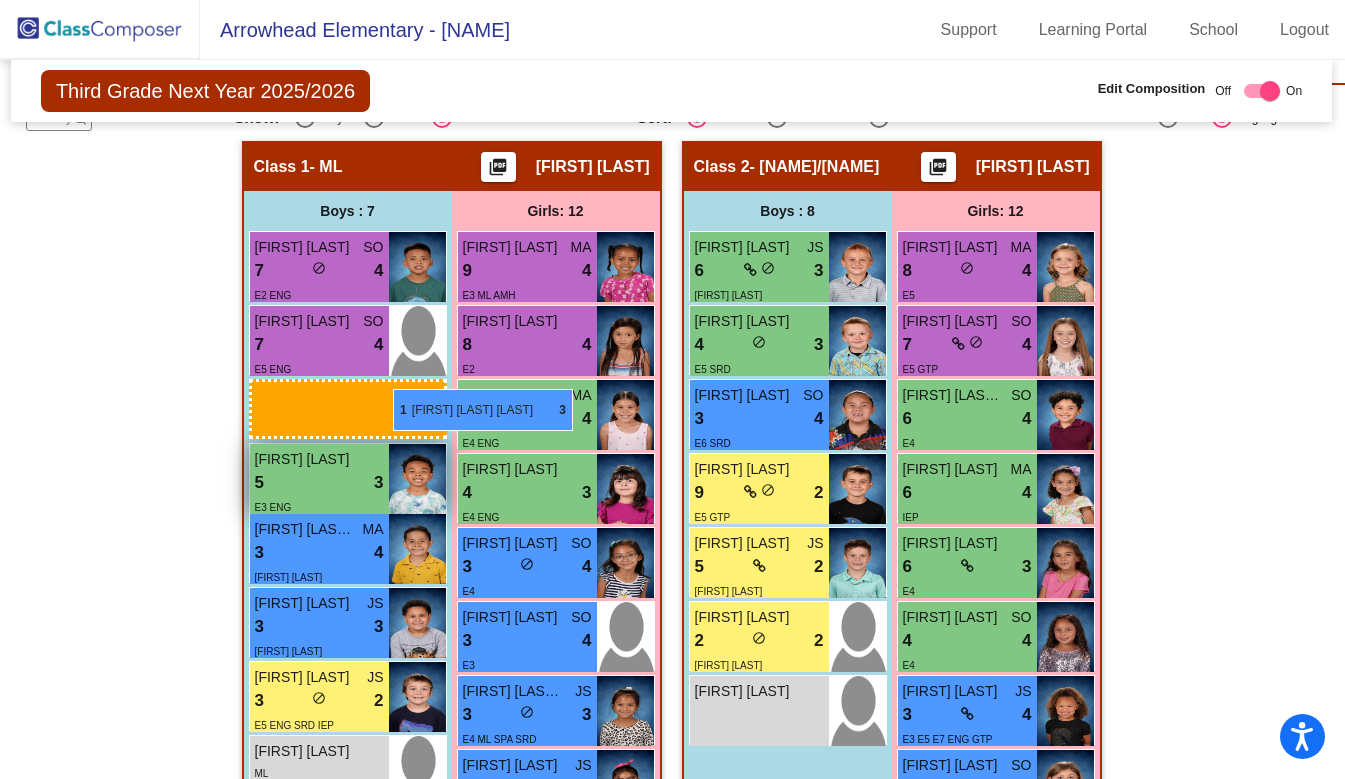 drag, startPoint x: 760, startPoint y: 485, endPoint x: 389, endPoint y: 392, distance: 382.47876 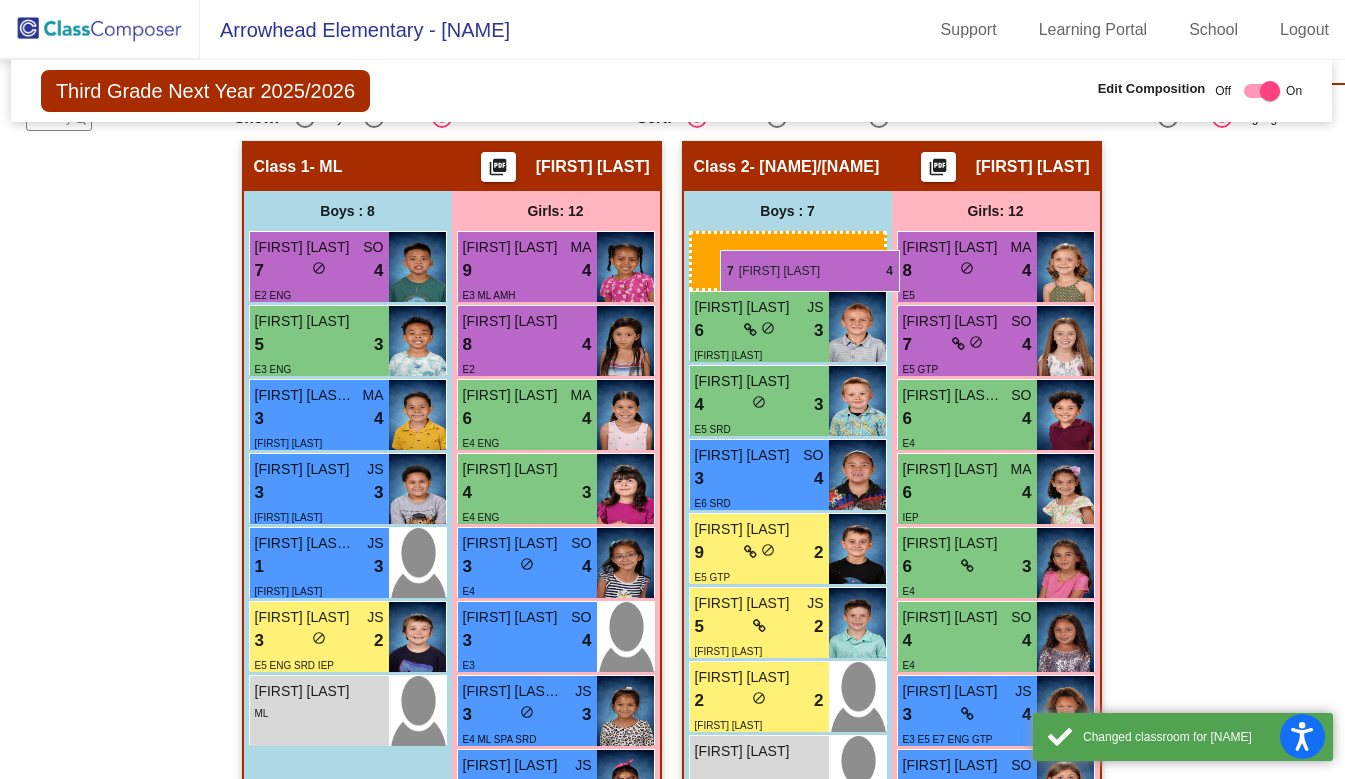drag, startPoint x: 295, startPoint y: 339, endPoint x: 720, endPoint y: 250, distance: 434.21884 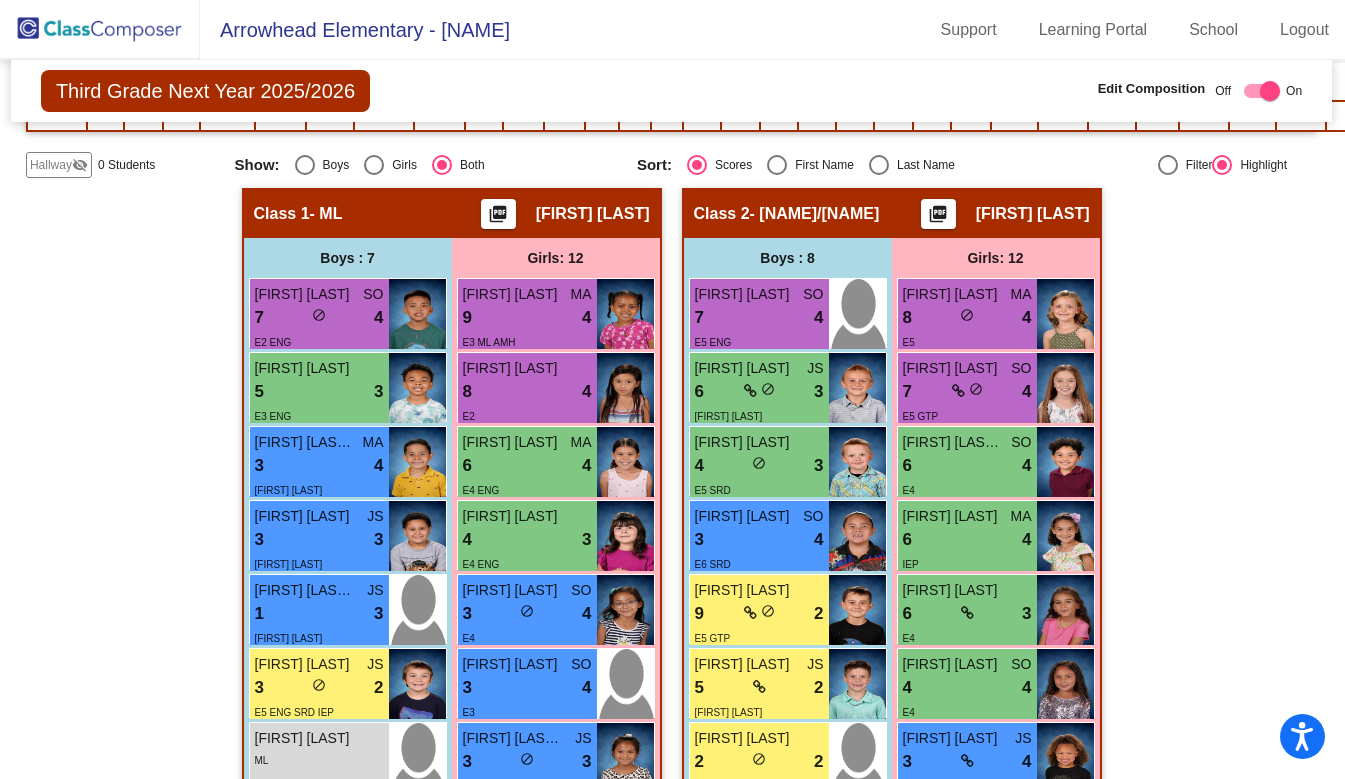 scroll, scrollTop: 422, scrollLeft: 1, axis: both 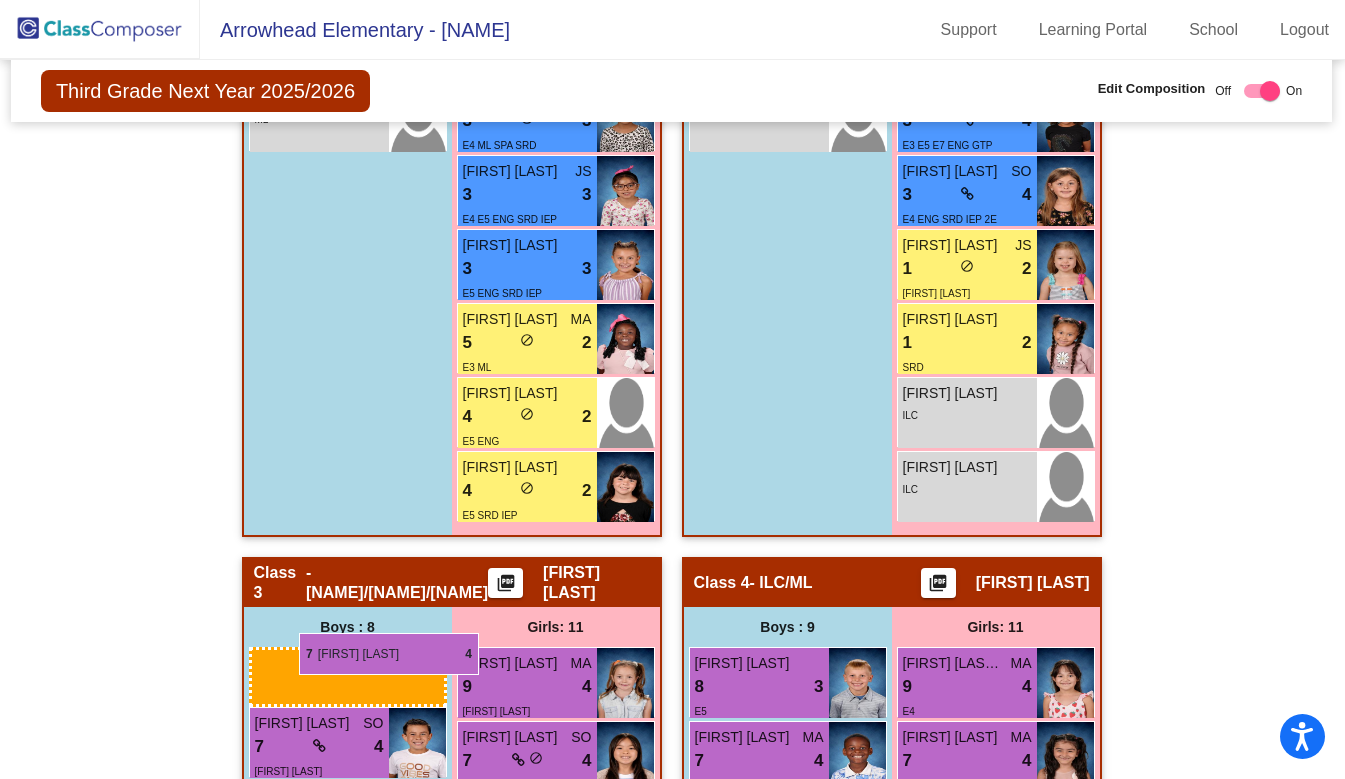 drag, startPoint x: 757, startPoint y: 298, endPoint x: 297, endPoint y: 637, distance: 571.42017 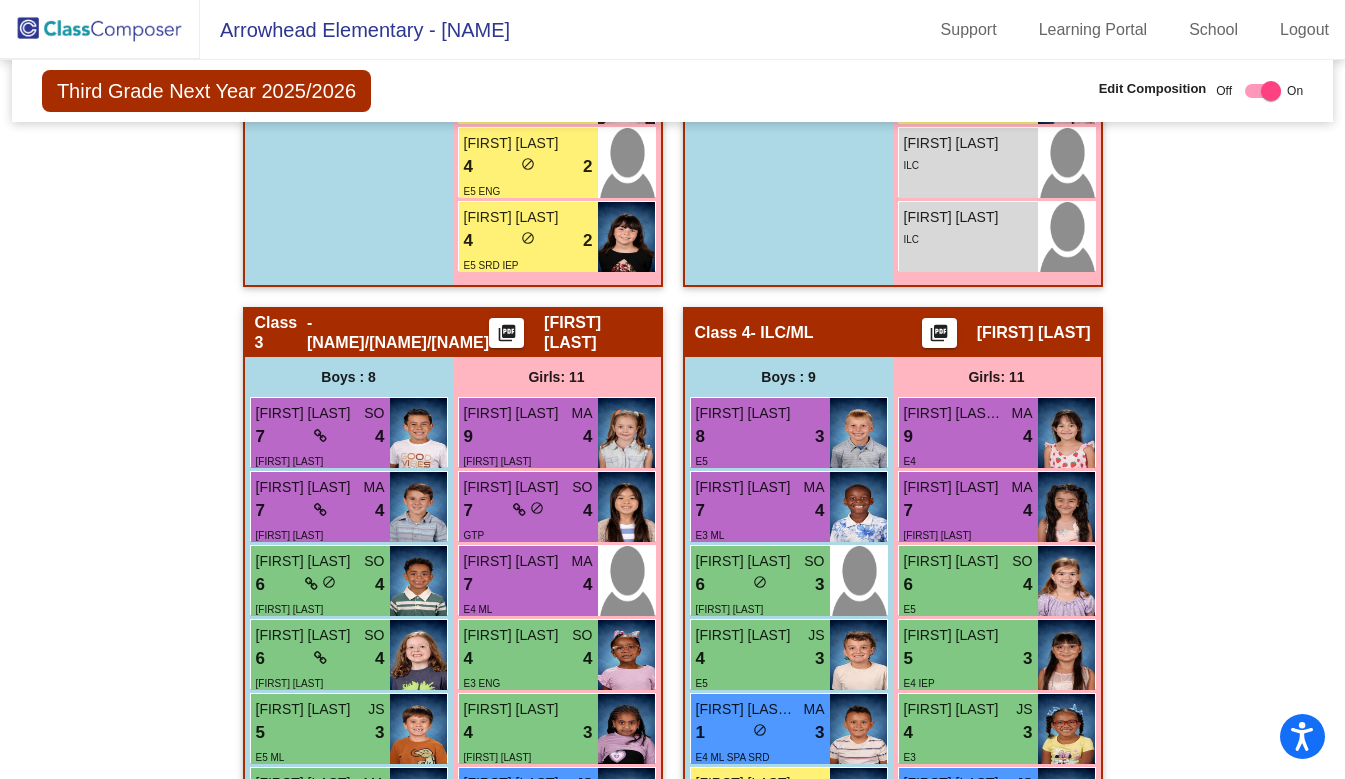 scroll, scrollTop: 1311, scrollLeft: 0, axis: vertical 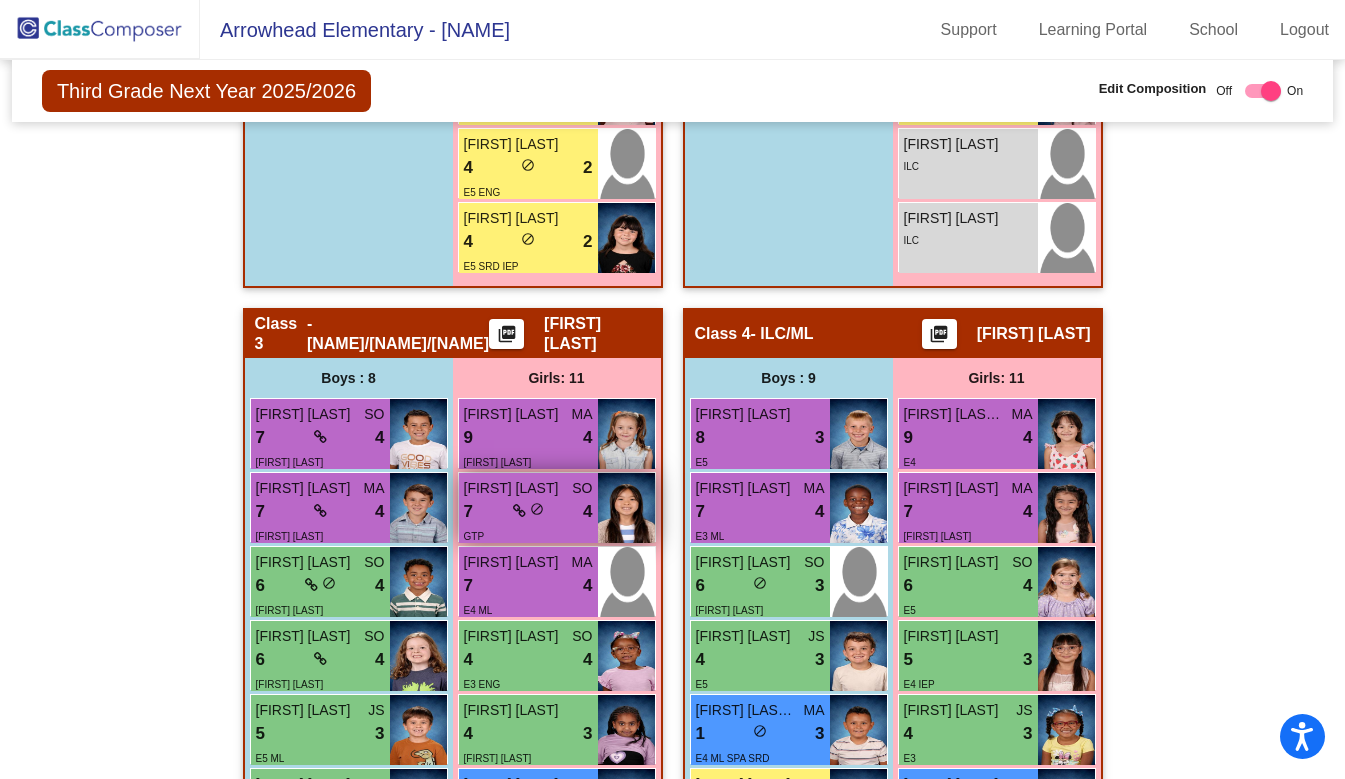 click on "7 lock do_not_disturb_alt 4" at bounding box center [528, 512] 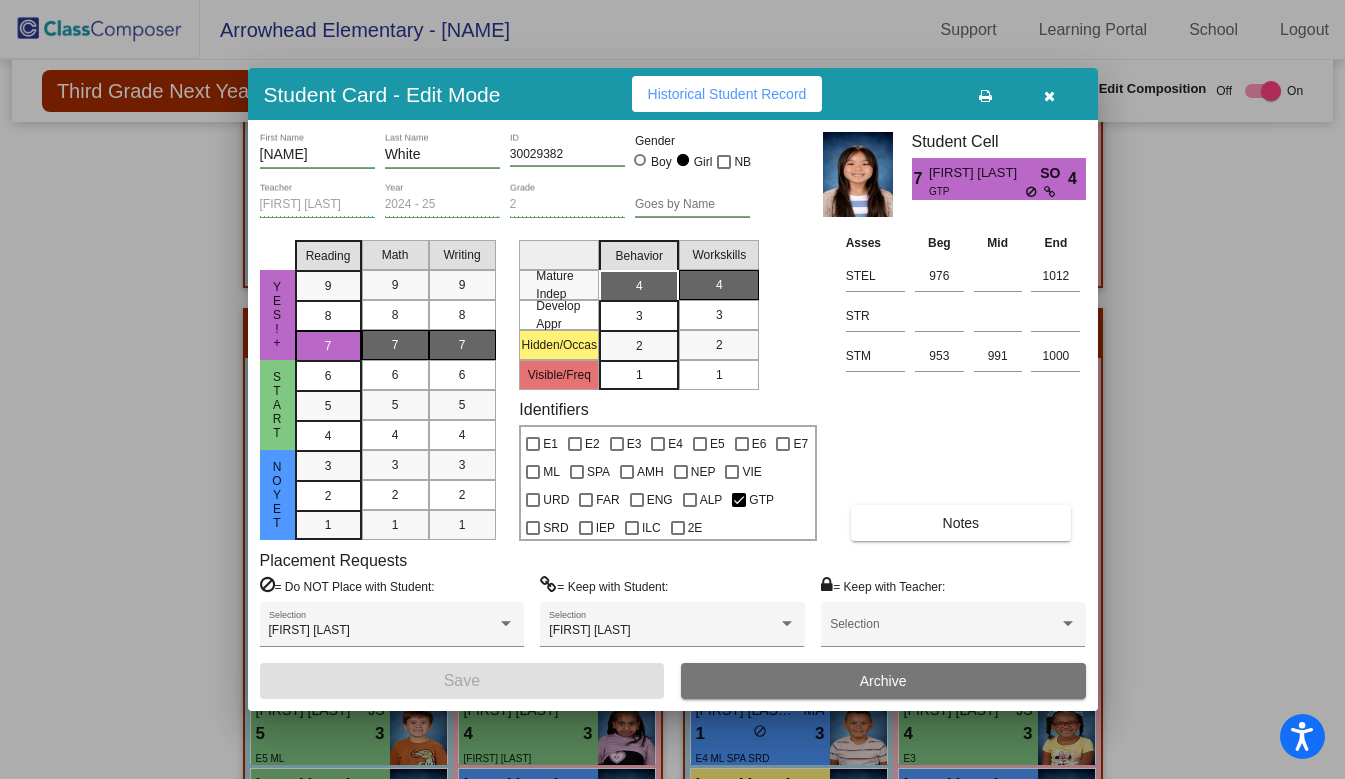 click at bounding box center [1049, 96] 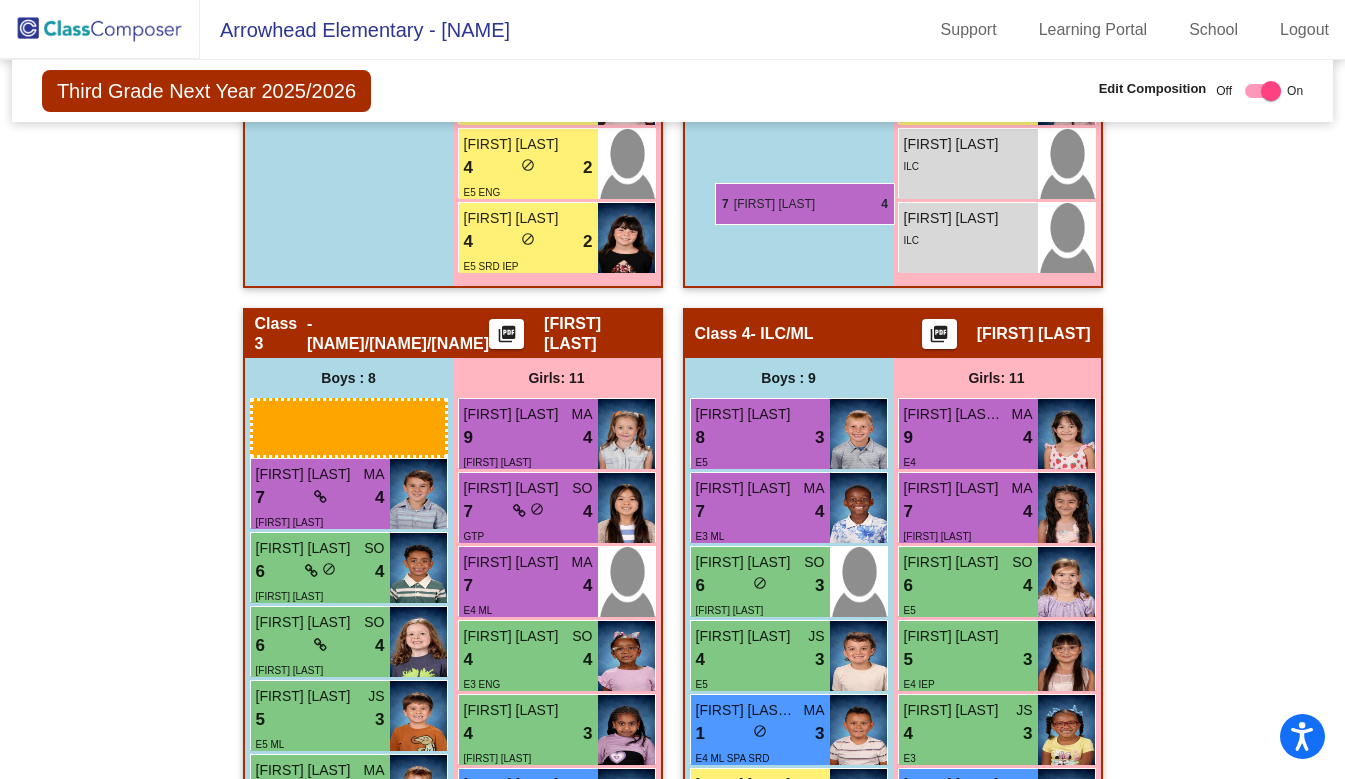 drag, startPoint x: 332, startPoint y: 429, endPoint x: 715, endPoint y: 183, distance: 455.19775 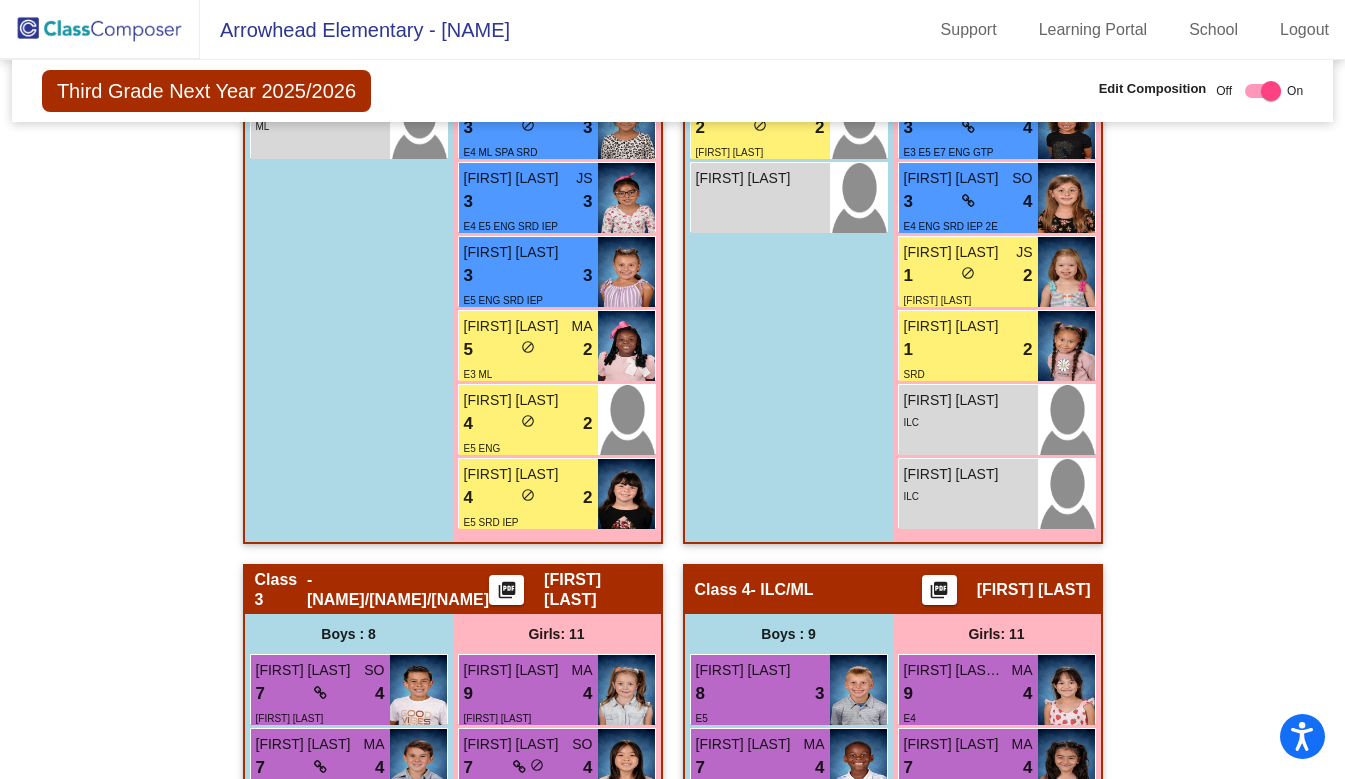 scroll, scrollTop: 1056, scrollLeft: 0, axis: vertical 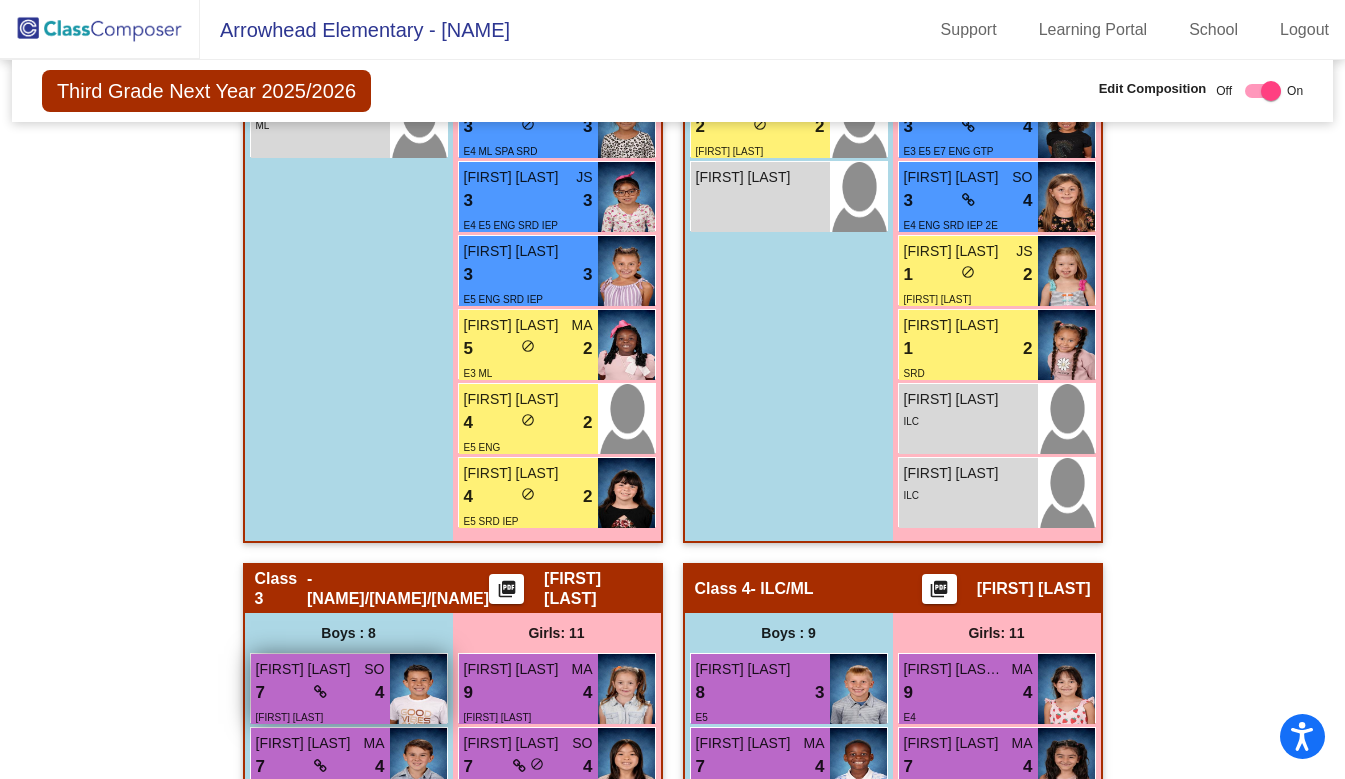 click at bounding box center (320, 692) 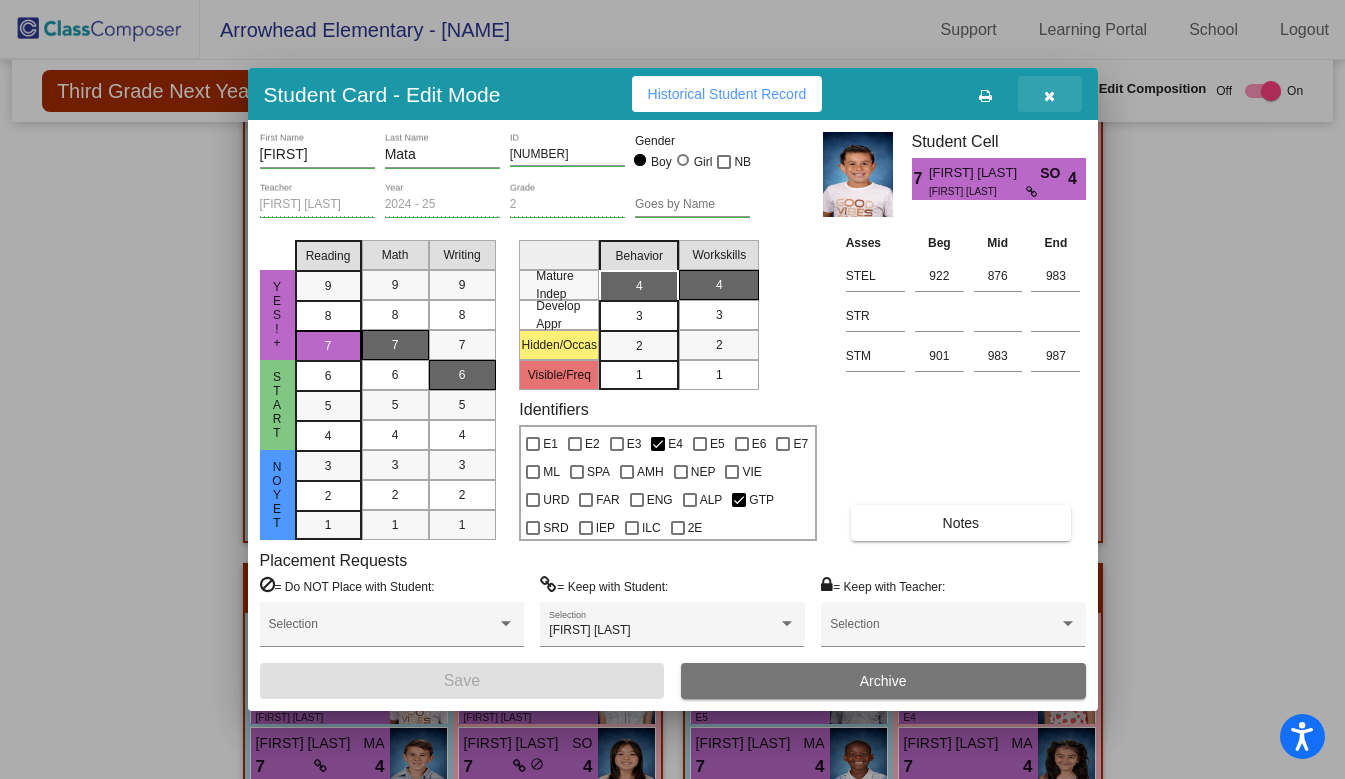 click at bounding box center [1049, 96] 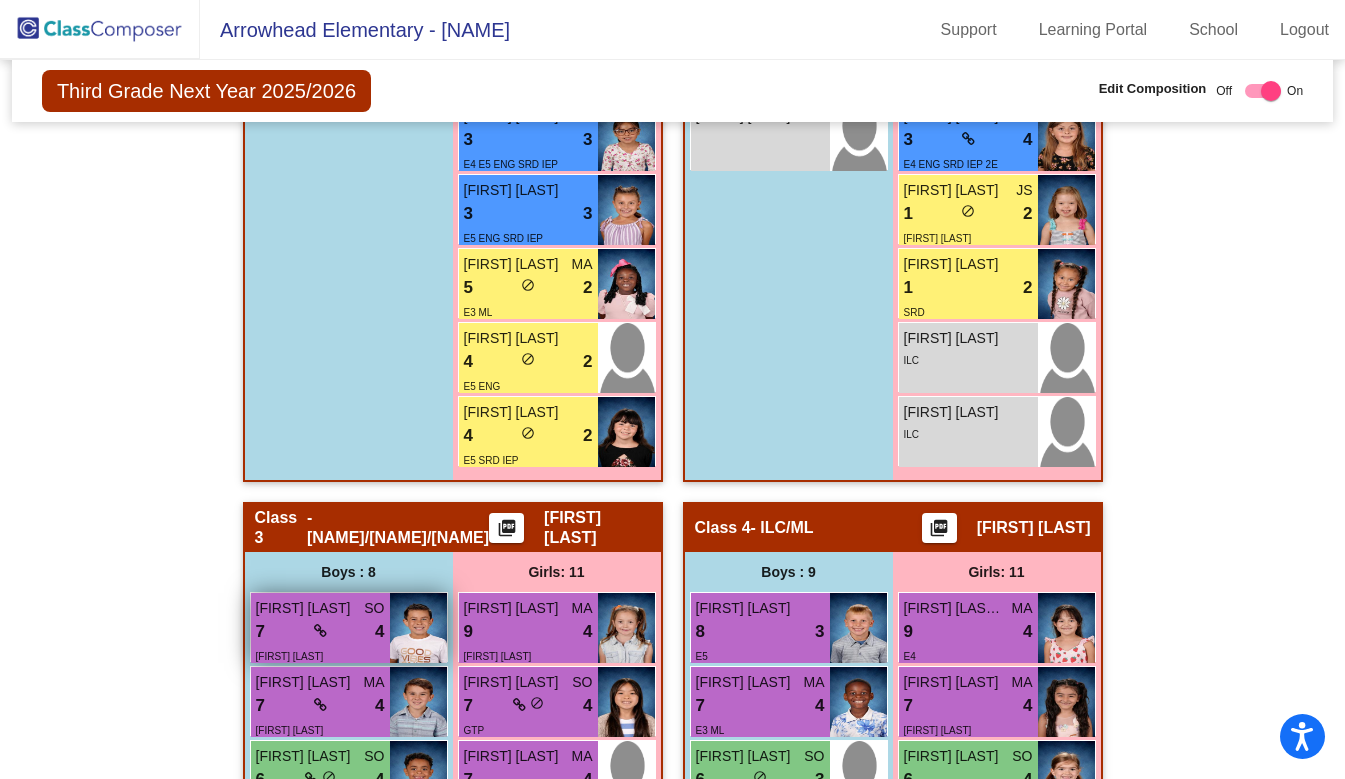 scroll, scrollTop: 1116, scrollLeft: 0, axis: vertical 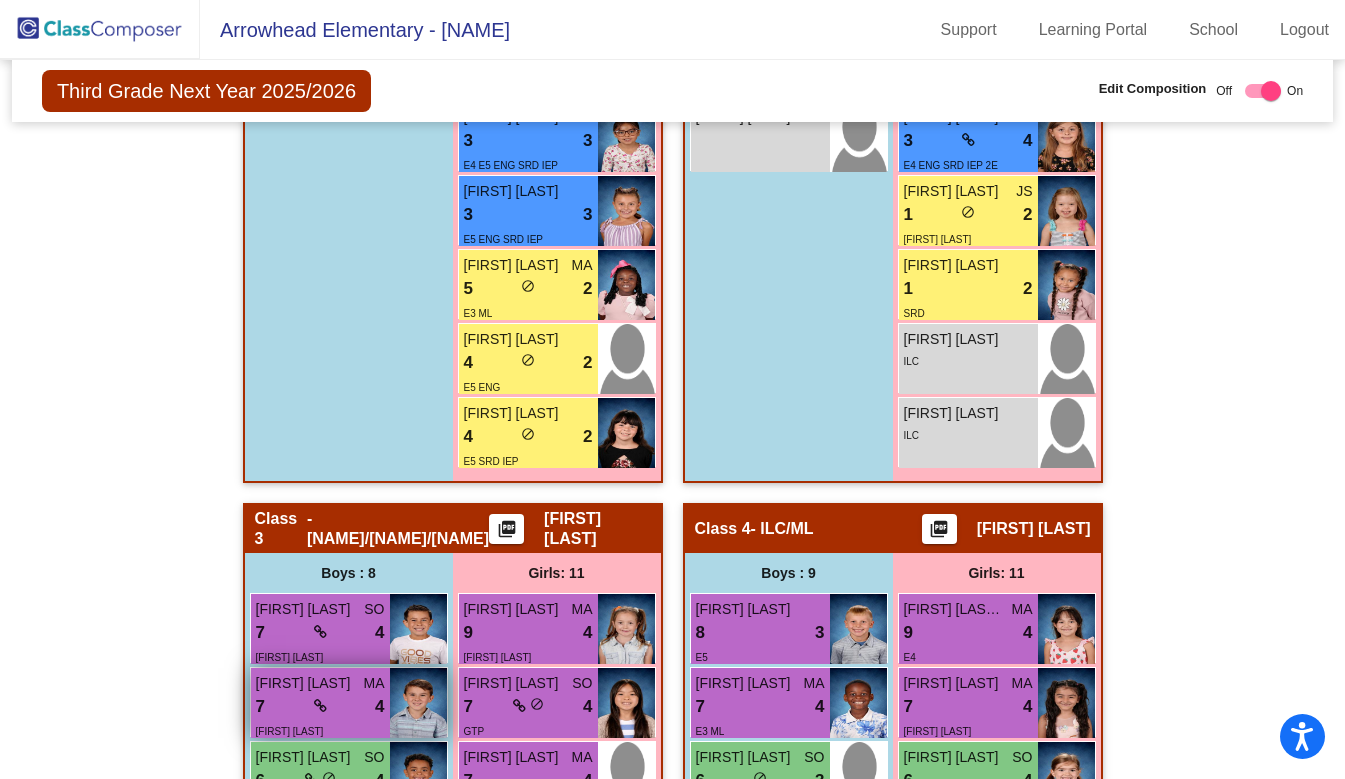 click on "[FIRST] [LAST]" at bounding box center [306, 683] 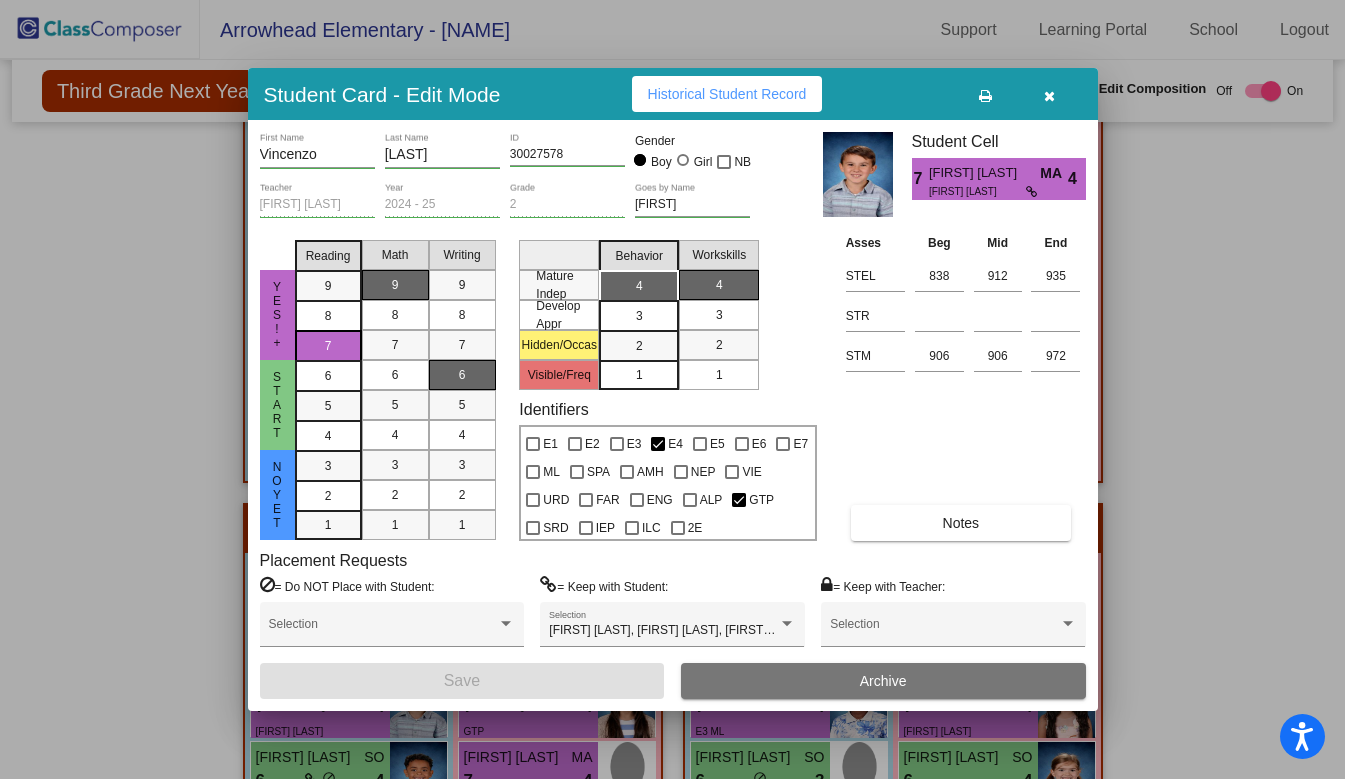 click at bounding box center [1050, 94] 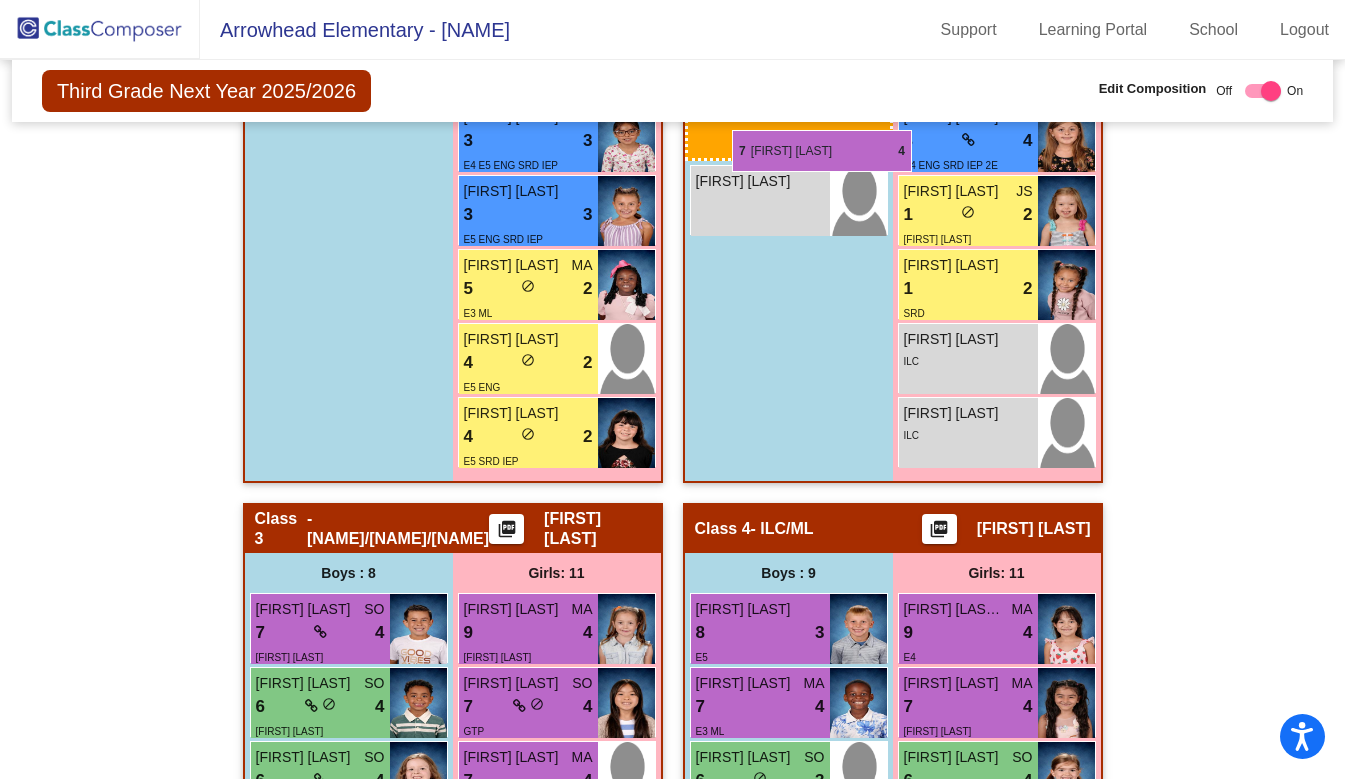 drag, startPoint x: 365, startPoint y: 710, endPoint x: 732, endPoint y: 129, distance: 687.20447 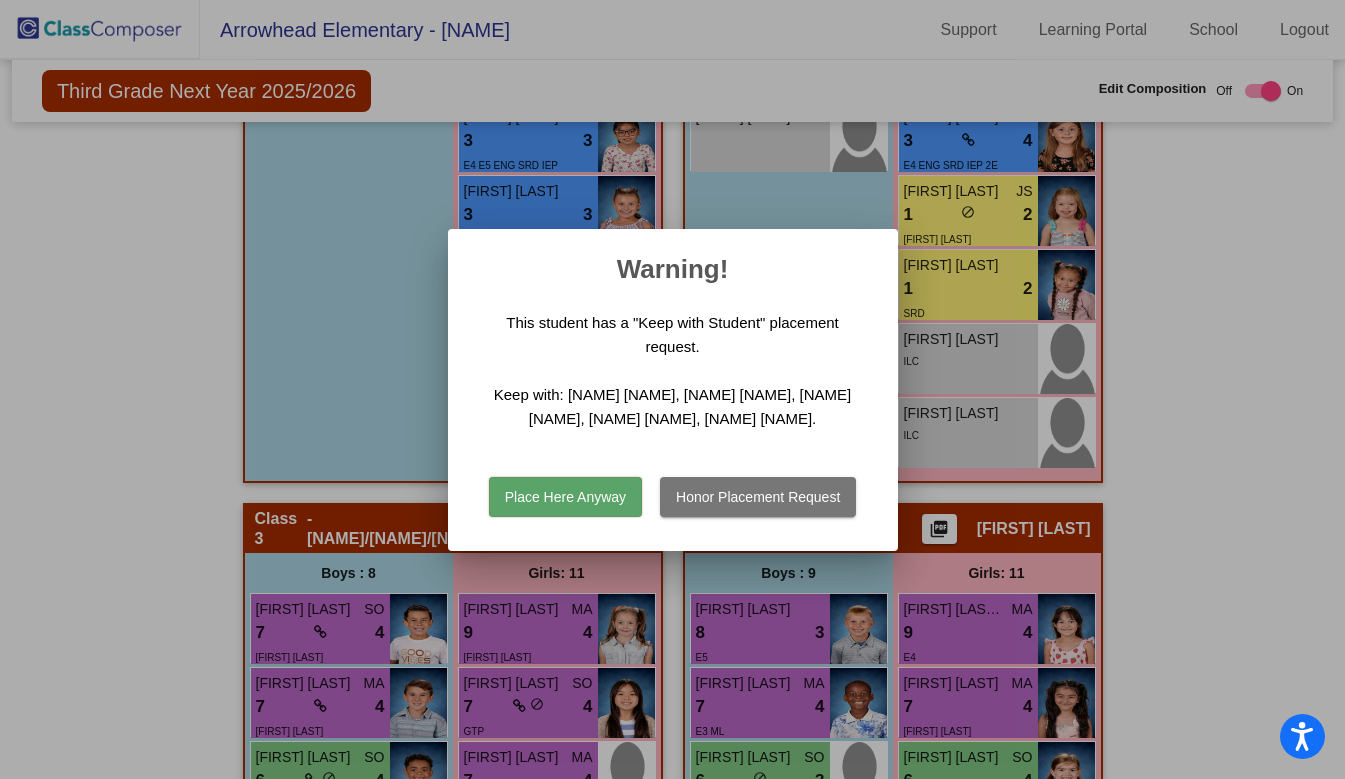click on "Place Here Anyway" at bounding box center [565, 497] 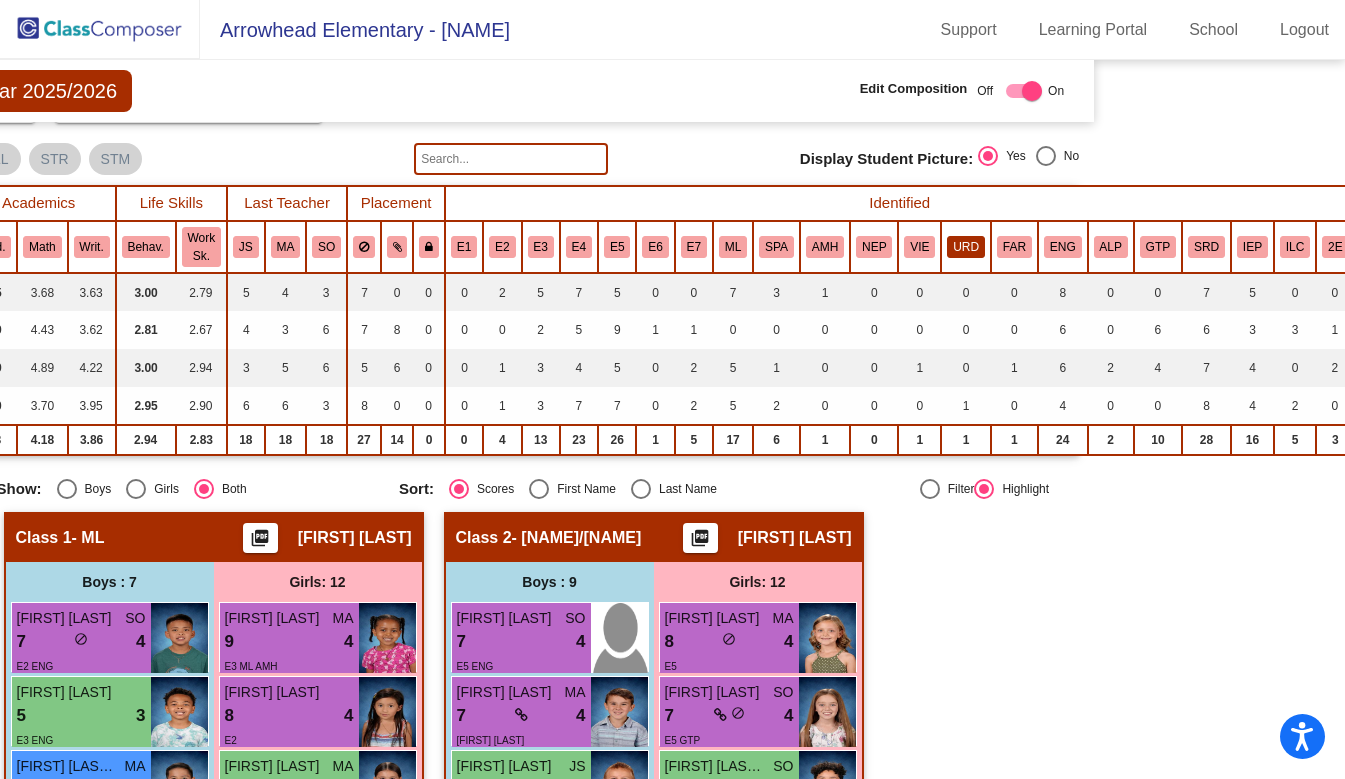 scroll, scrollTop: 97, scrollLeft: 238, axis: both 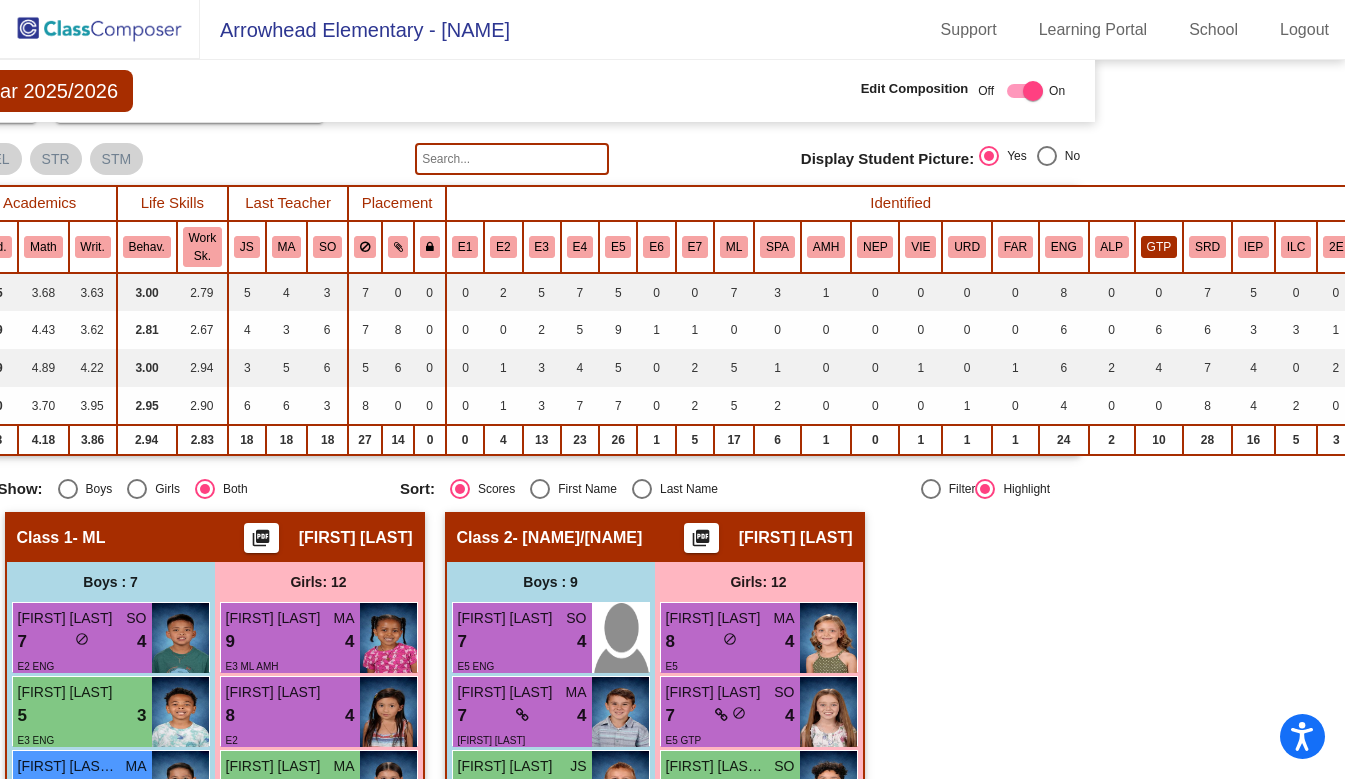 click on "GTP" 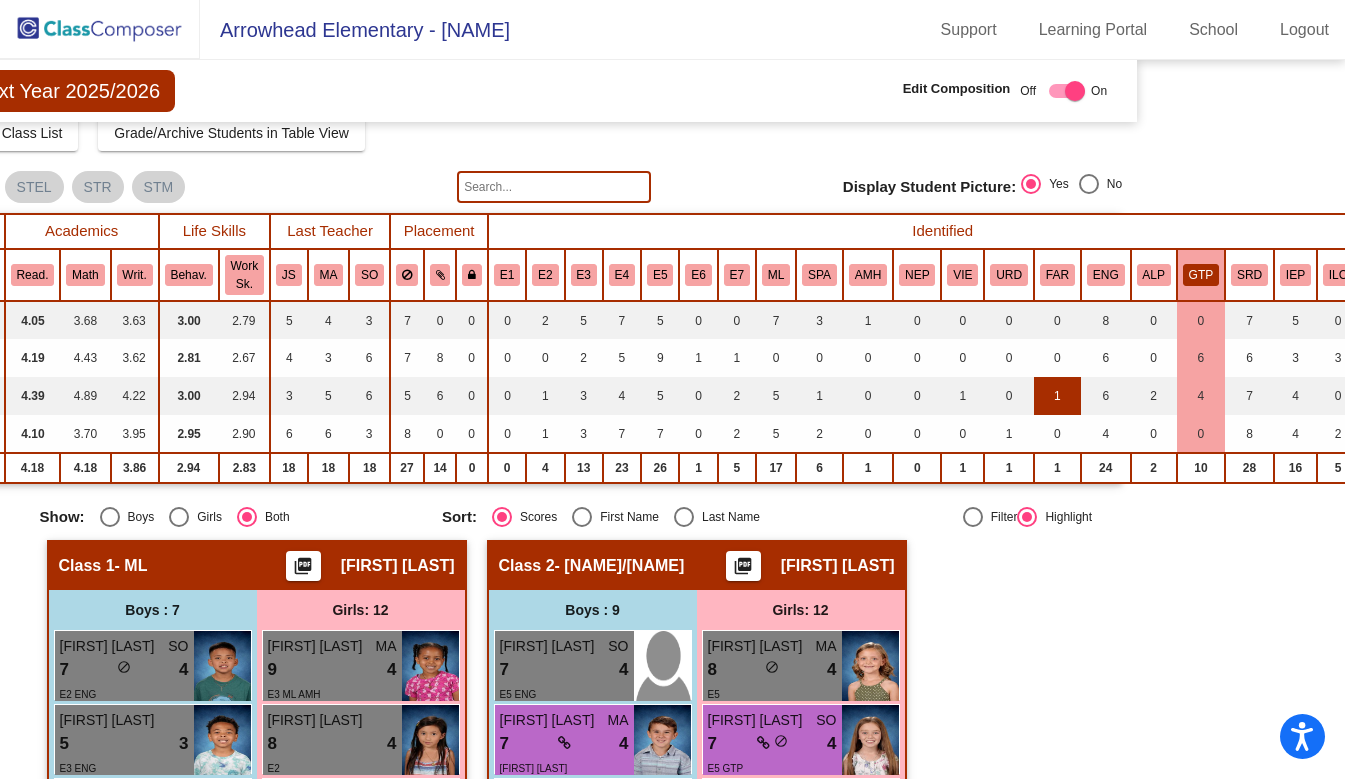 scroll, scrollTop: 58, scrollLeft: 259, axis: both 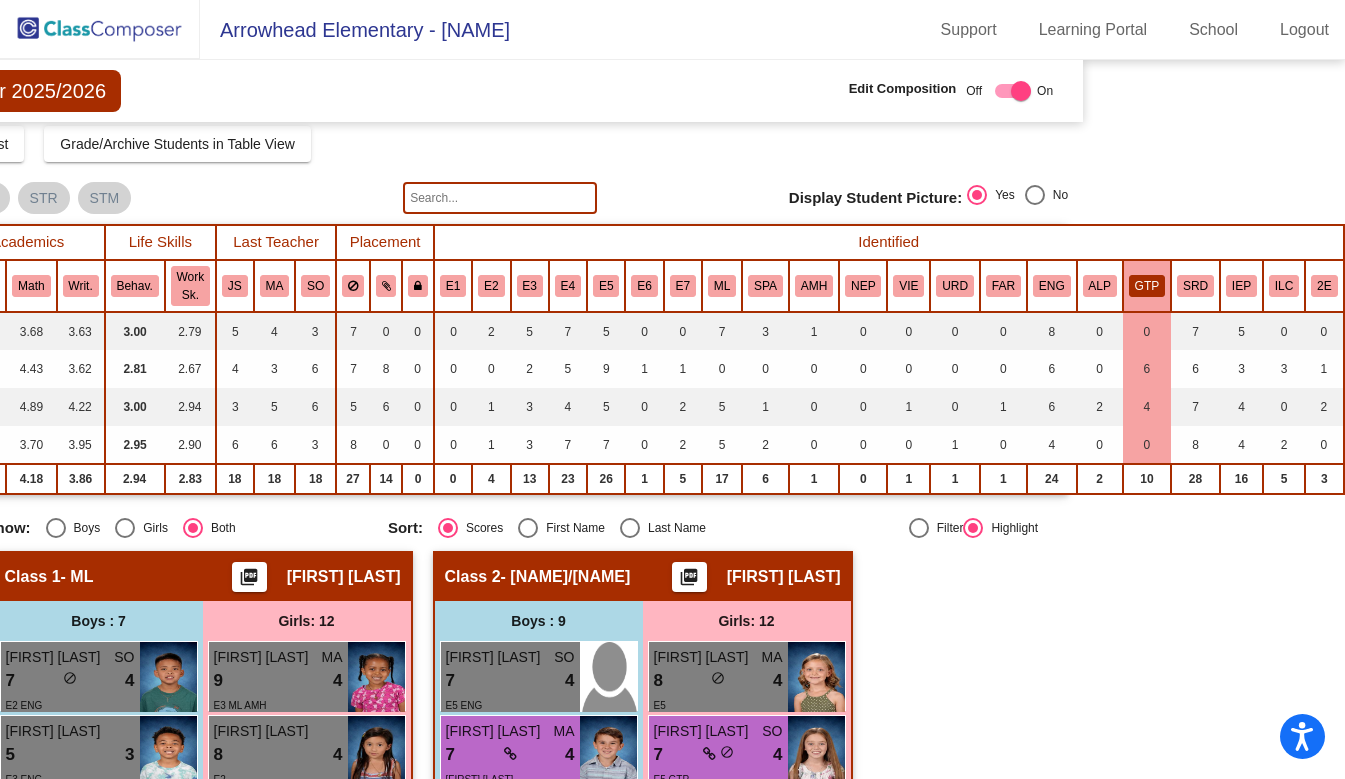 click on "GTP" 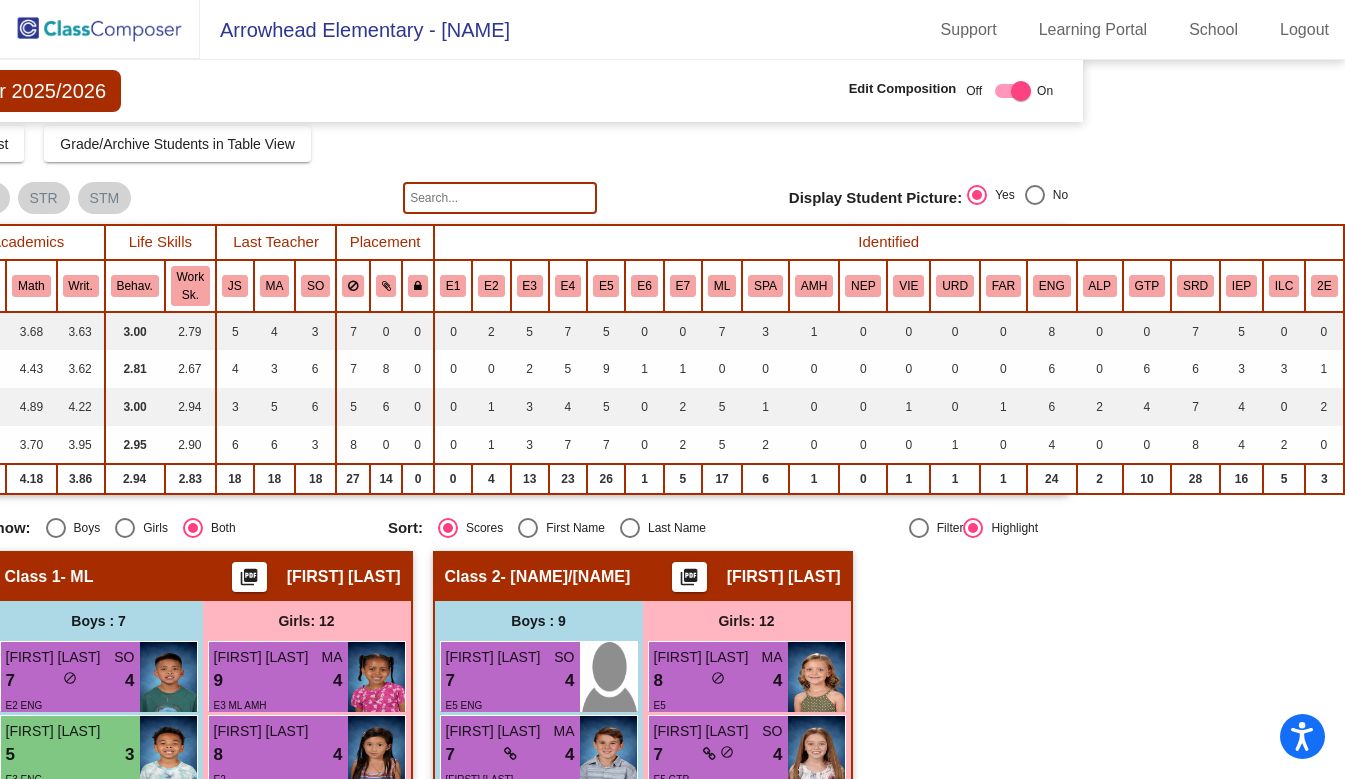 click on "GTP" 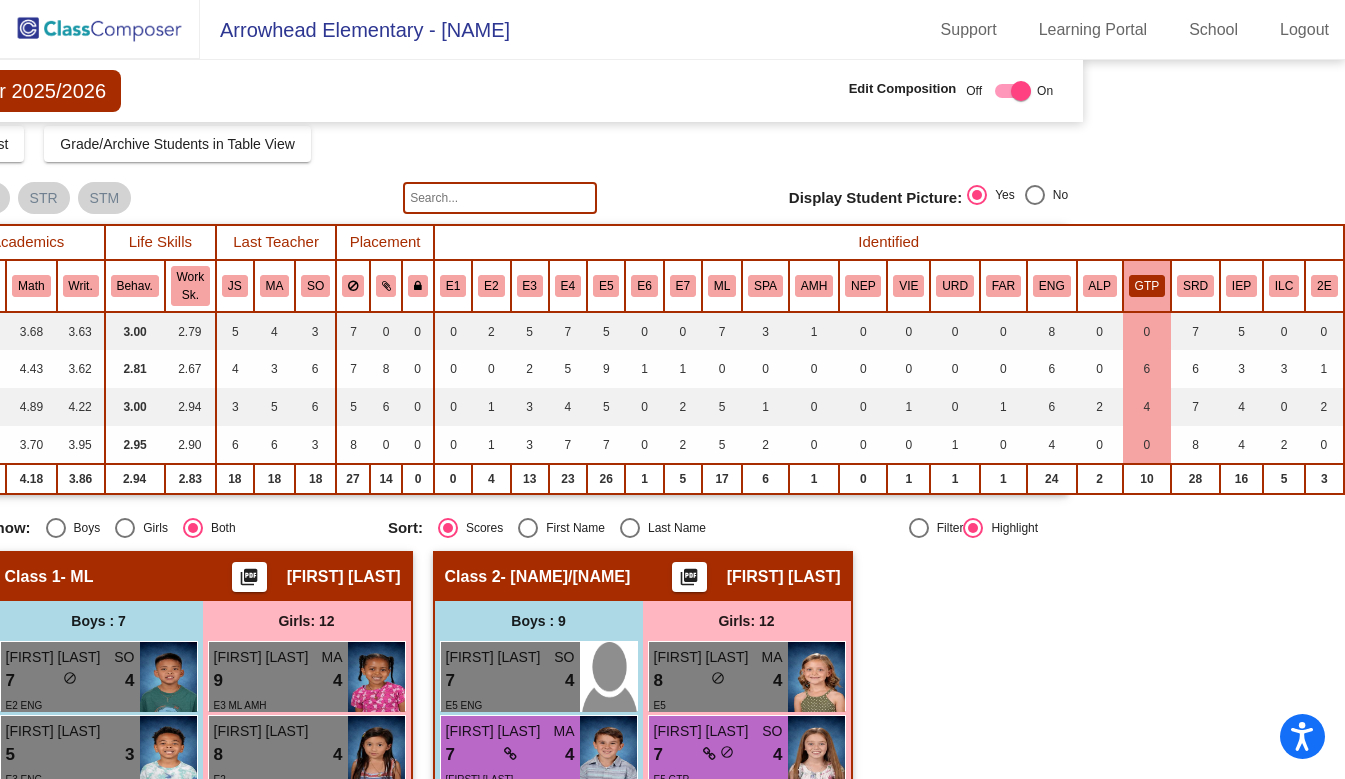 click on "GTP" 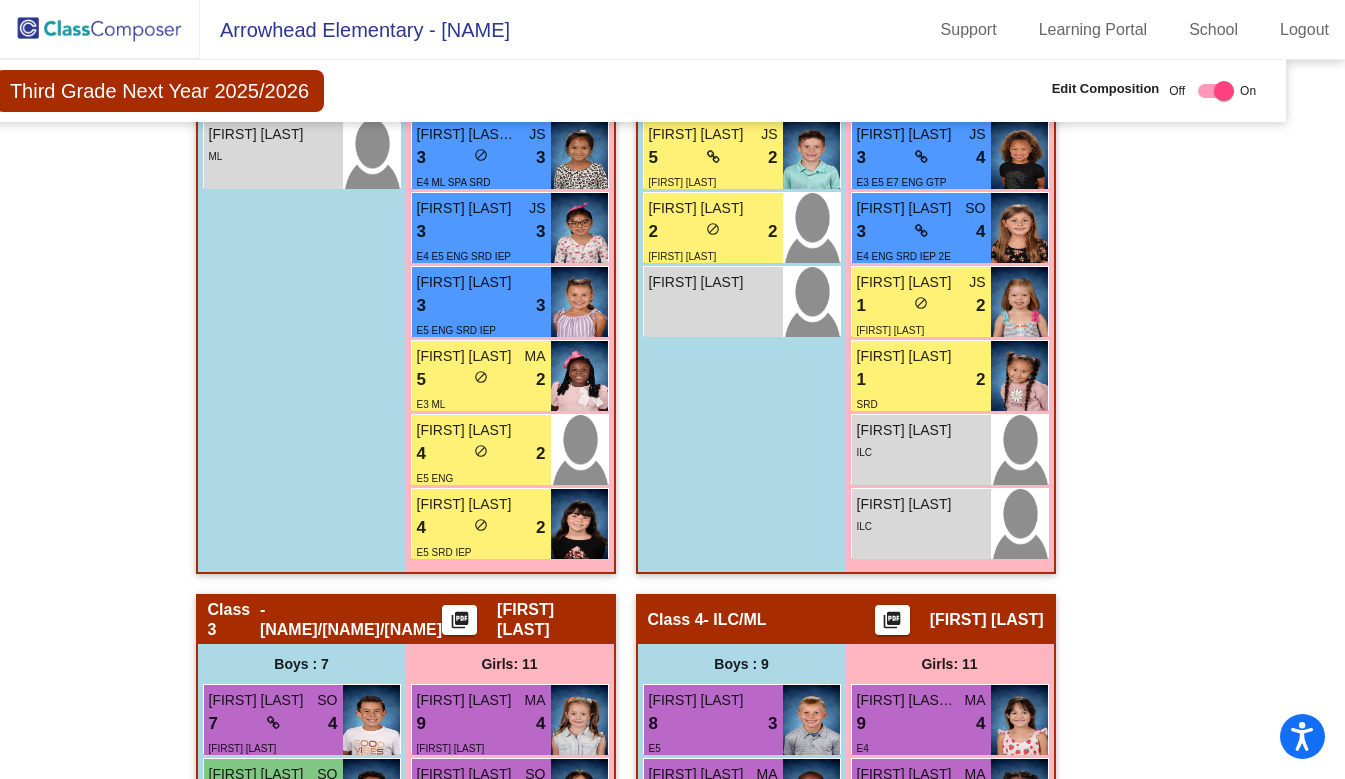 scroll, scrollTop: 1025, scrollLeft: 47, axis: both 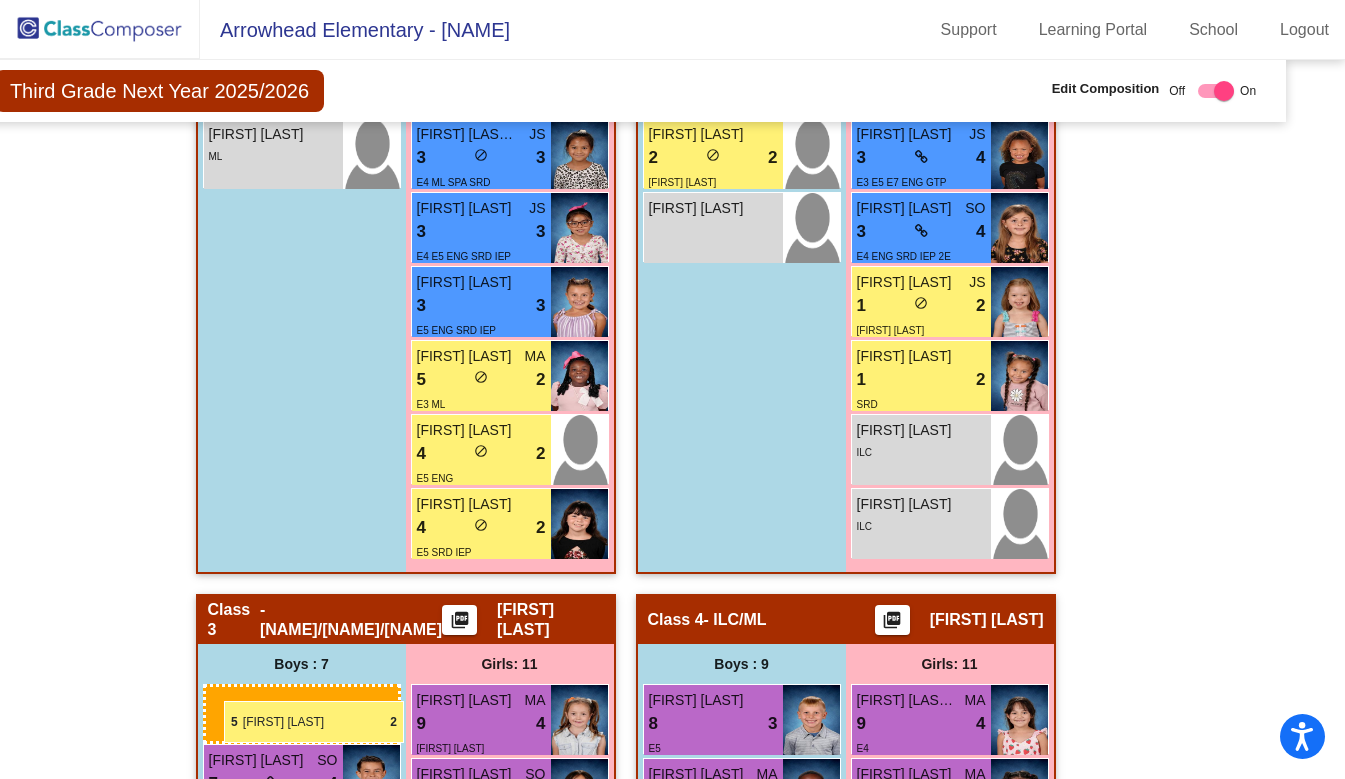drag, startPoint x: 719, startPoint y: 149, endPoint x: 226, endPoint y: 698, distance: 737.8685 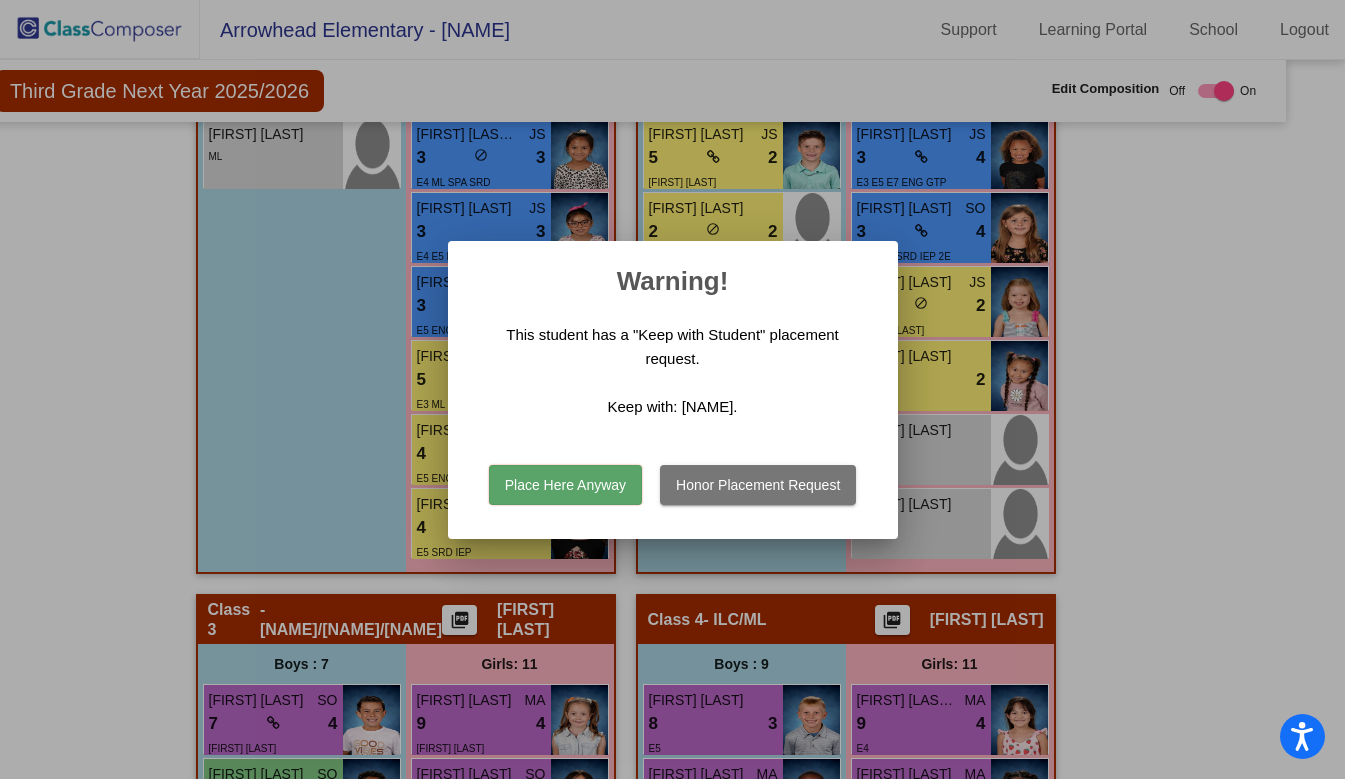 click on "Place Here Anyway" at bounding box center (565, 485) 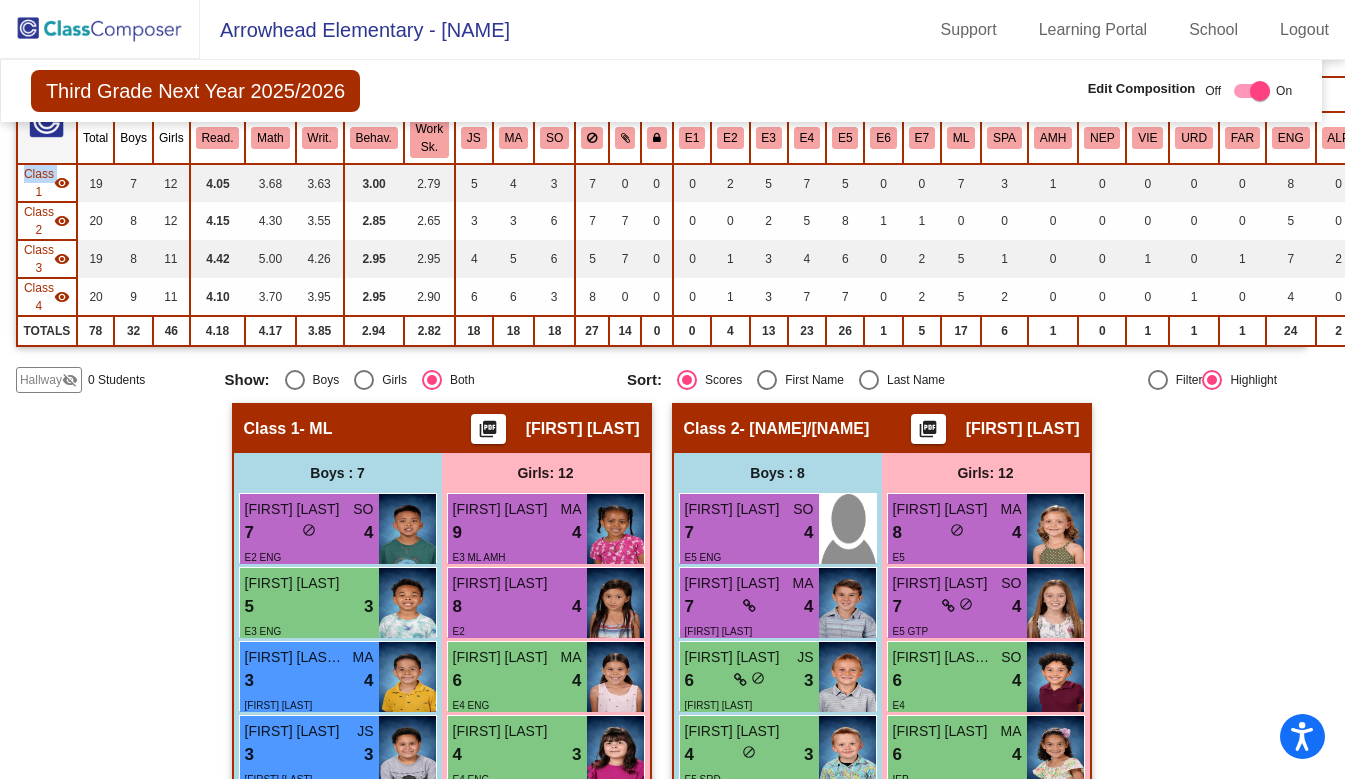 scroll, scrollTop: 0, scrollLeft: 11, axis: horizontal 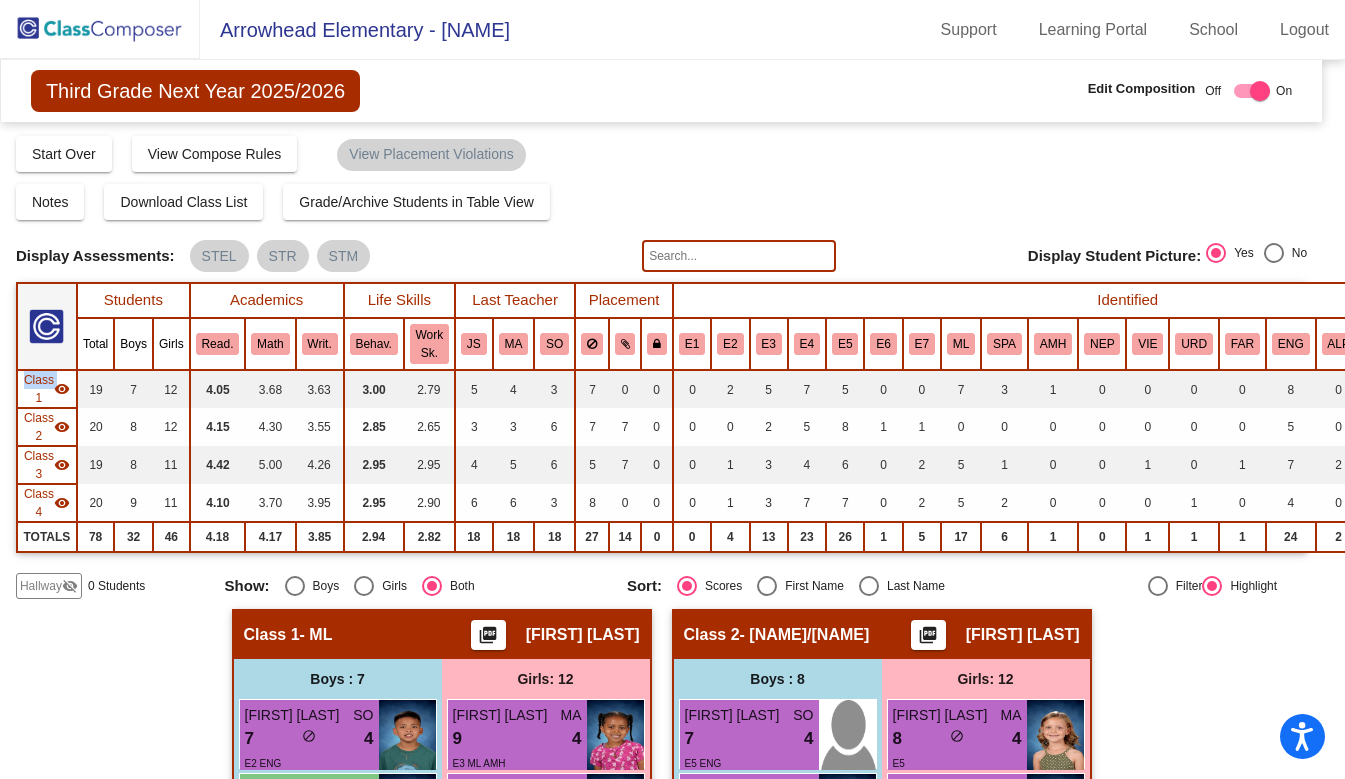 click 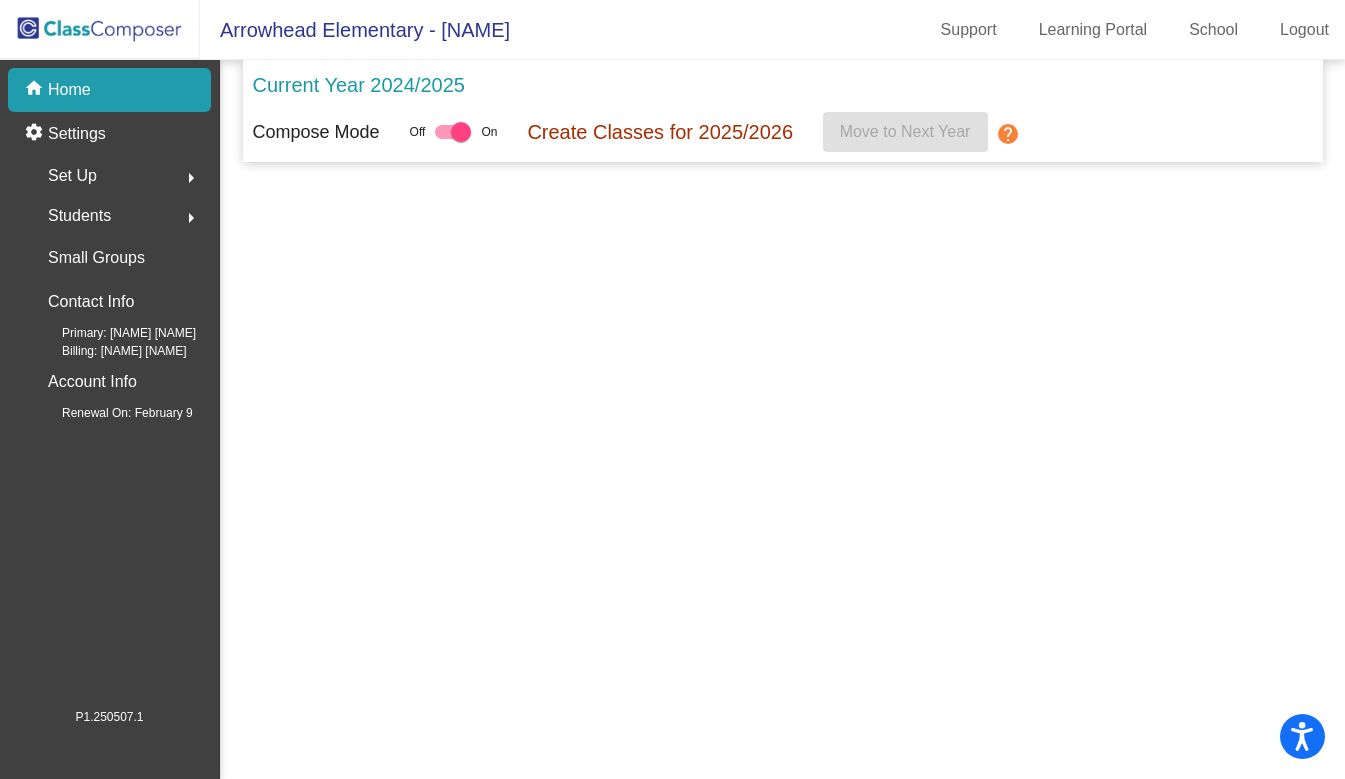 scroll, scrollTop: 0, scrollLeft: 0, axis: both 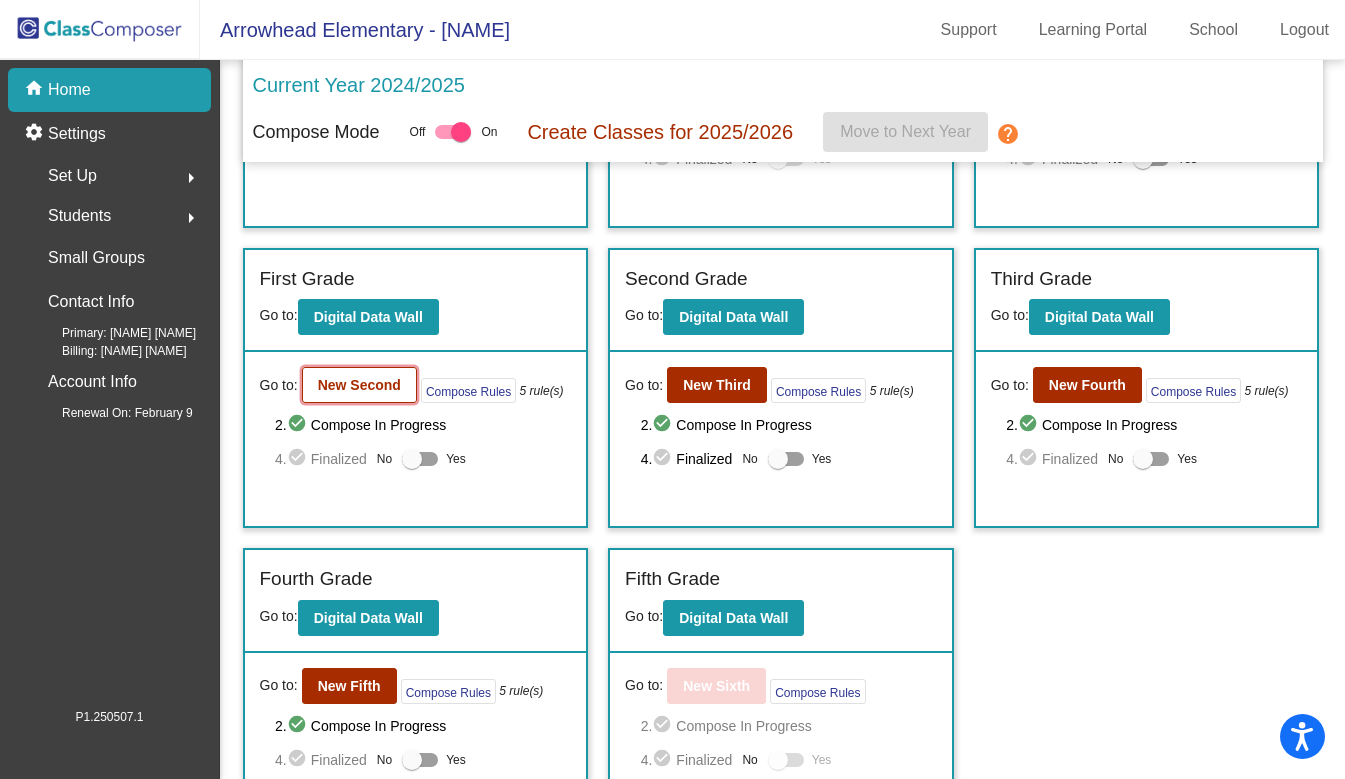 click on "New Second" 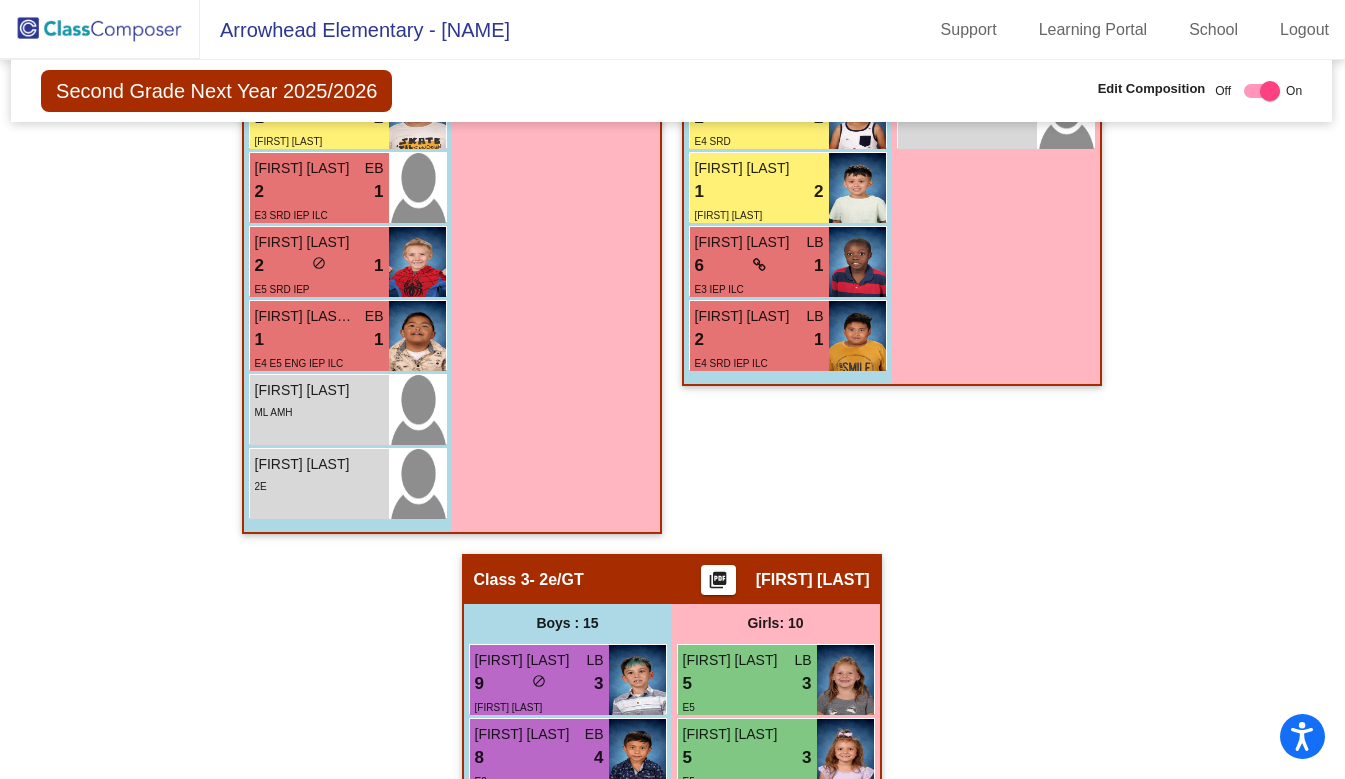 scroll, scrollTop: 1205, scrollLeft: 1, axis: both 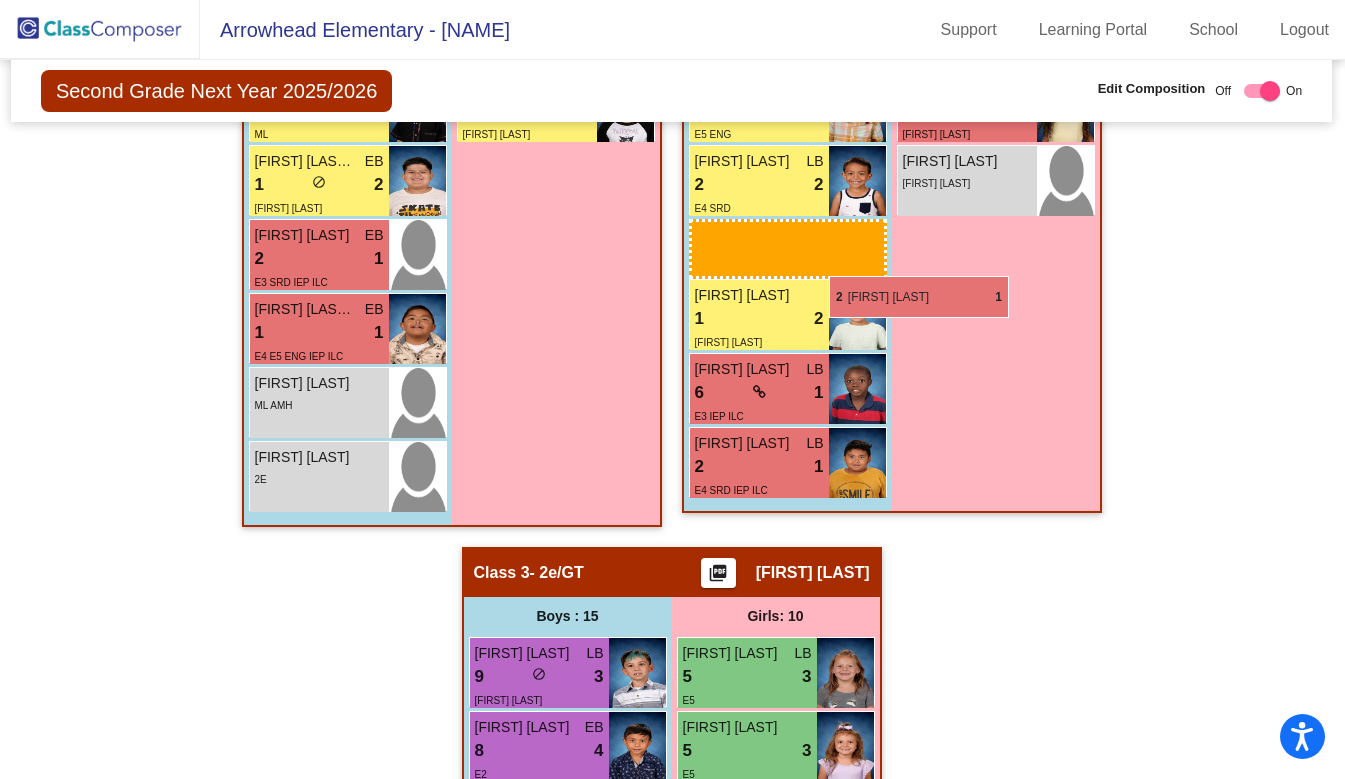 drag, startPoint x: 366, startPoint y: 327, endPoint x: 829, endPoint y: 276, distance: 465.80038 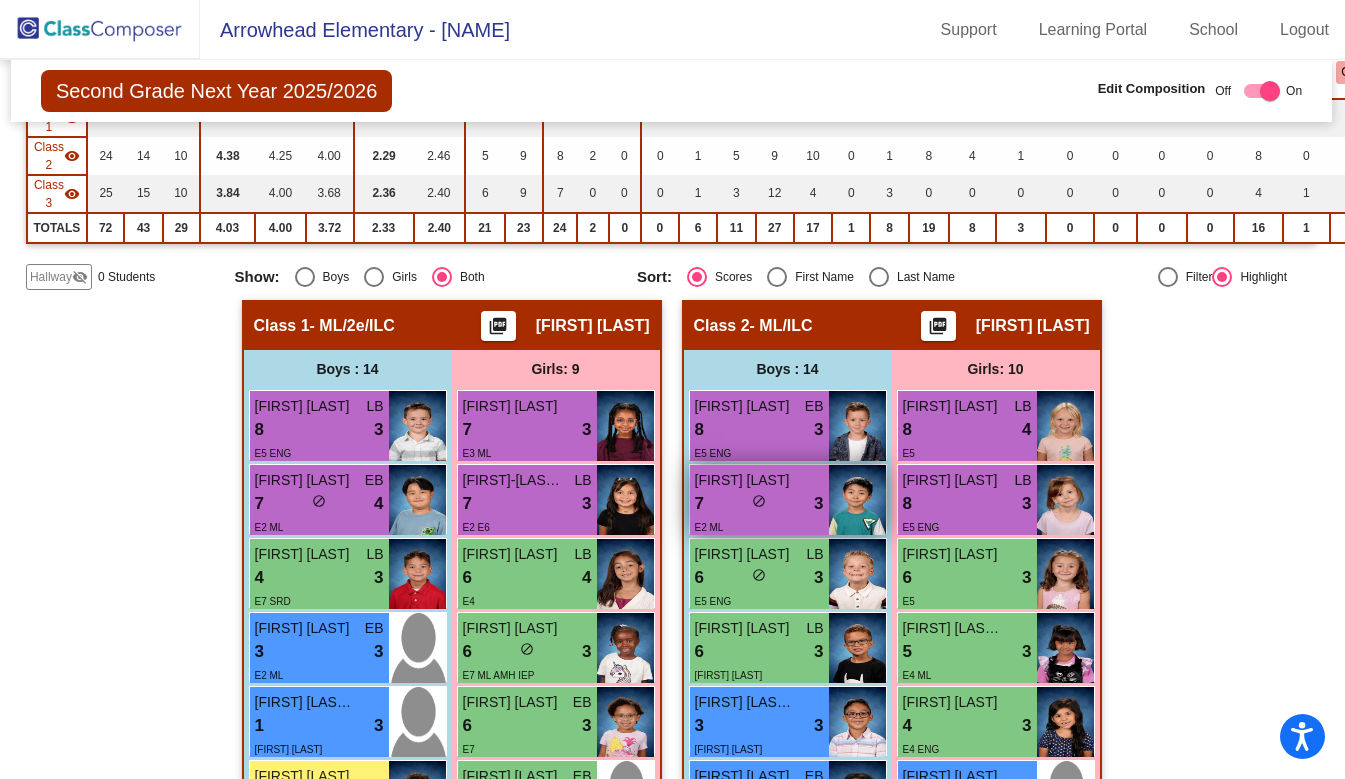scroll, scrollTop: 290, scrollLeft: 1, axis: both 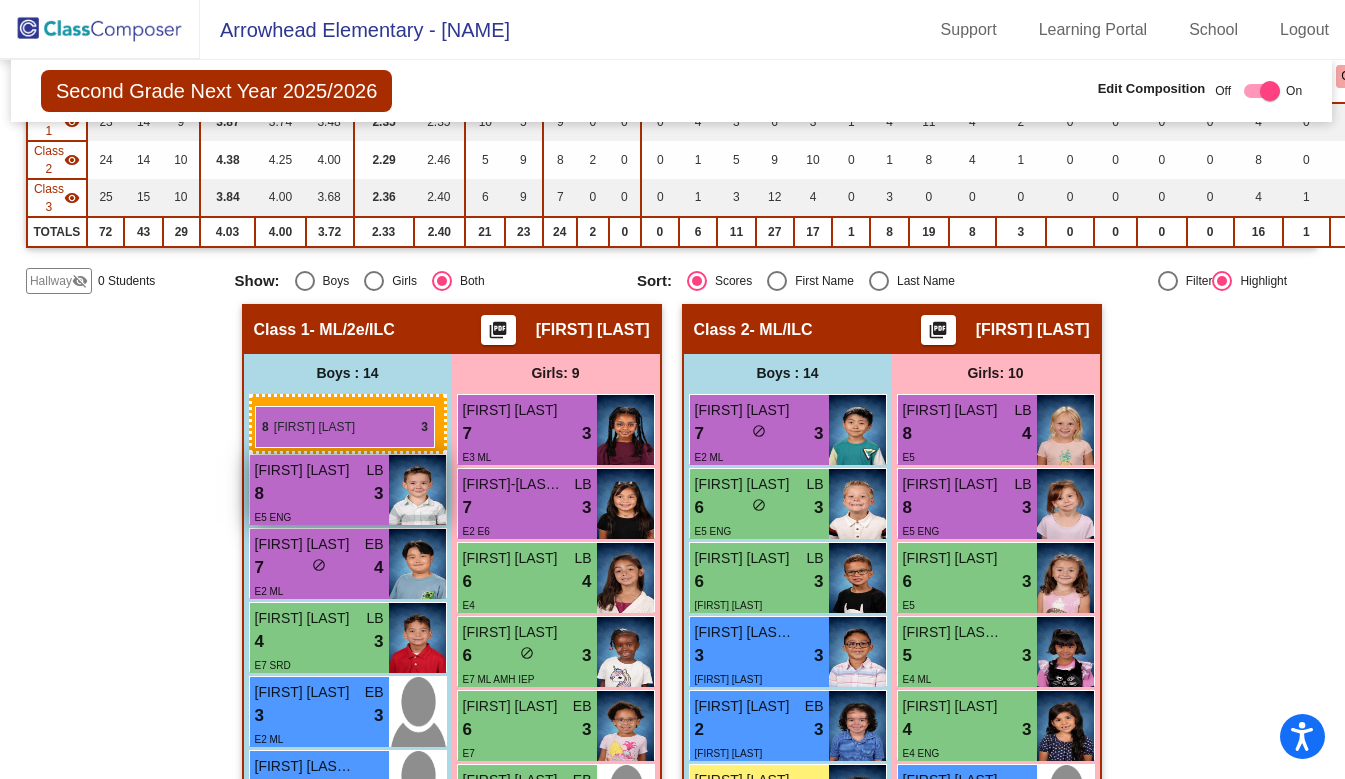 drag, startPoint x: 734, startPoint y: 432, endPoint x: 256, endPoint y: 405, distance: 478.76193 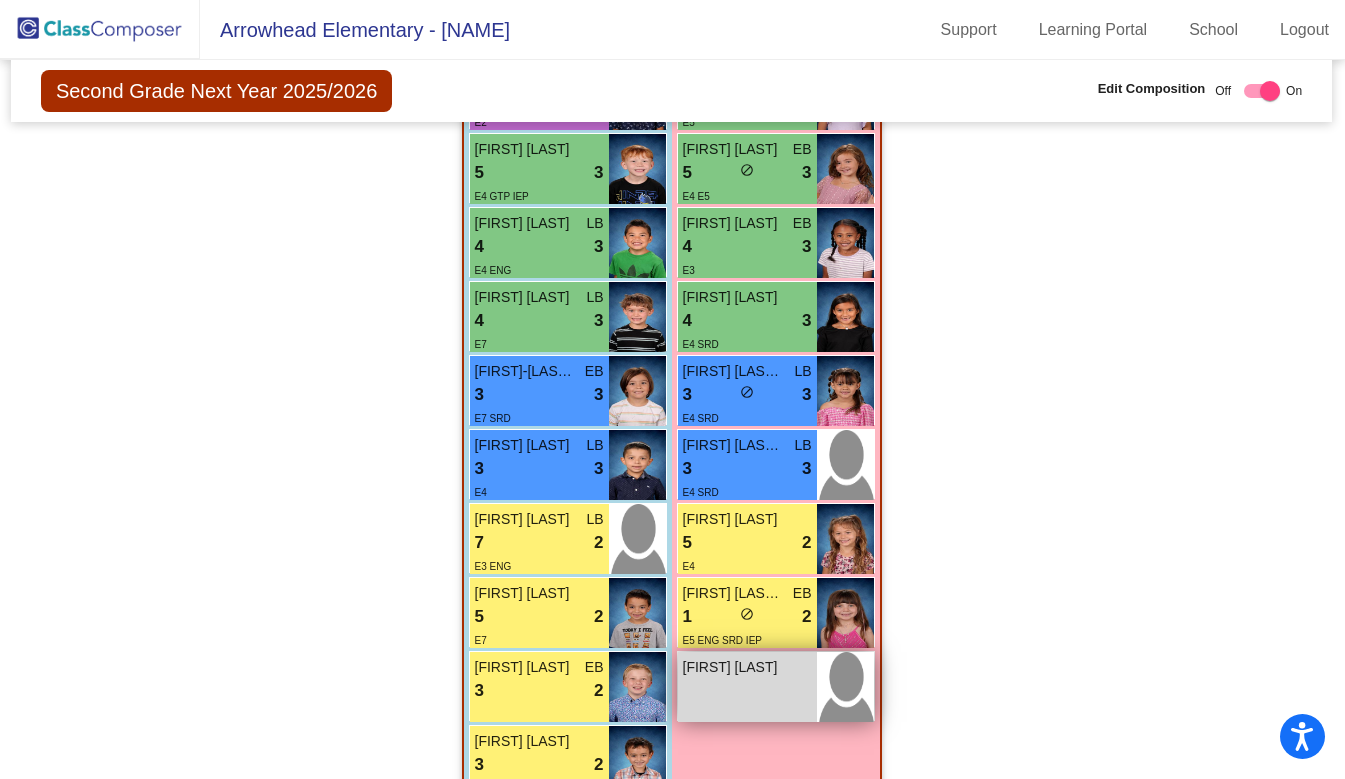 scroll, scrollTop: 1965, scrollLeft: 1, axis: both 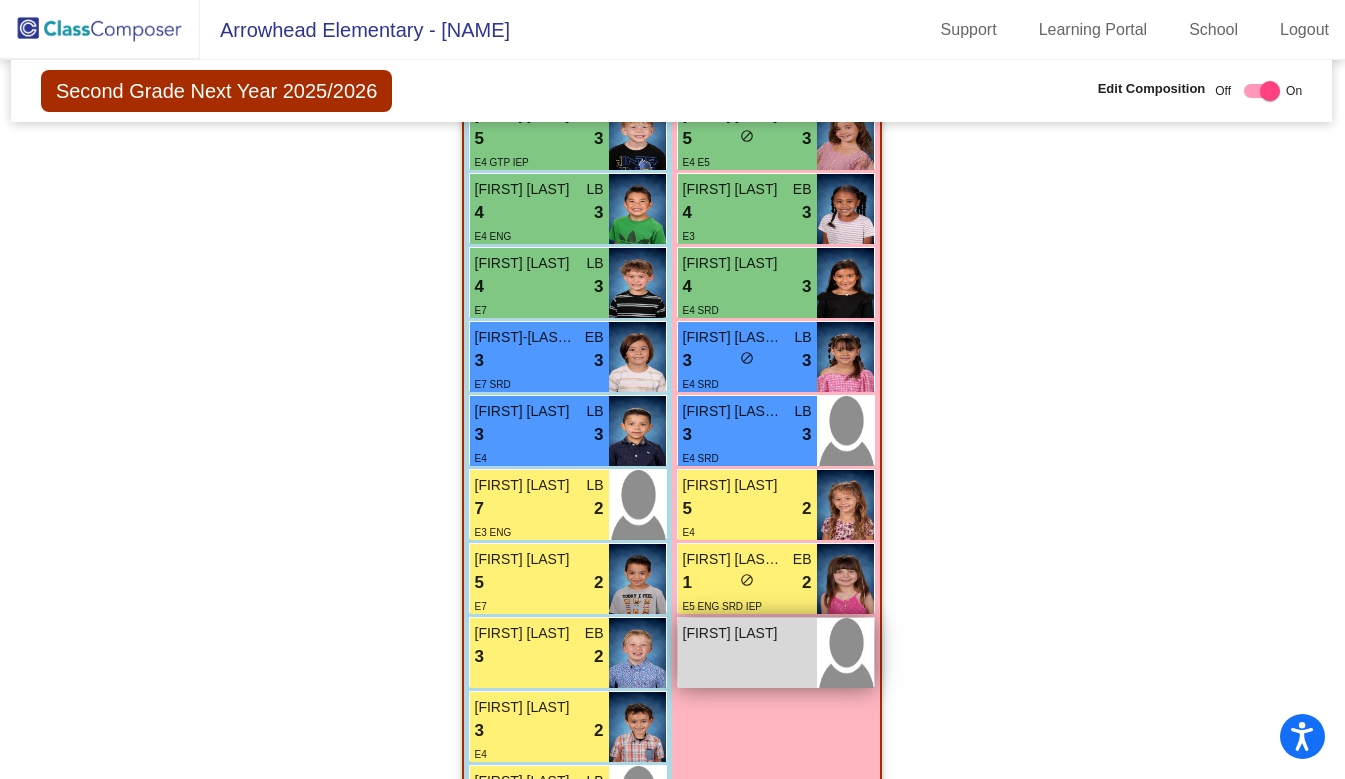 drag, startPoint x: 758, startPoint y: 630, endPoint x: 744, endPoint y: 630, distance: 14 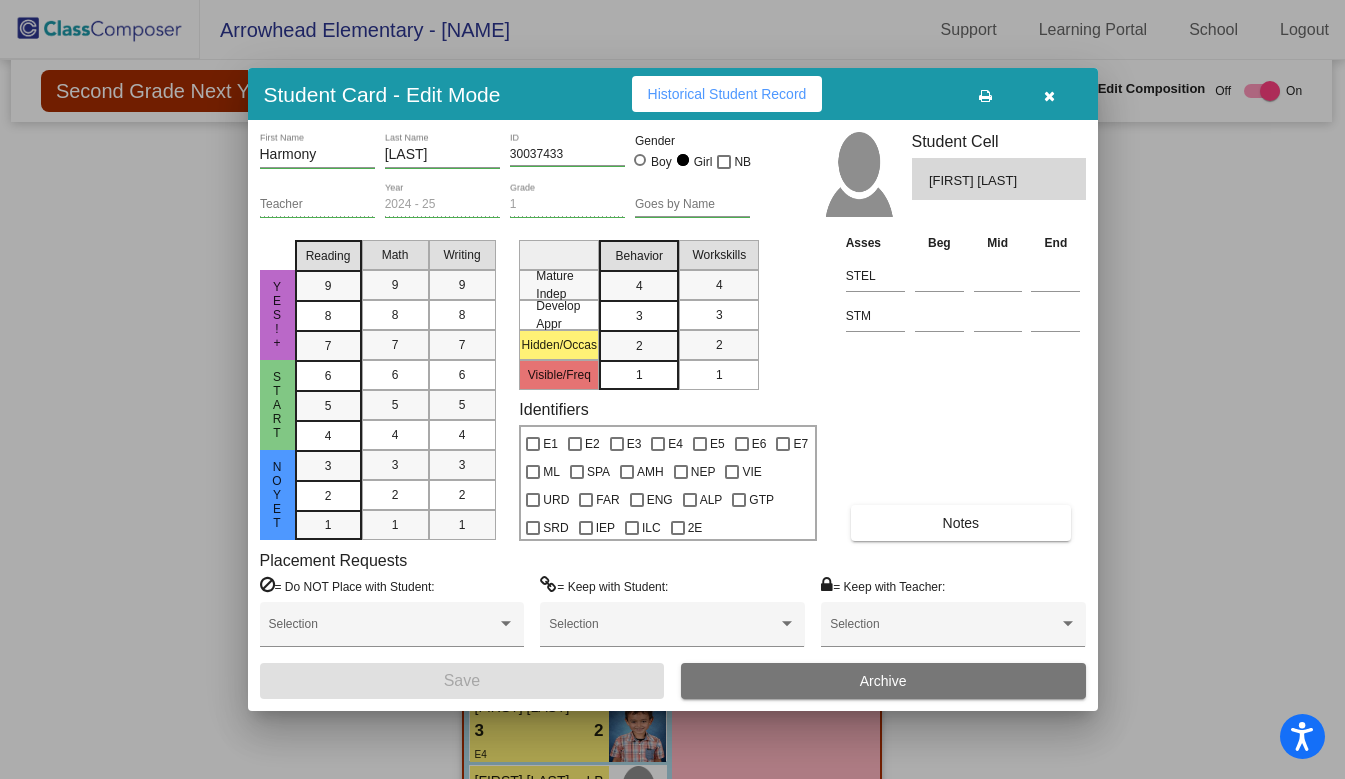 click at bounding box center (1049, 96) 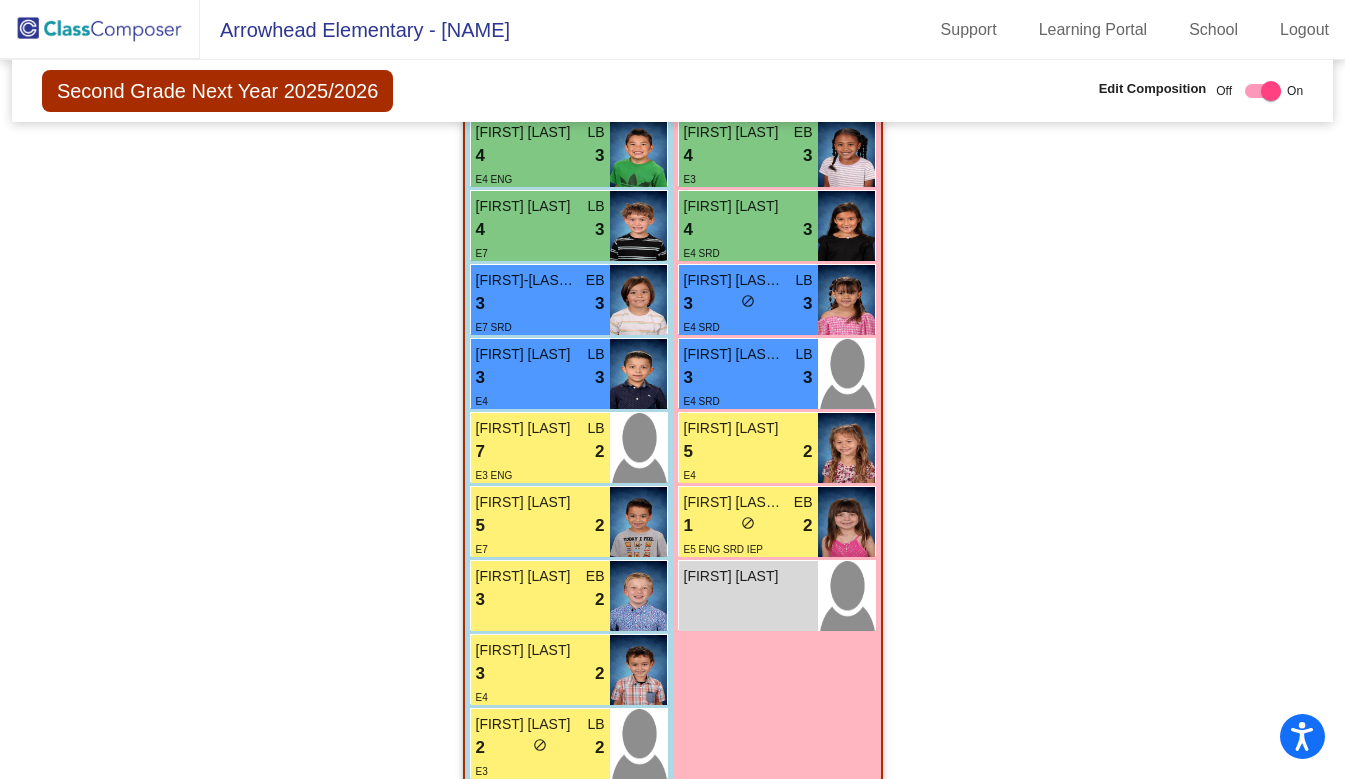 scroll, scrollTop: 2022, scrollLeft: 0, axis: vertical 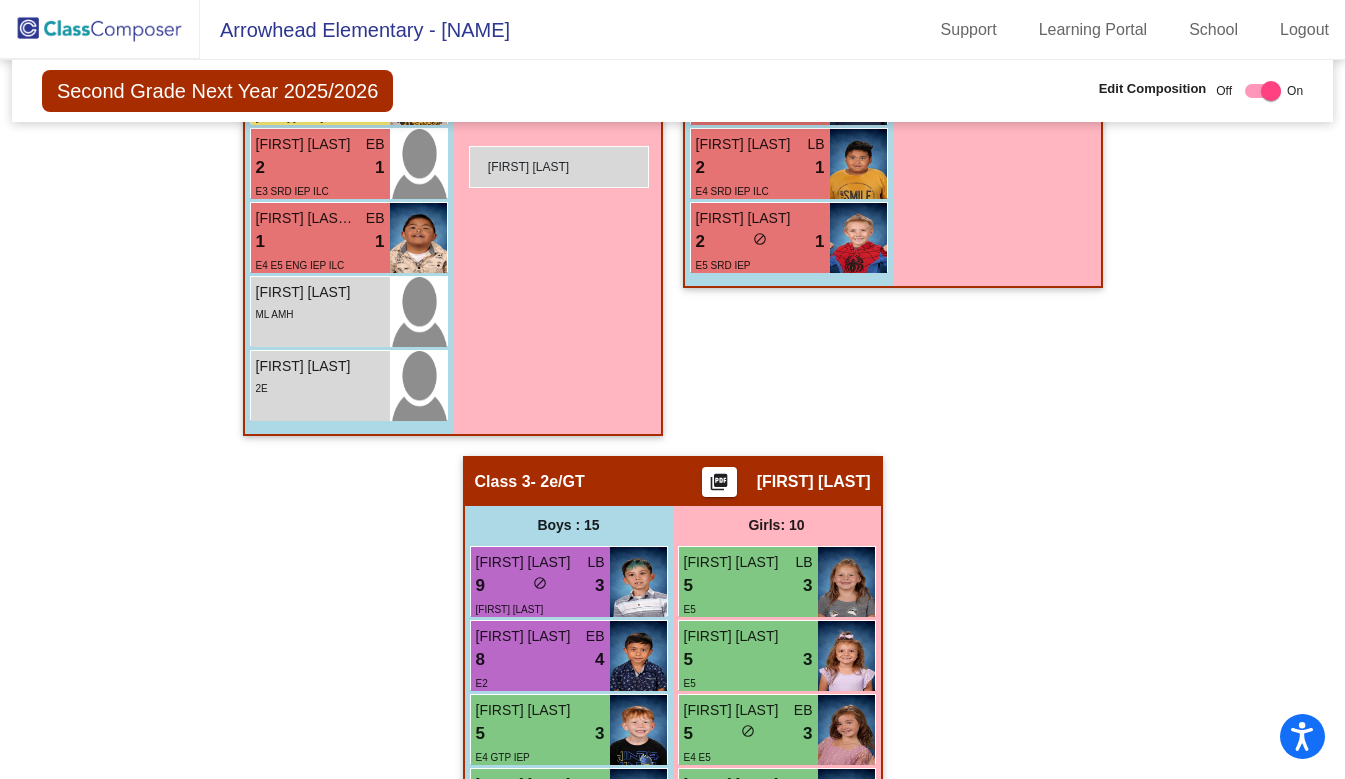 drag, startPoint x: 709, startPoint y: 599, endPoint x: 469, endPoint y: 146, distance: 512.649 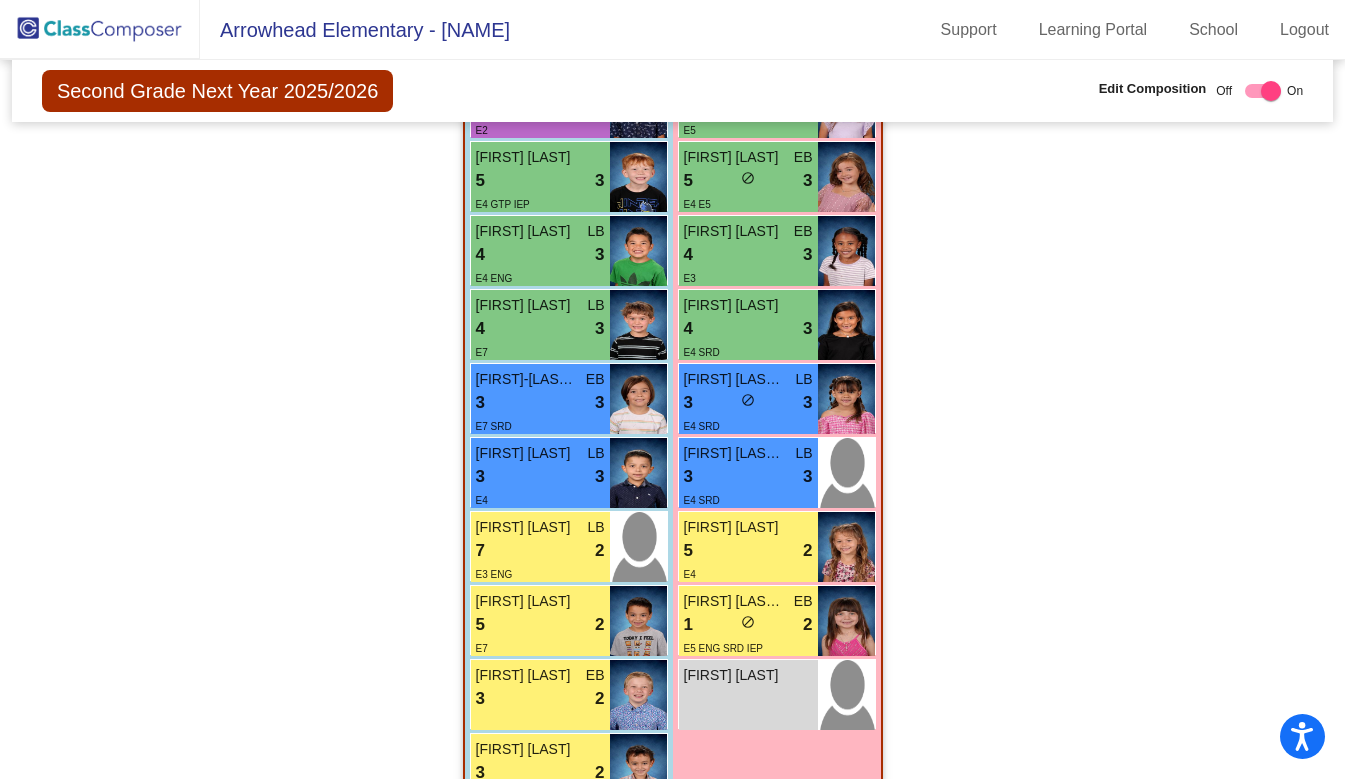 scroll, scrollTop: 1951, scrollLeft: 0, axis: vertical 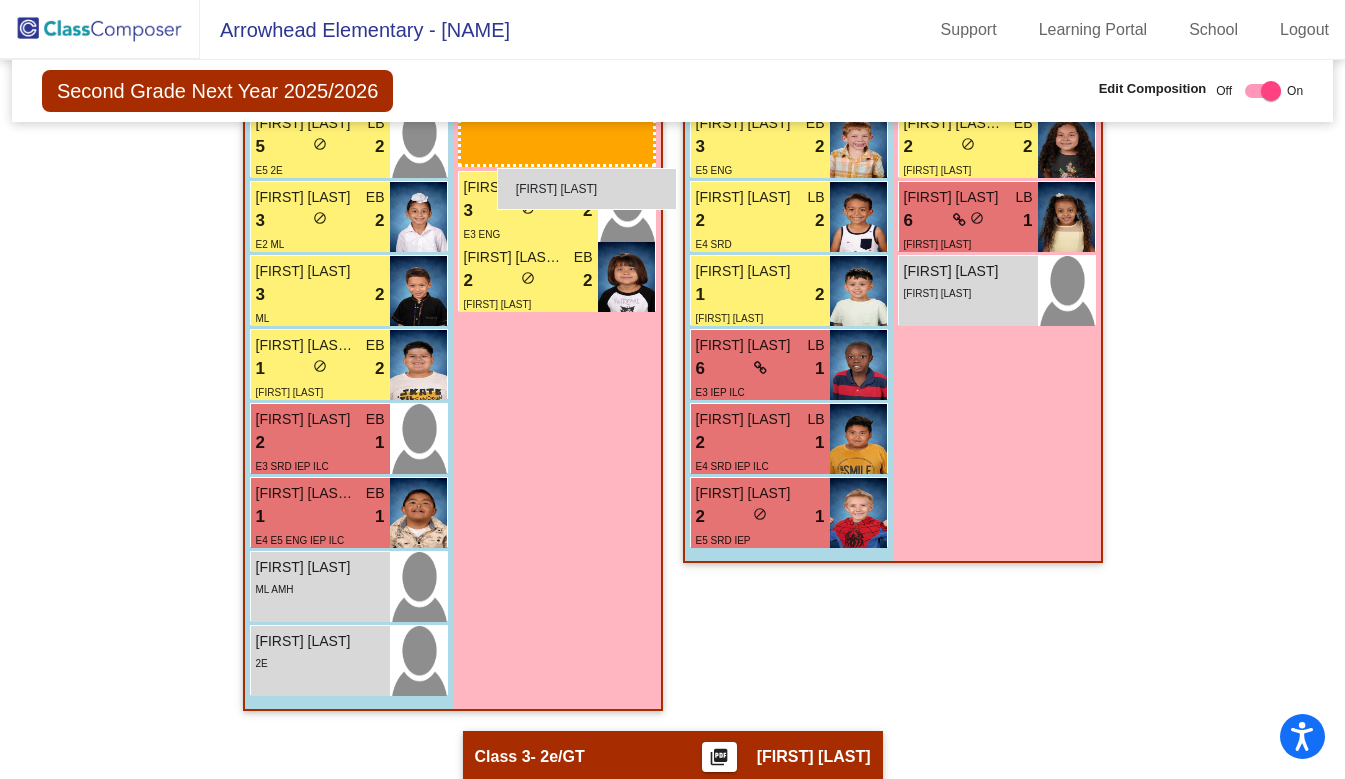 drag, startPoint x: 710, startPoint y: 655, endPoint x: 491, endPoint y: 158, distance: 543.1114 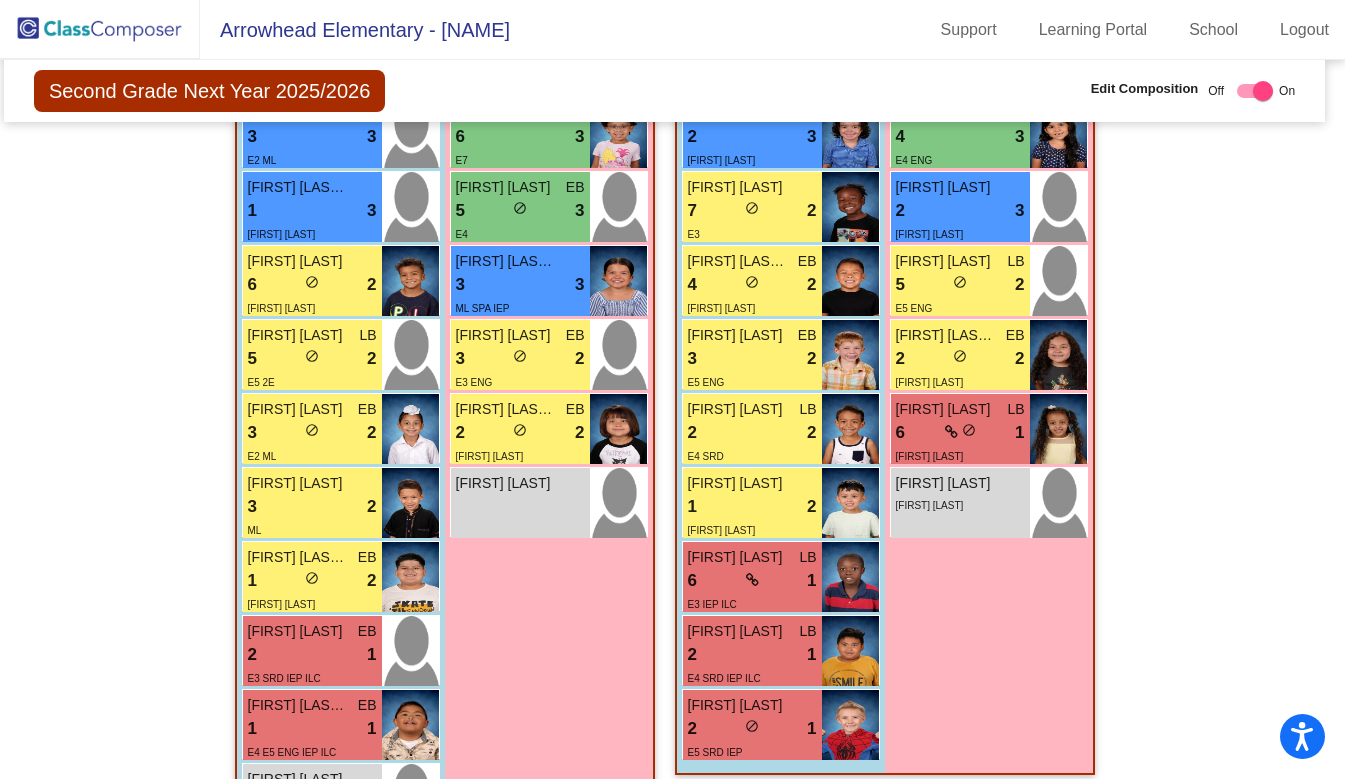 scroll, scrollTop: 882, scrollLeft: 9, axis: both 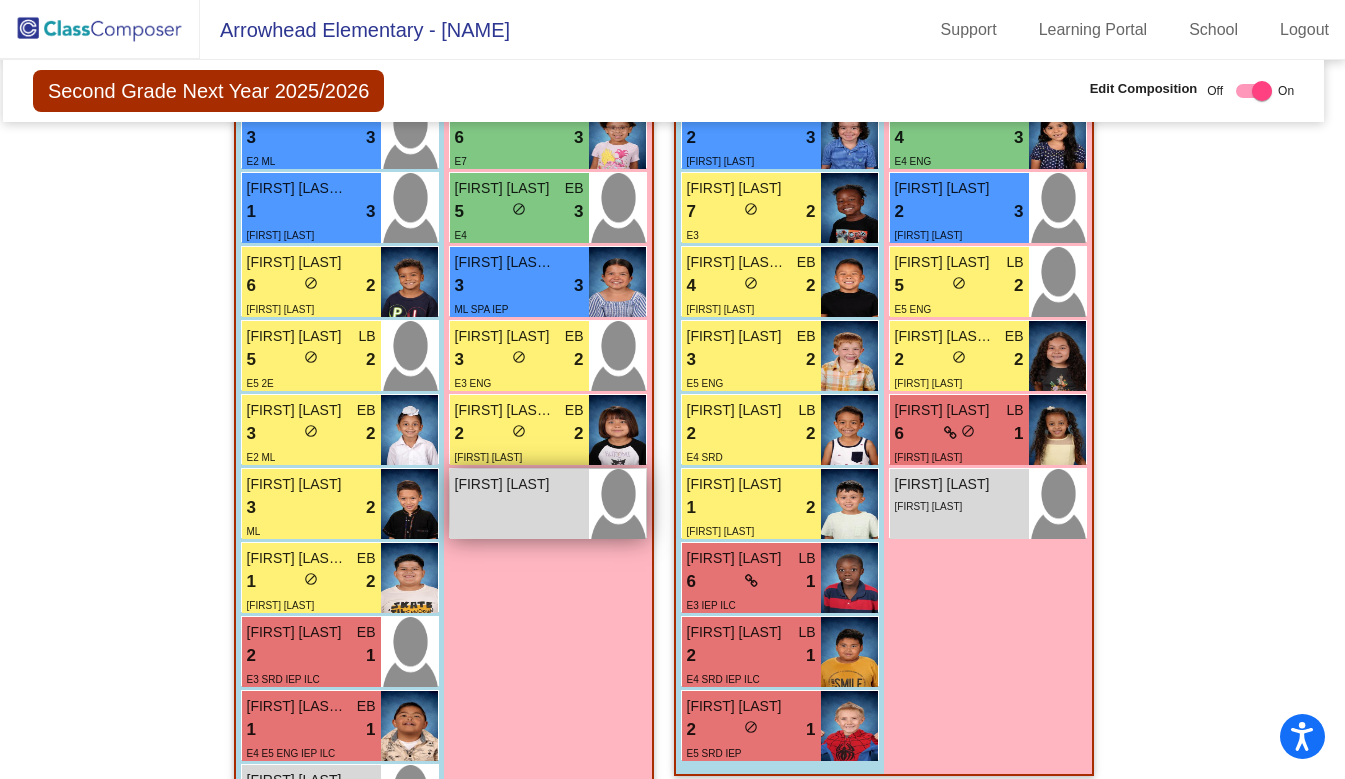 drag, startPoint x: 209, startPoint y: 534, endPoint x: 552, endPoint y: 513, distance: 343.64224 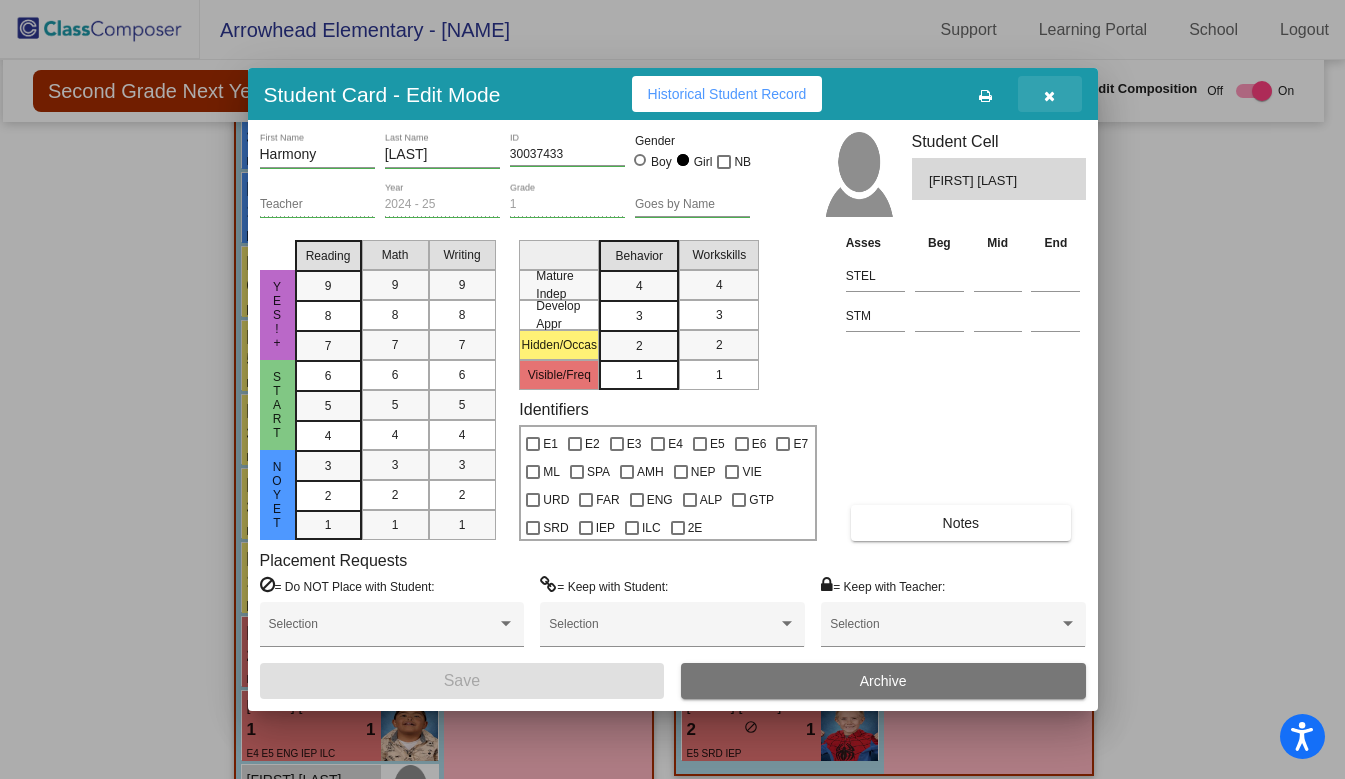 click at bounding box center [1049, 96] 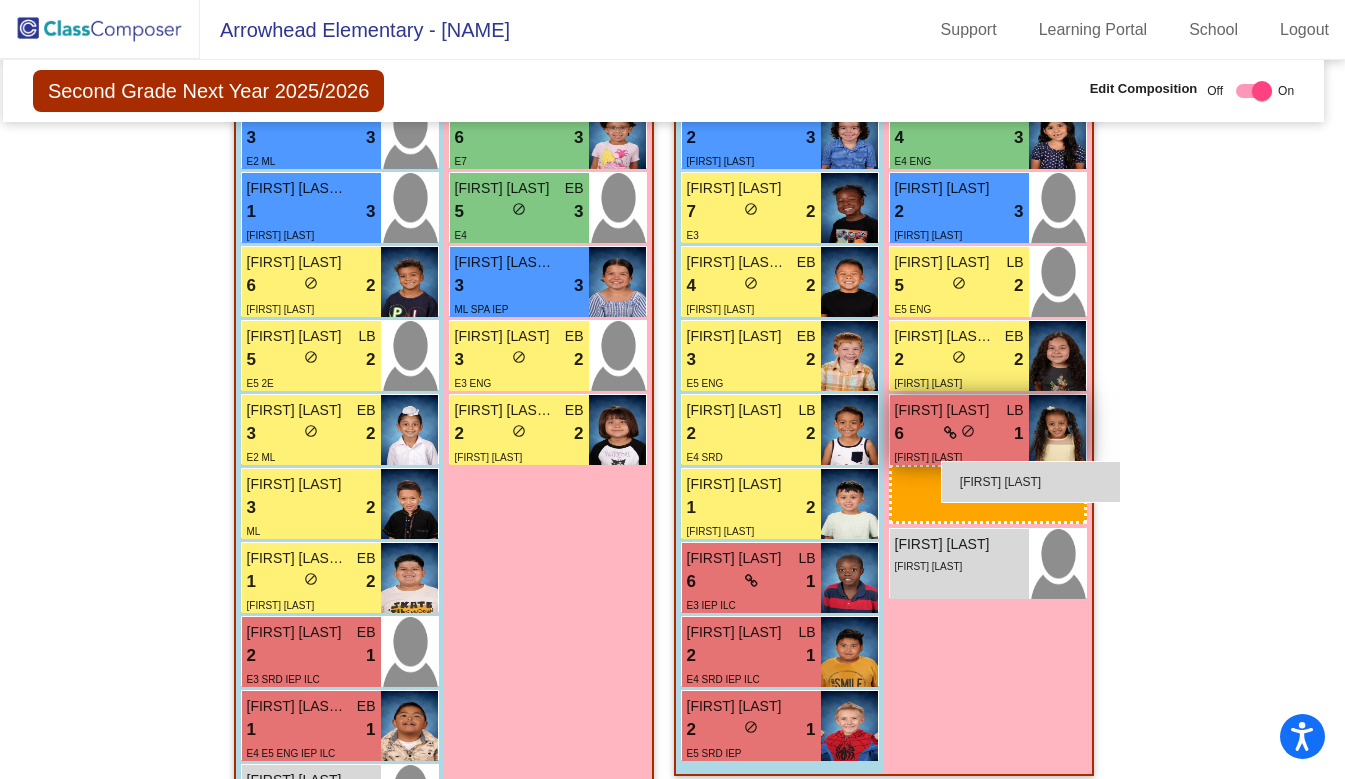 drag, startPoint x: 582, startPoint y: 497, endPoint x: 941, endPoint y: 461, distance: 360.8005 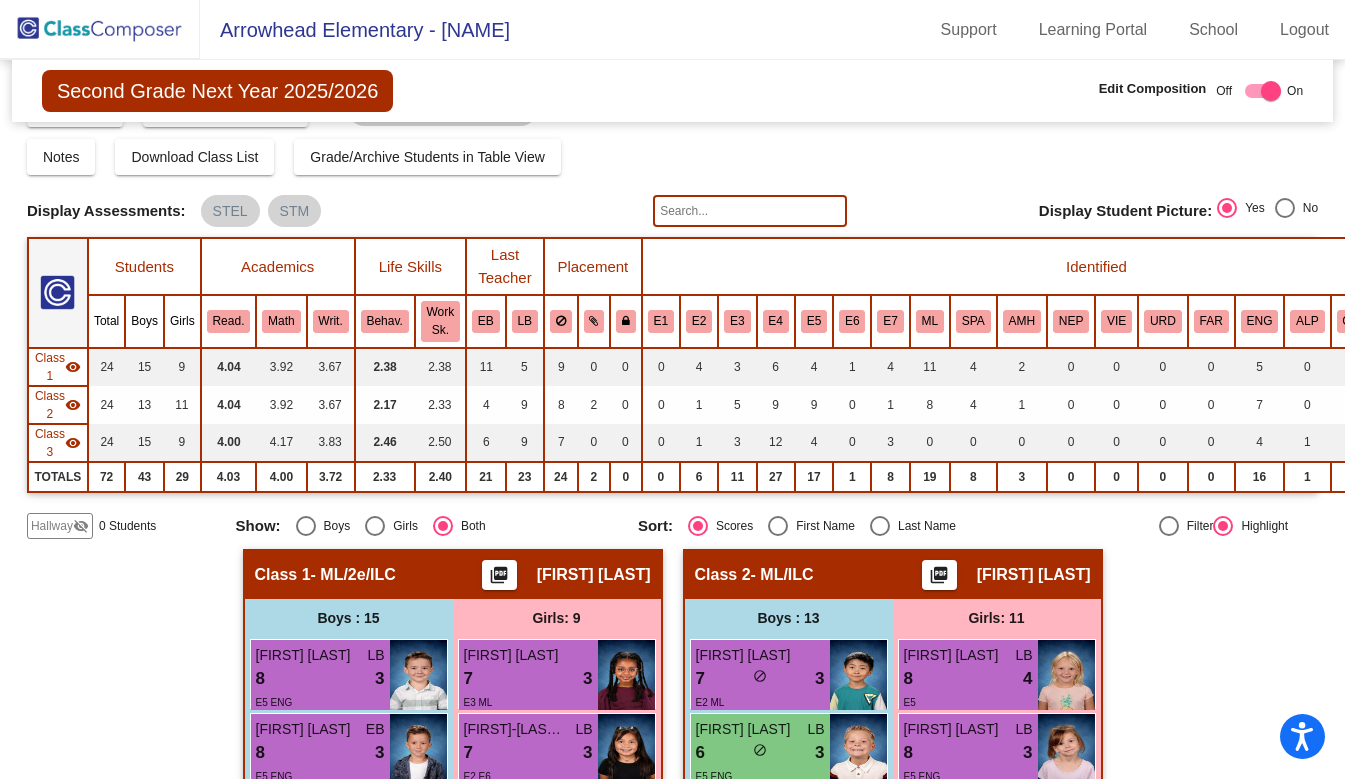 scroll, scrollTop: 0, scrollLeft: 0, axis: both 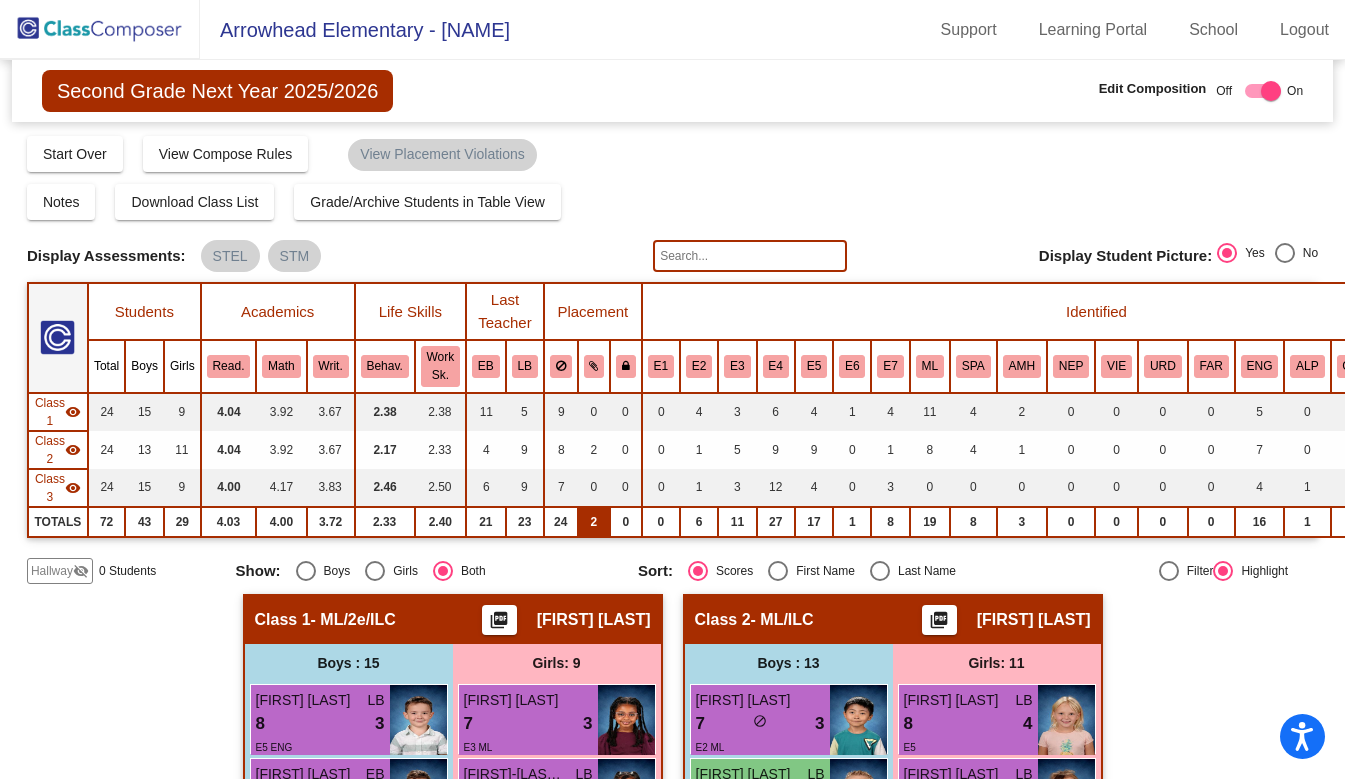 click on "2" 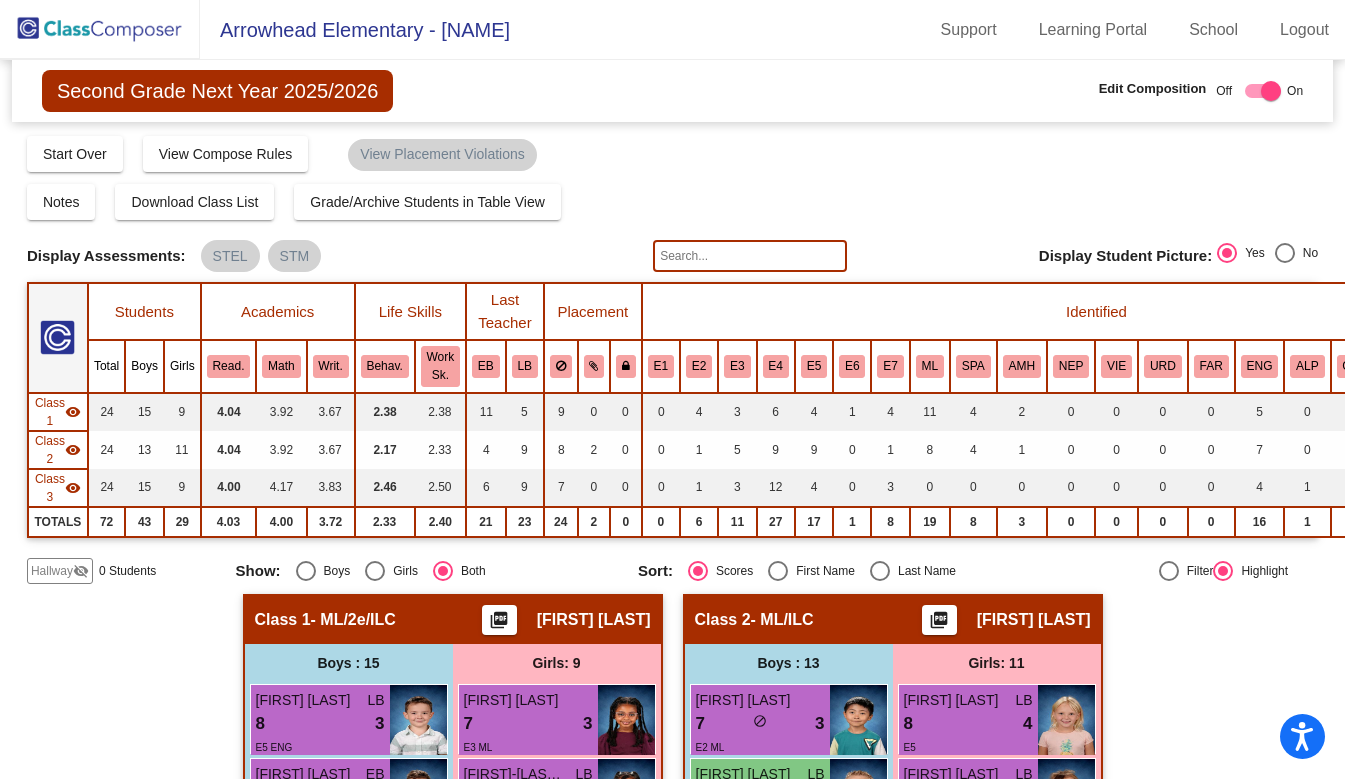 click 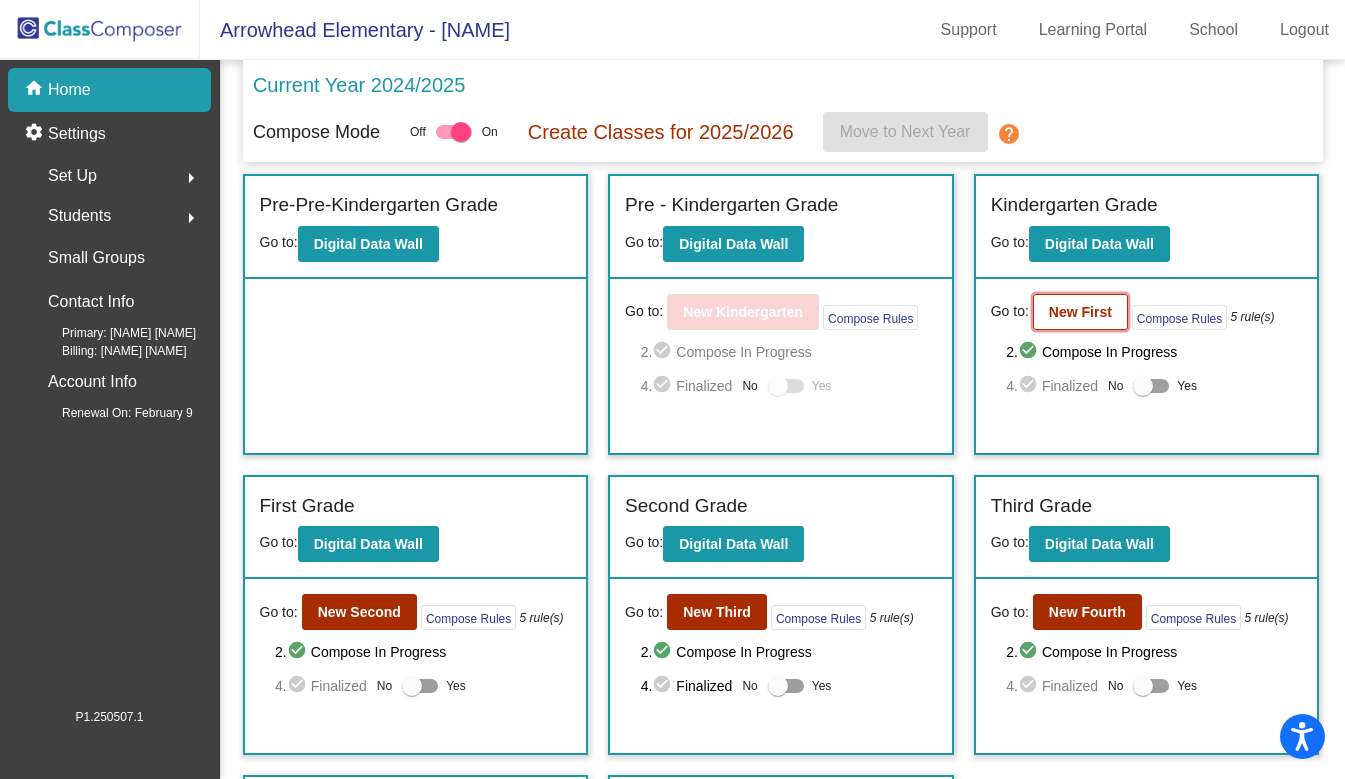 click on "New First" 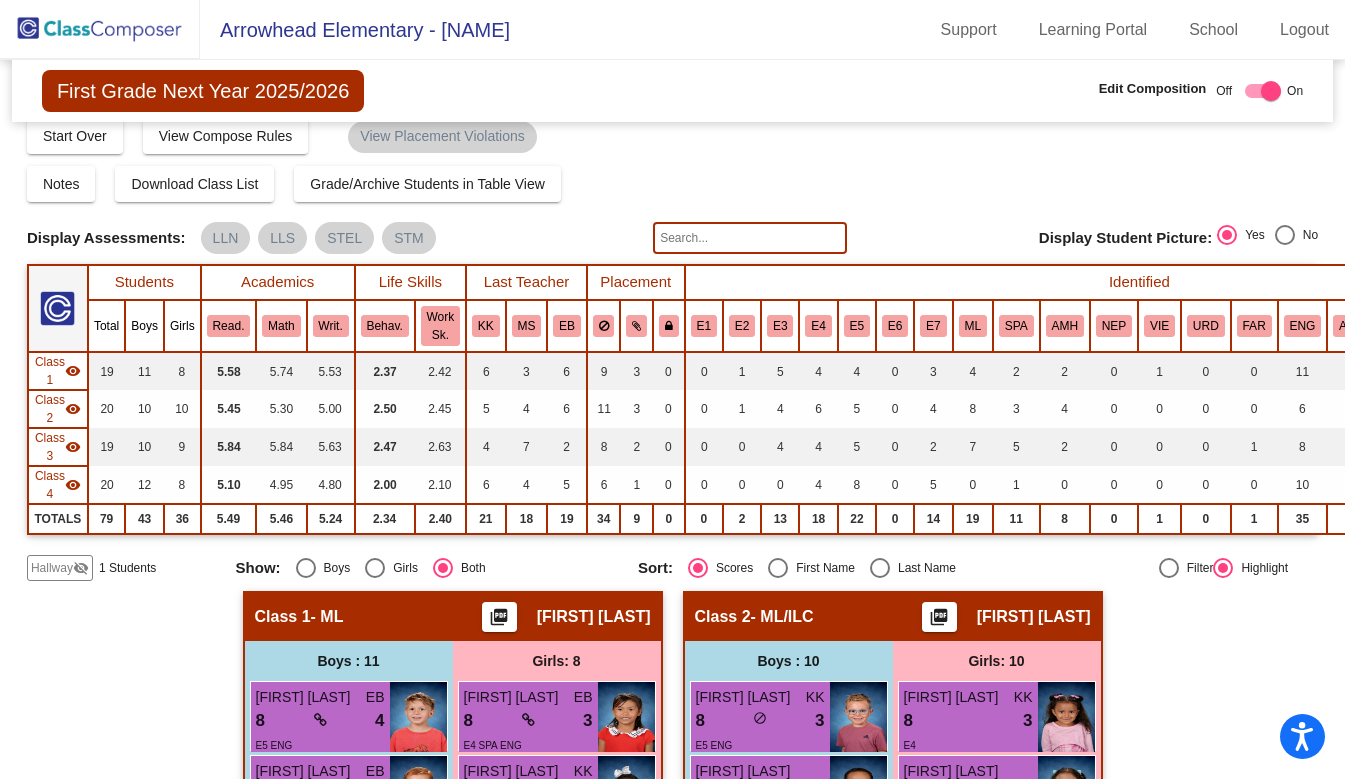 scroll, scrollTop: 0, scrollLeft: 0, axis: both 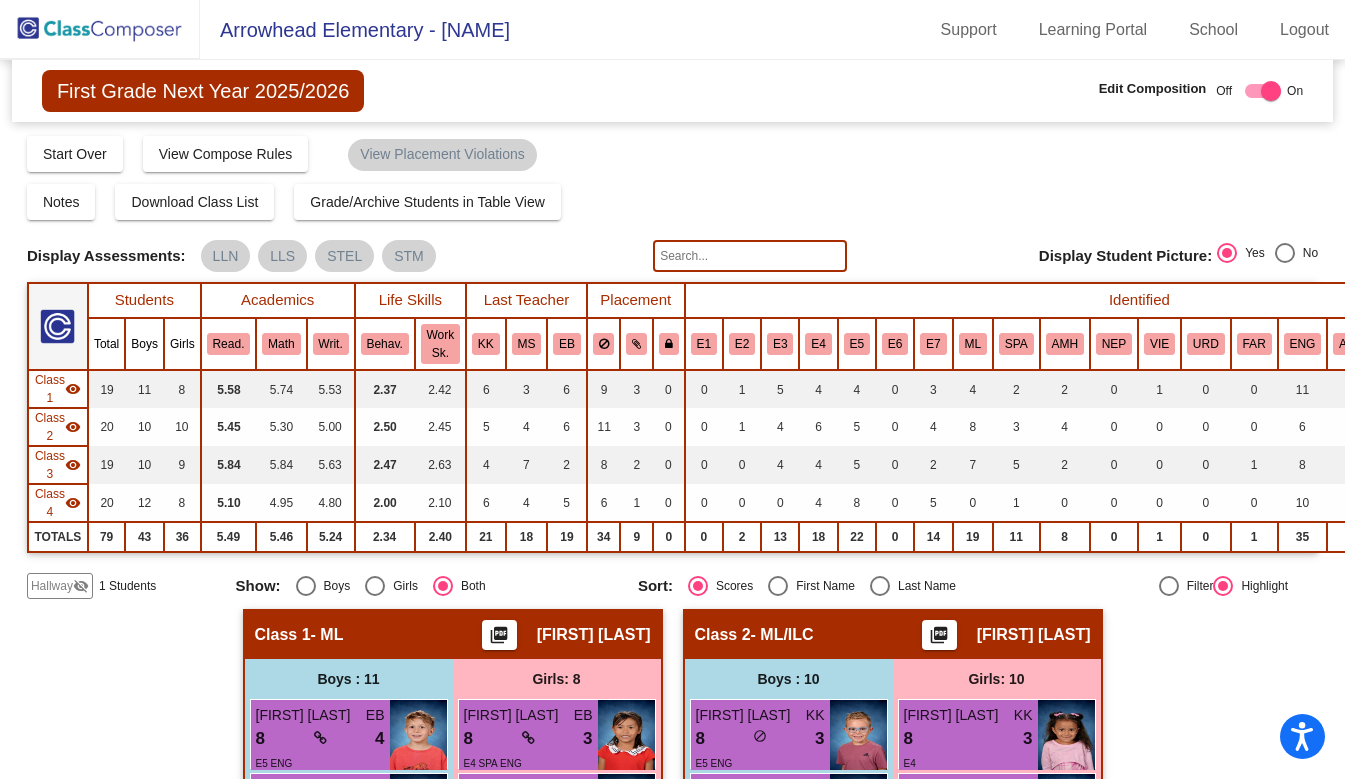 click 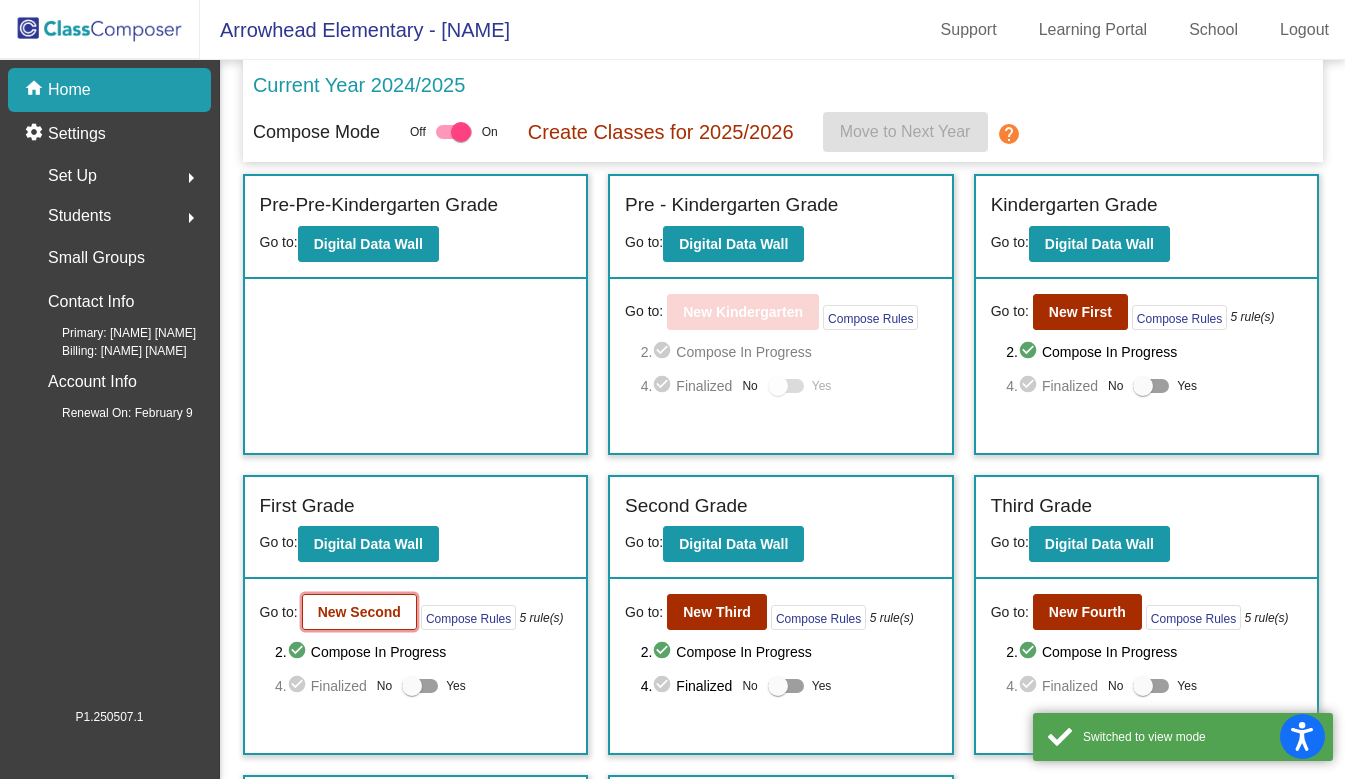 click on "New Second" 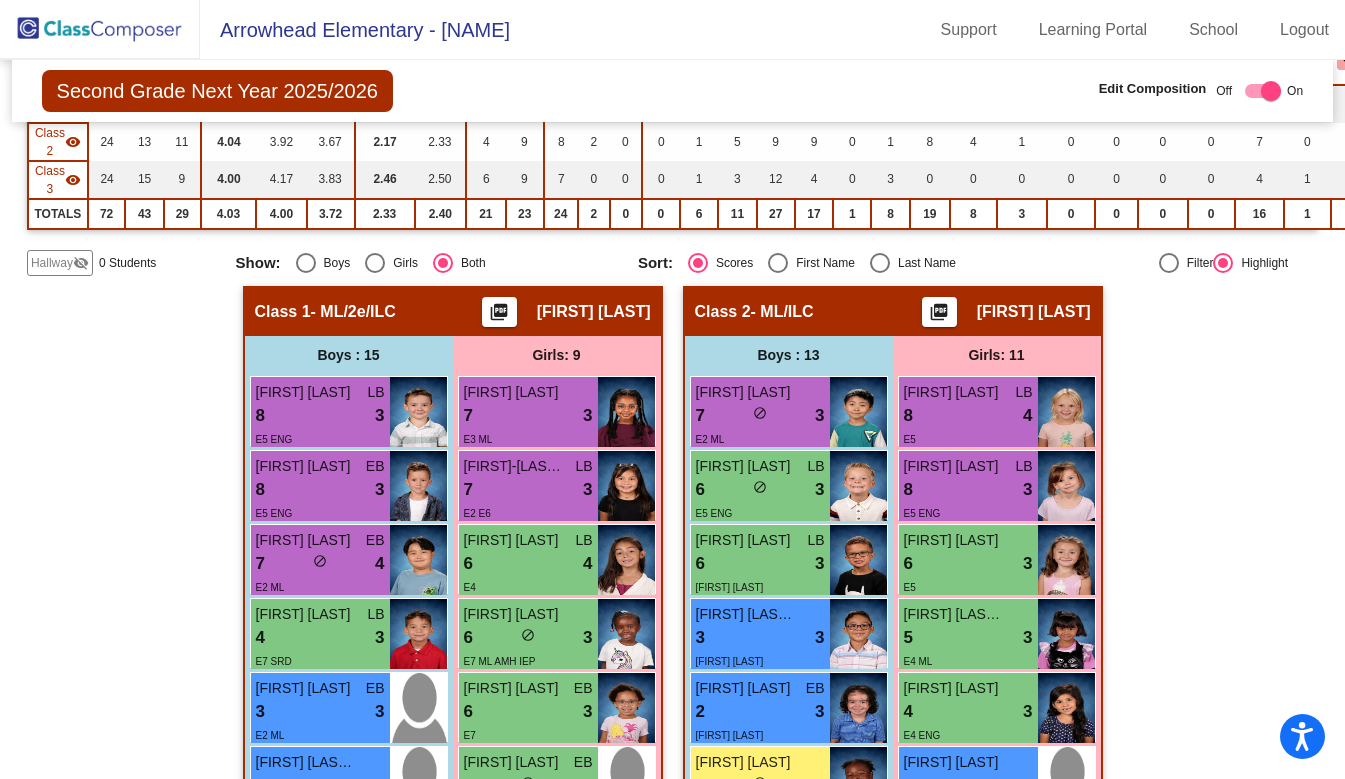 scroll, scrollTop: 0, scrollLeft: 0, axis: both 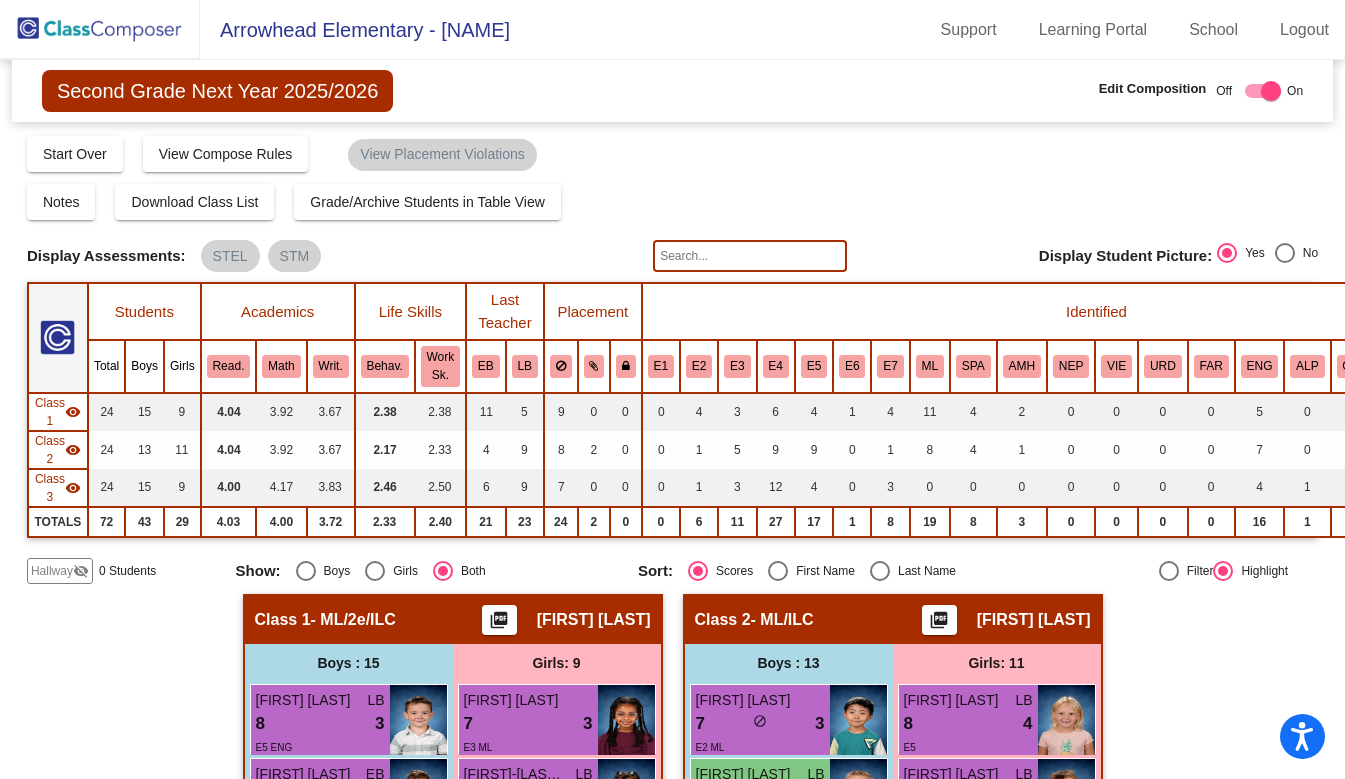 click 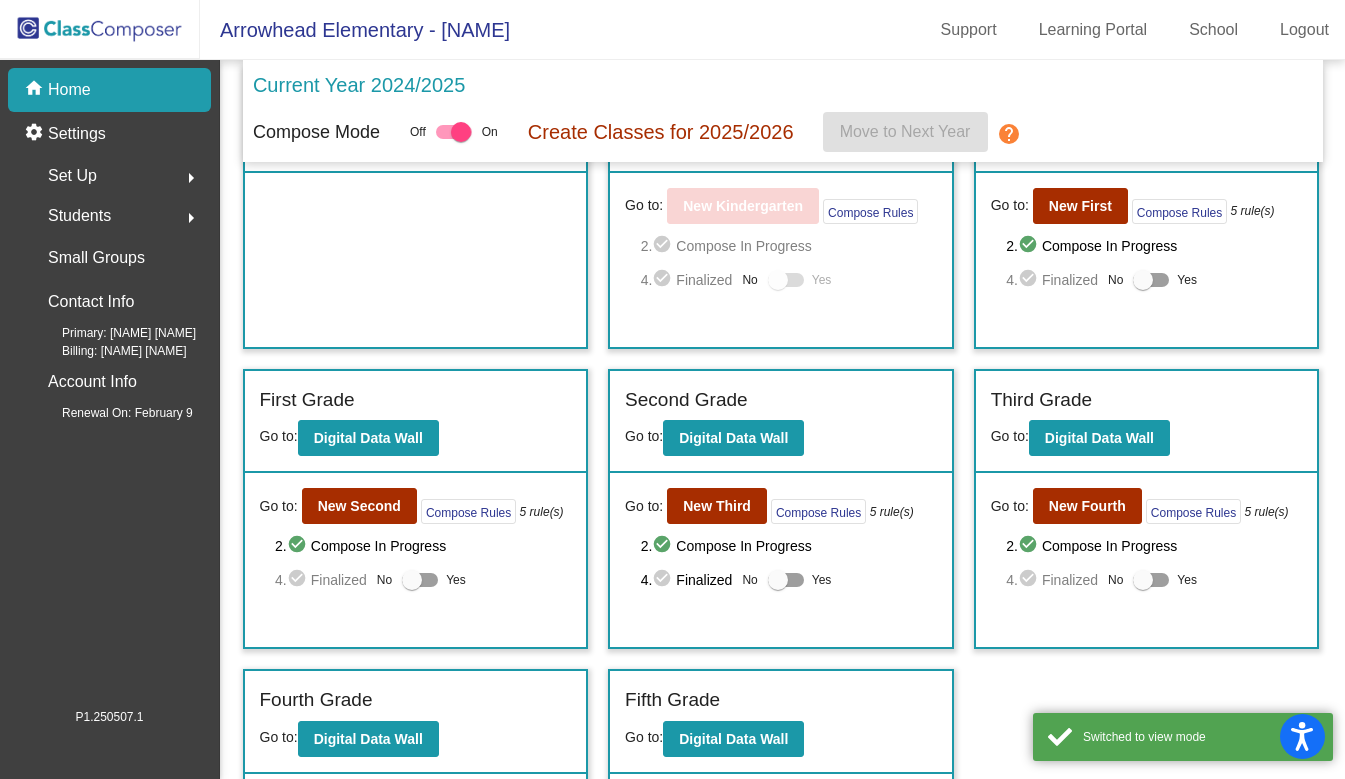scroll, scrollTop: 115, scrollLeft: 0, axis: vertical 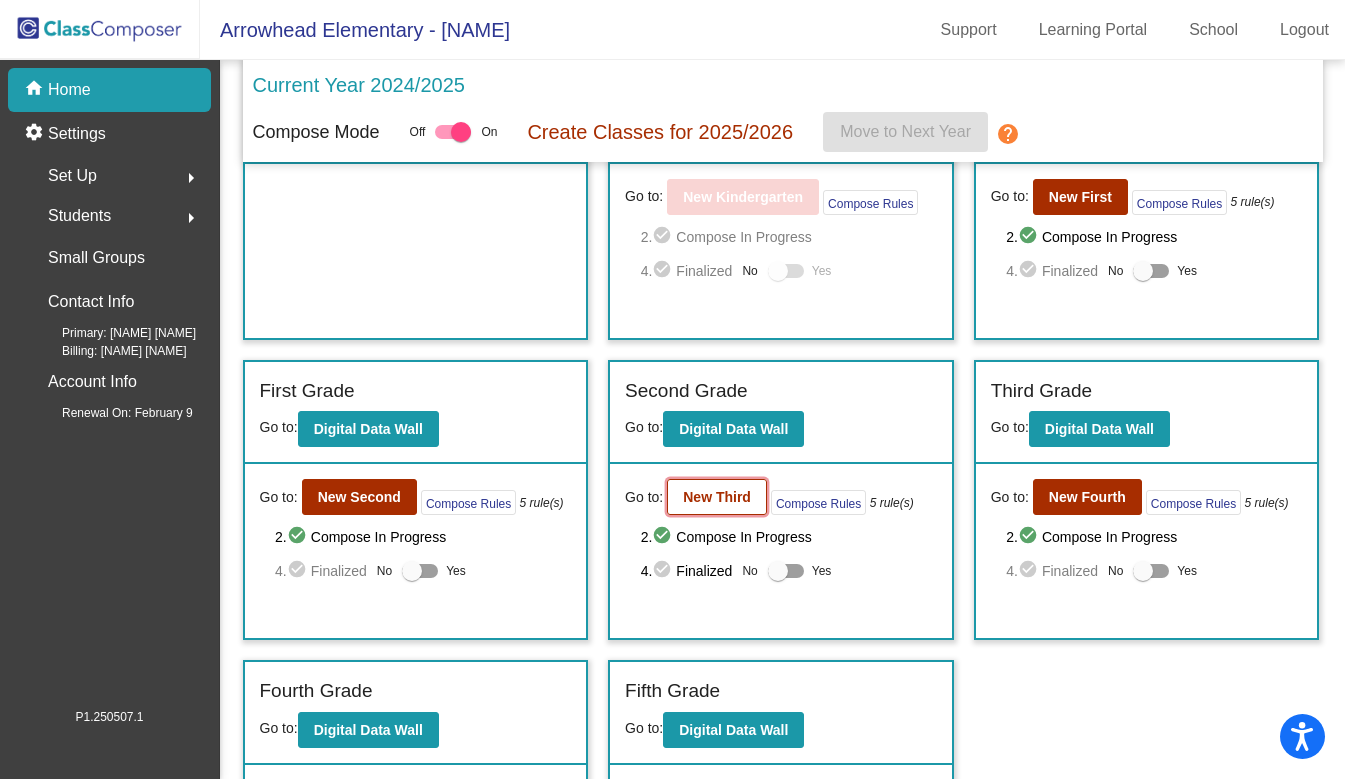 click on "New Third" 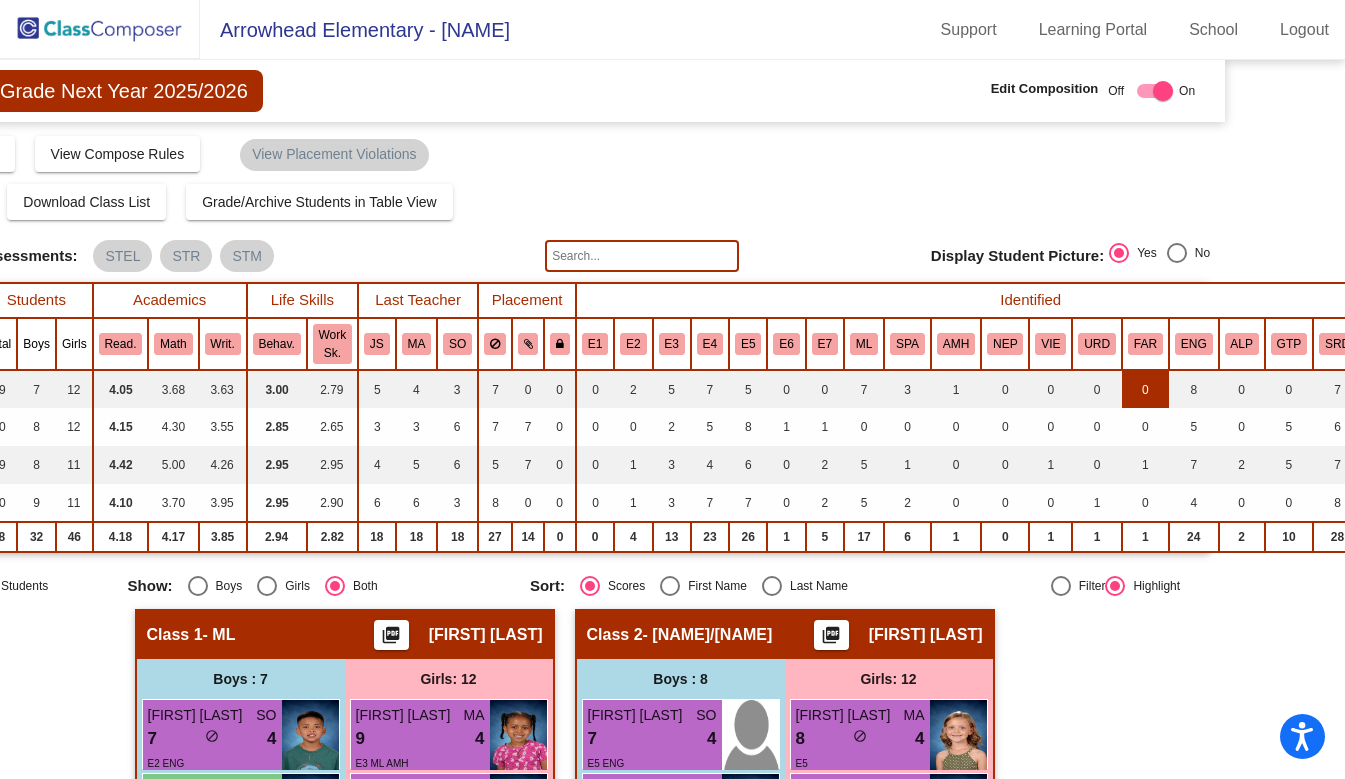 scroll, scrollTop: 0, scrollLeft: 116, axis: horizontal 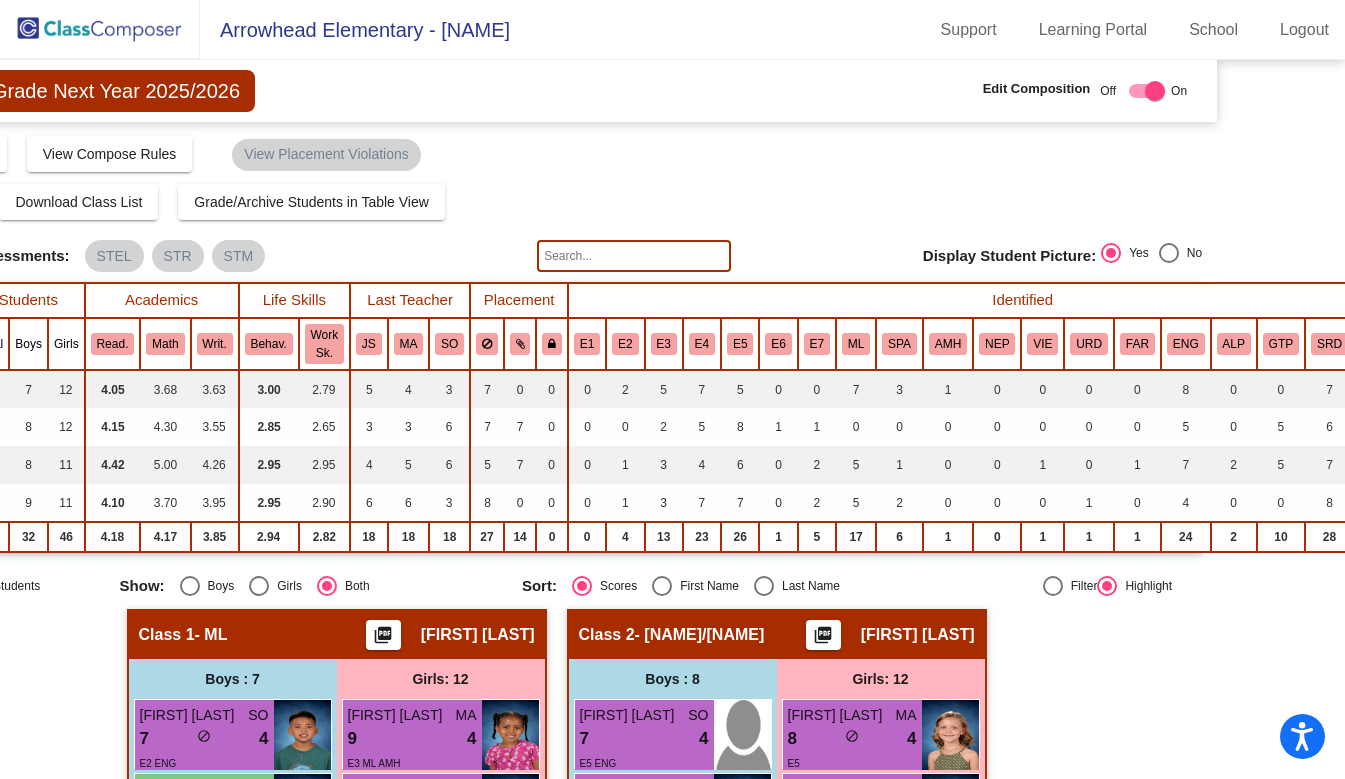 click on "SPA" 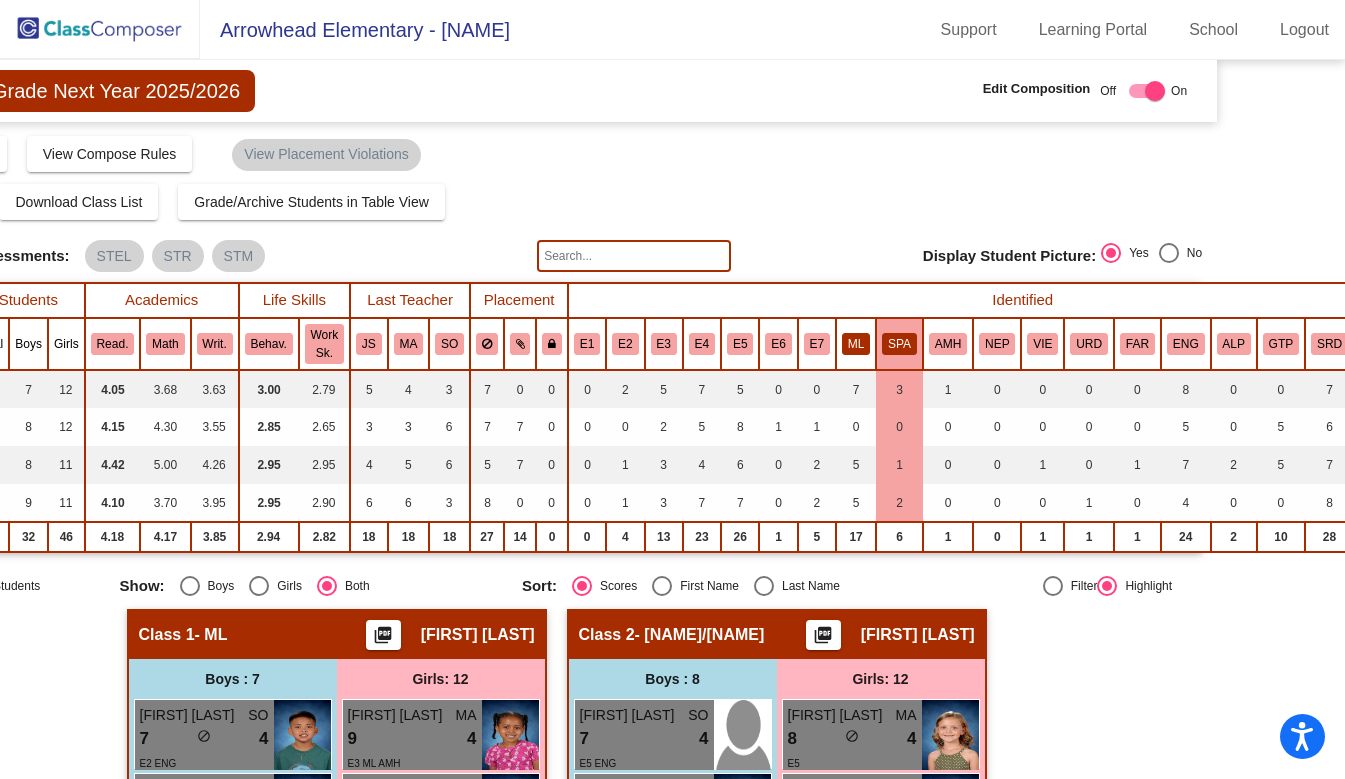 click on "ML" 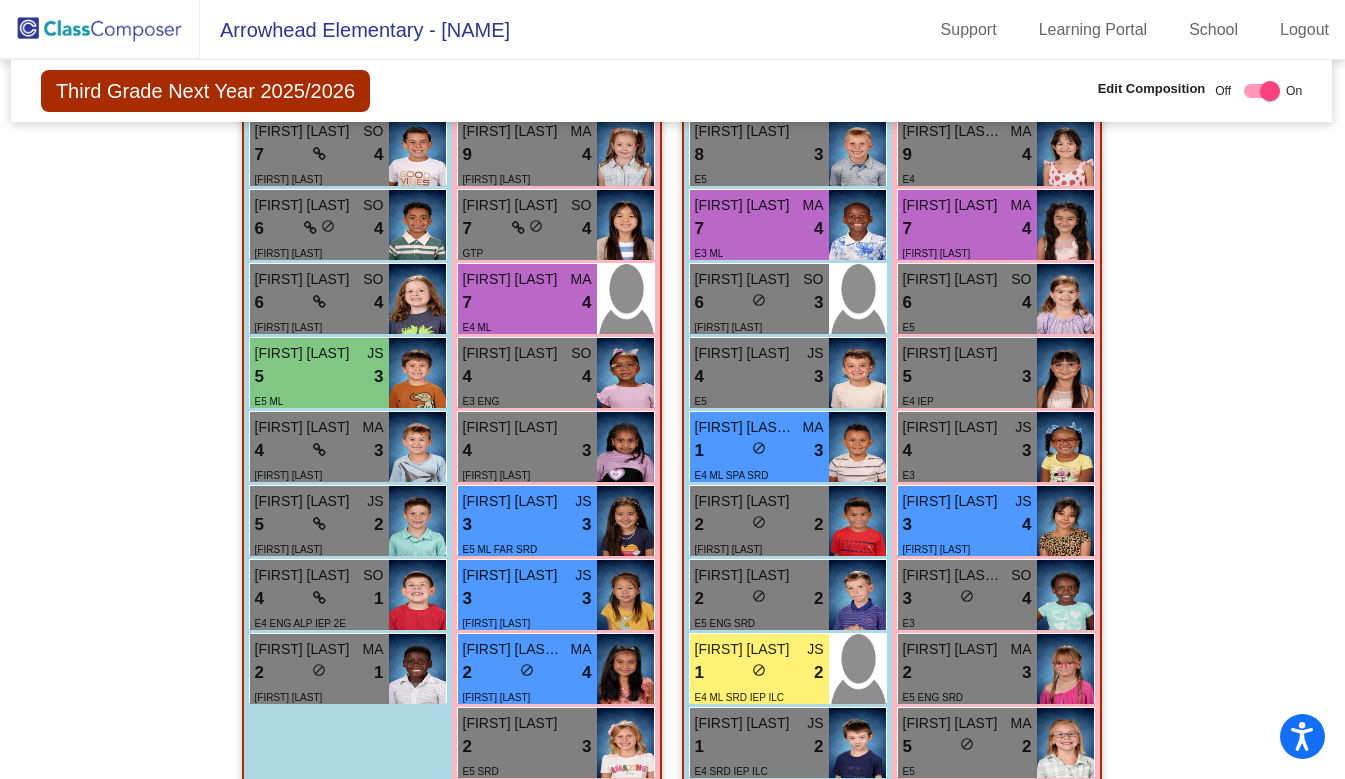 scroll, scrollTop: 1609, scrollLeft: 1, axis: both 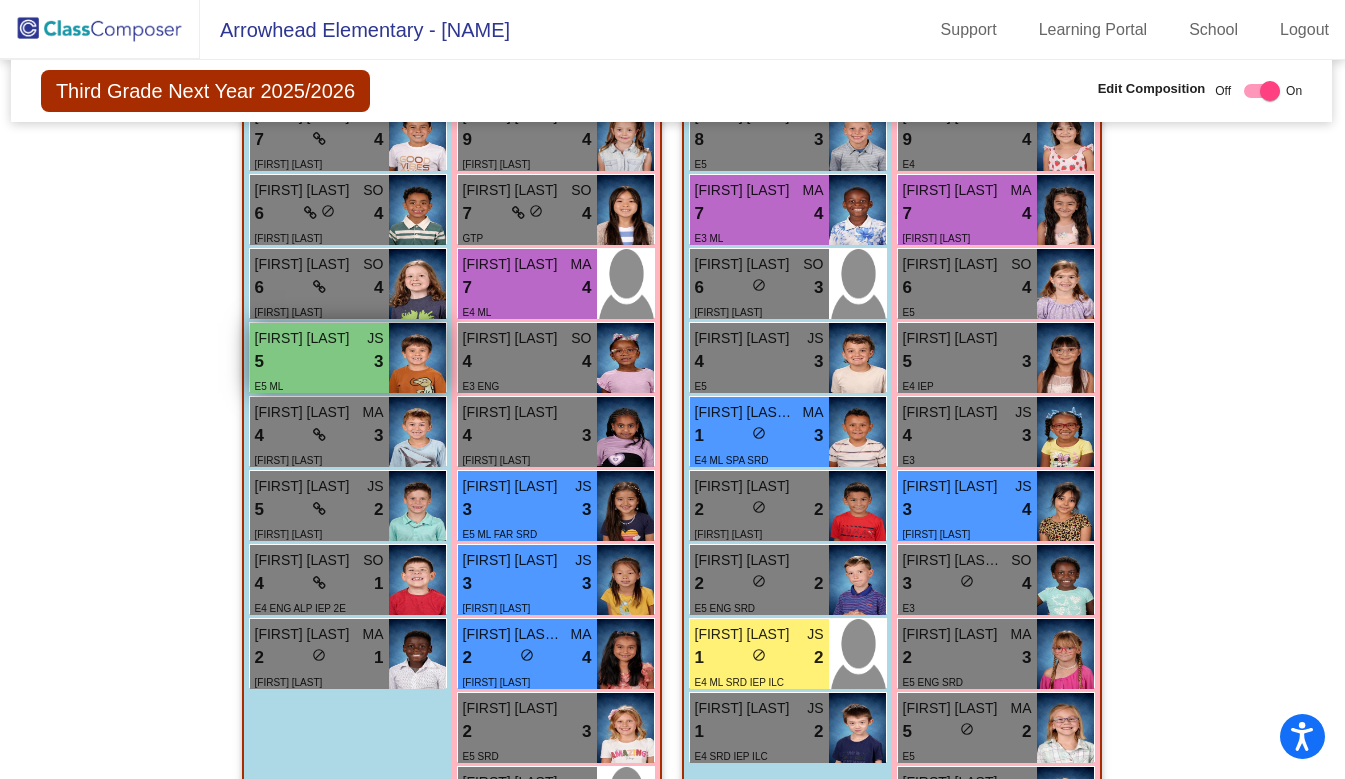 click on "5 lock do_not_disturb_alt 3" at bounding box center [319, 362] 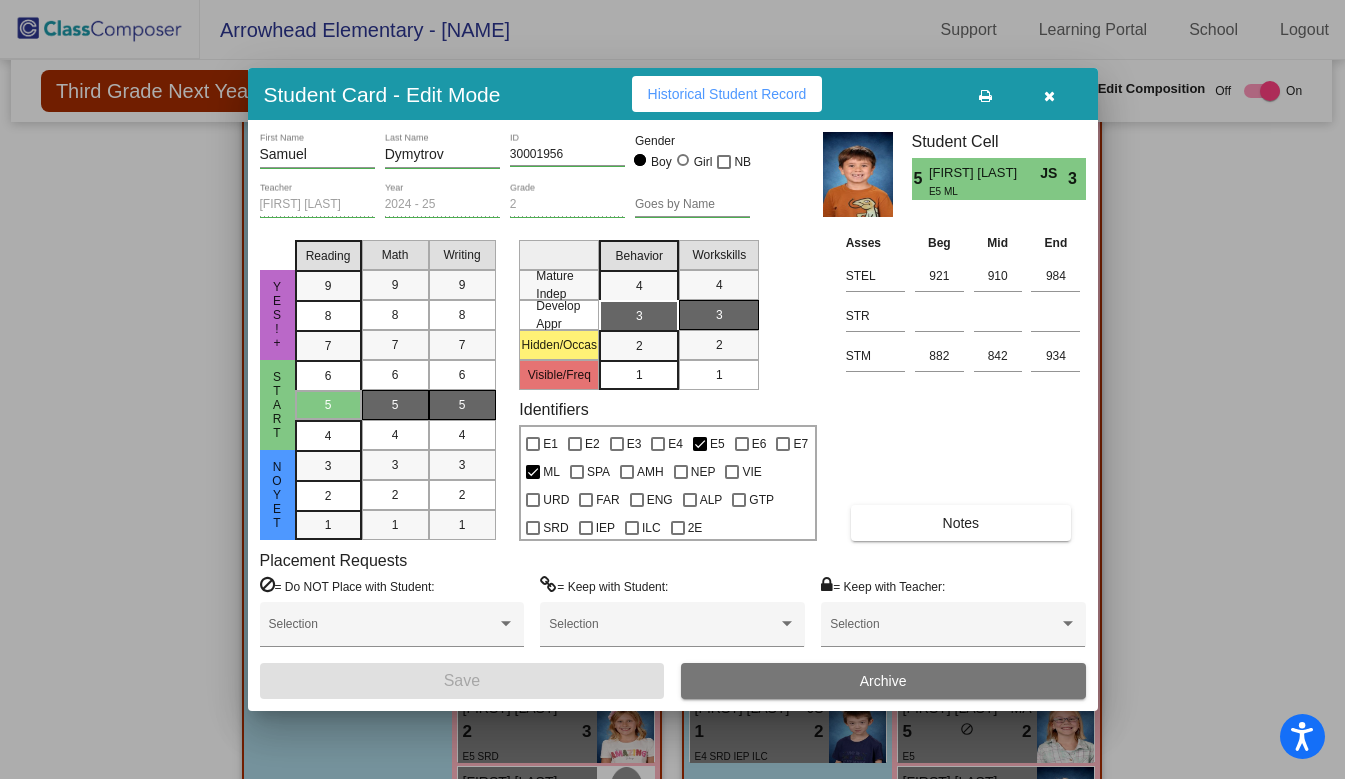 click at bounding box center [1050, 94] 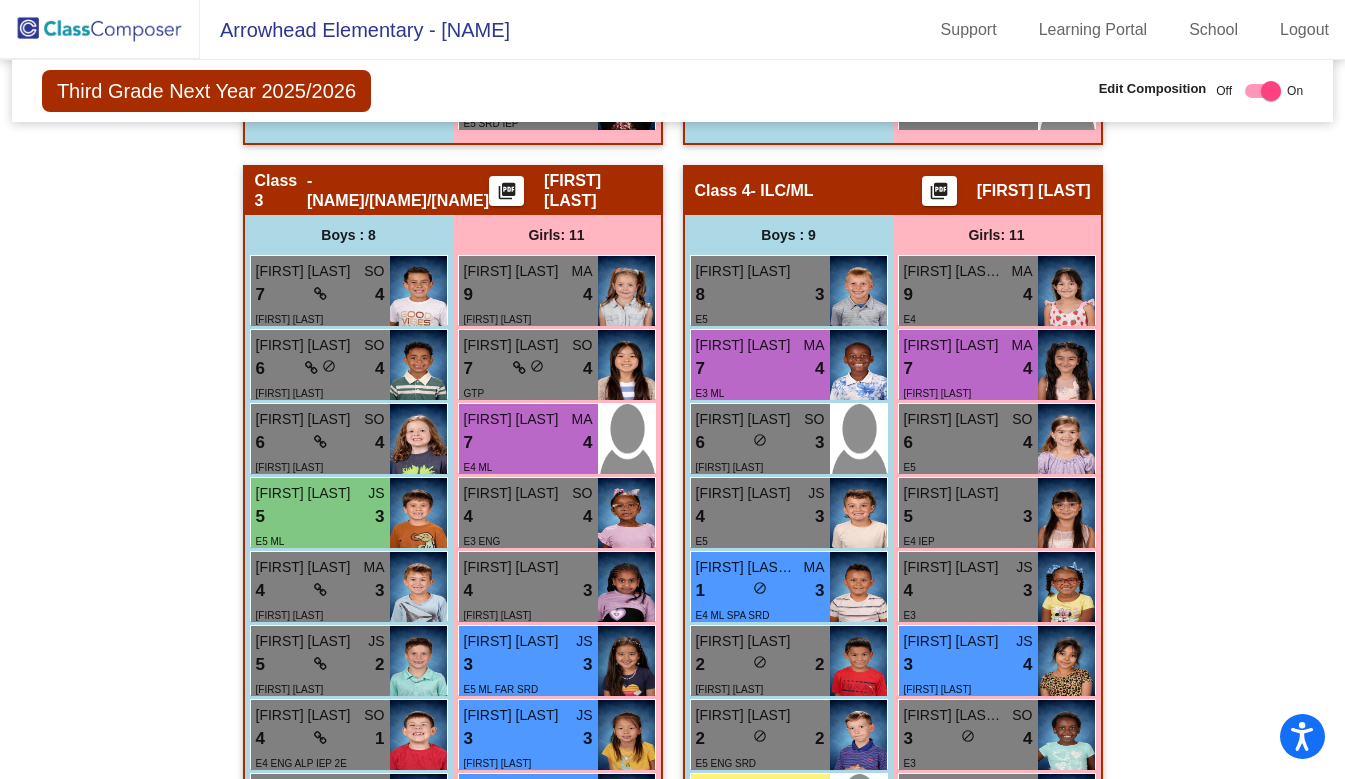 scroll, scrollTop: 1456, scrollLeft: 0, axis: vertical 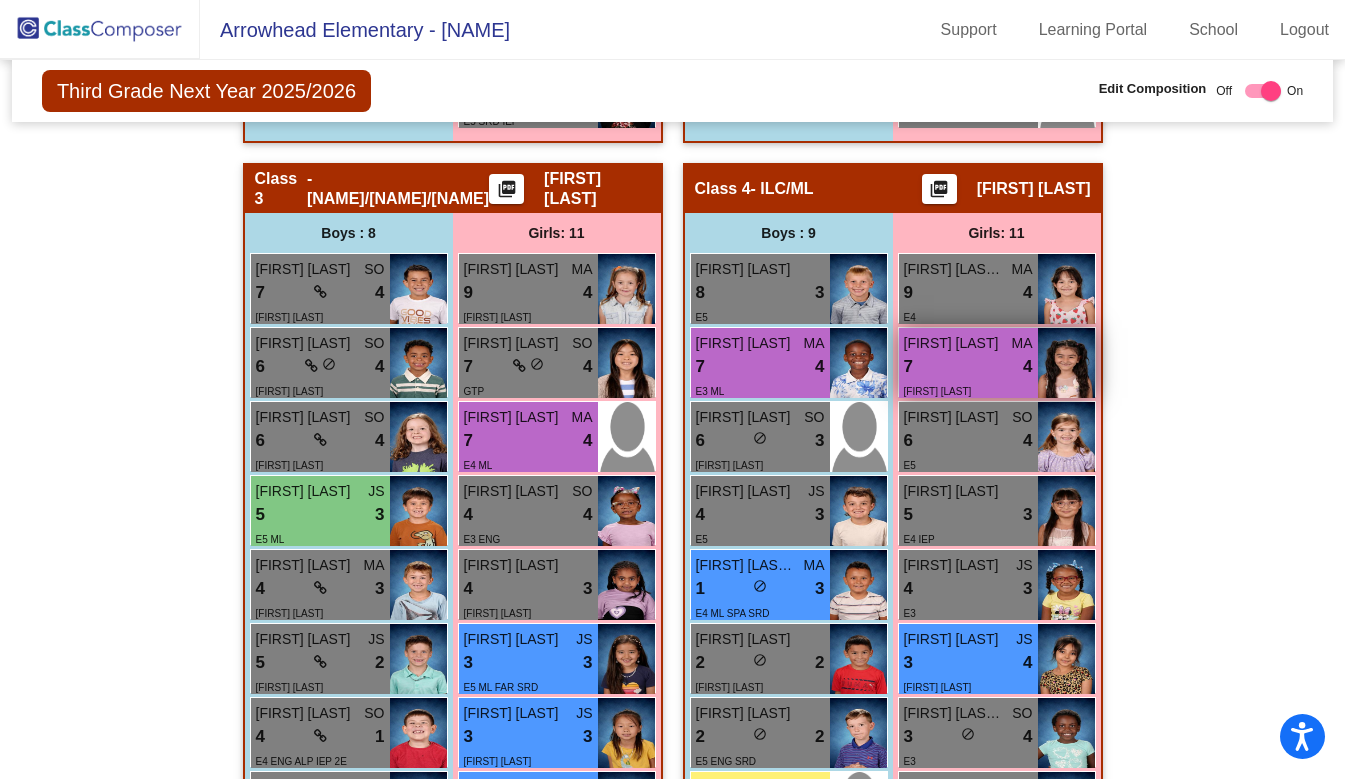 click on "7 lock do_not_disturb_alt 4" at bounding box center [968, 367] 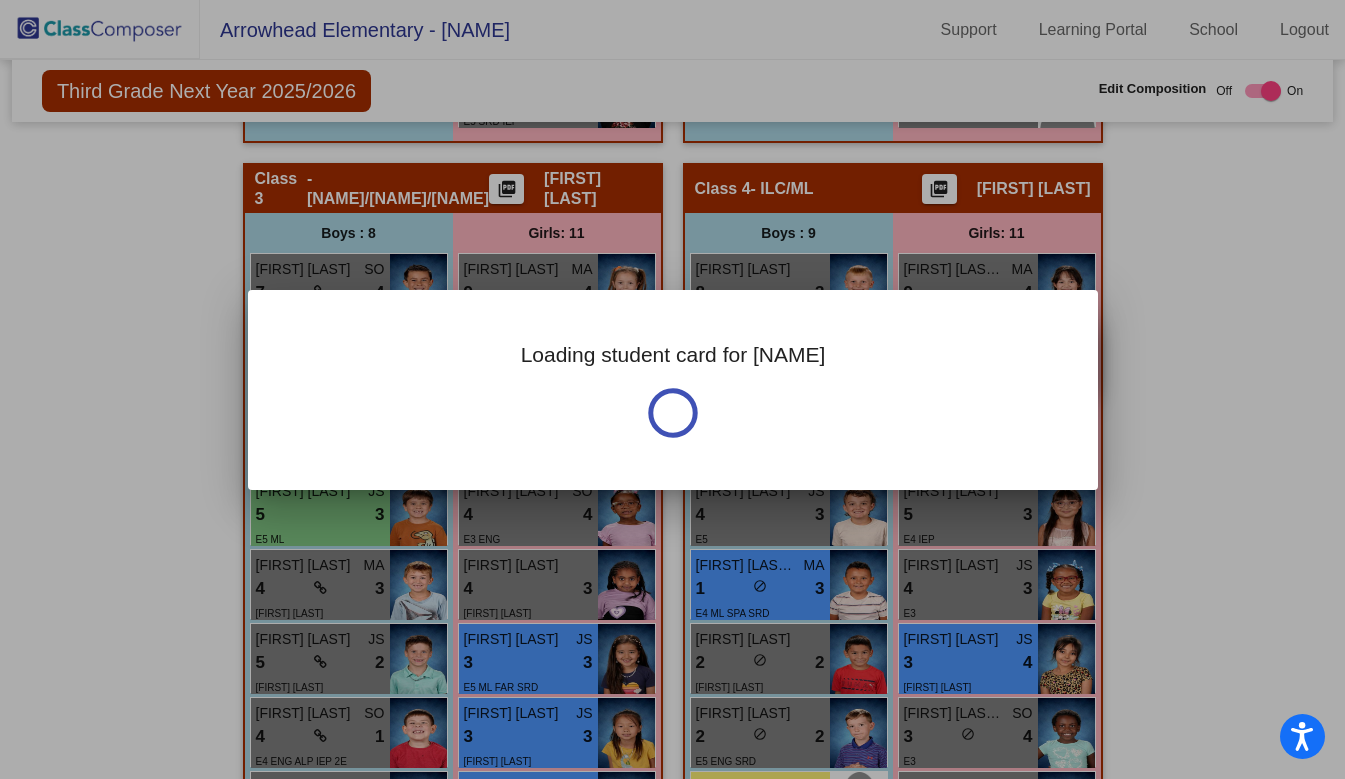 click on "Loading student card for [NAME]" at bounding box center (673, 390) 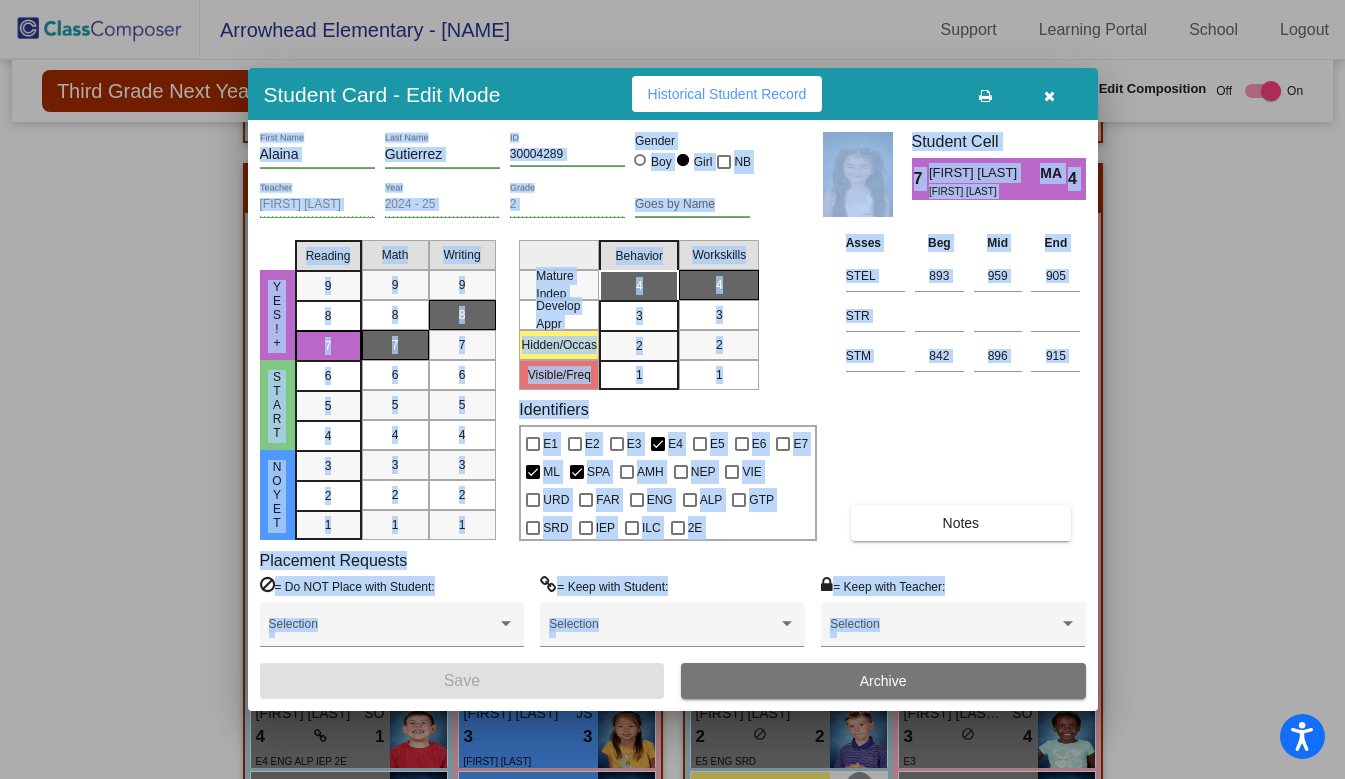 click on "Asses Beg Mid End STEL [PHONE] STR STM [PHONE]  Notes" at bounding box center [963, 386] 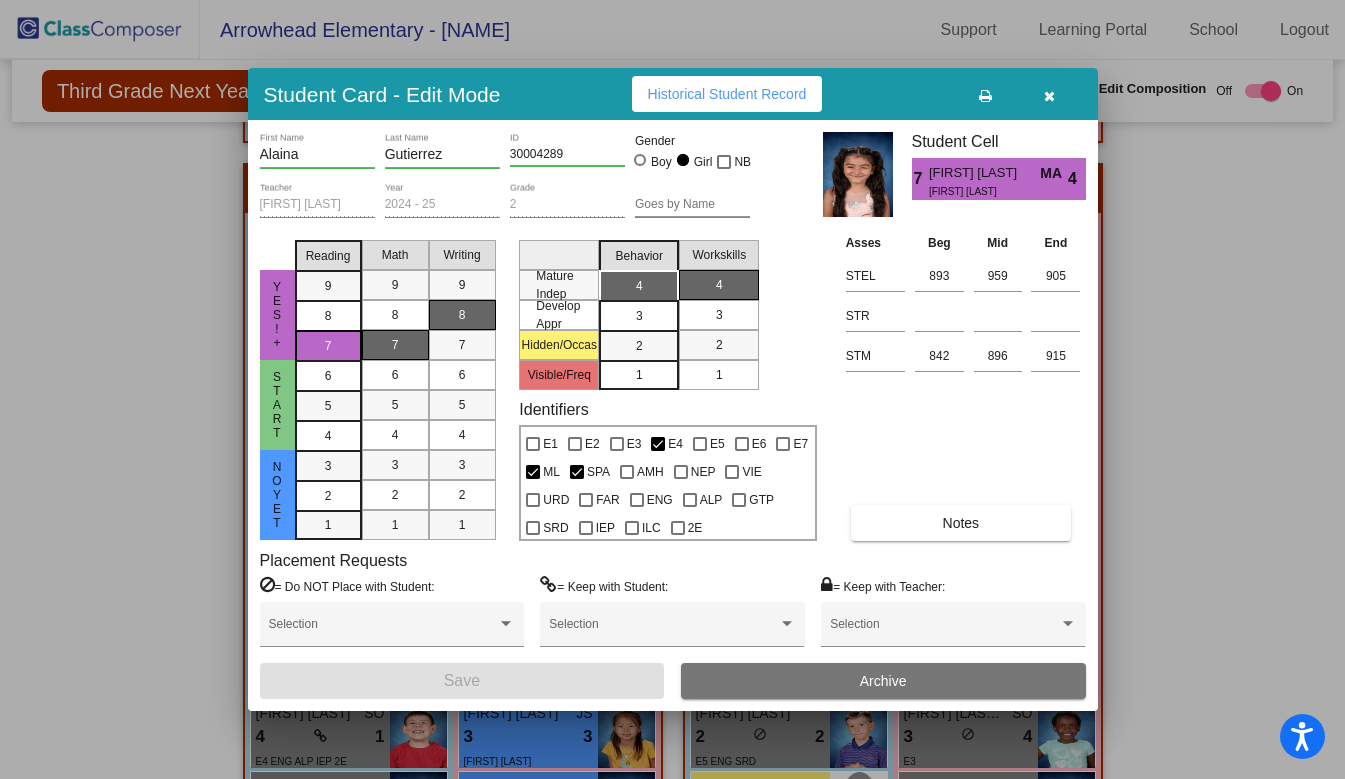 drag, startPoint x: 1044, startPoint y: 90, endPoint x: 1119, endPoint y: 247, distance: 173.99425 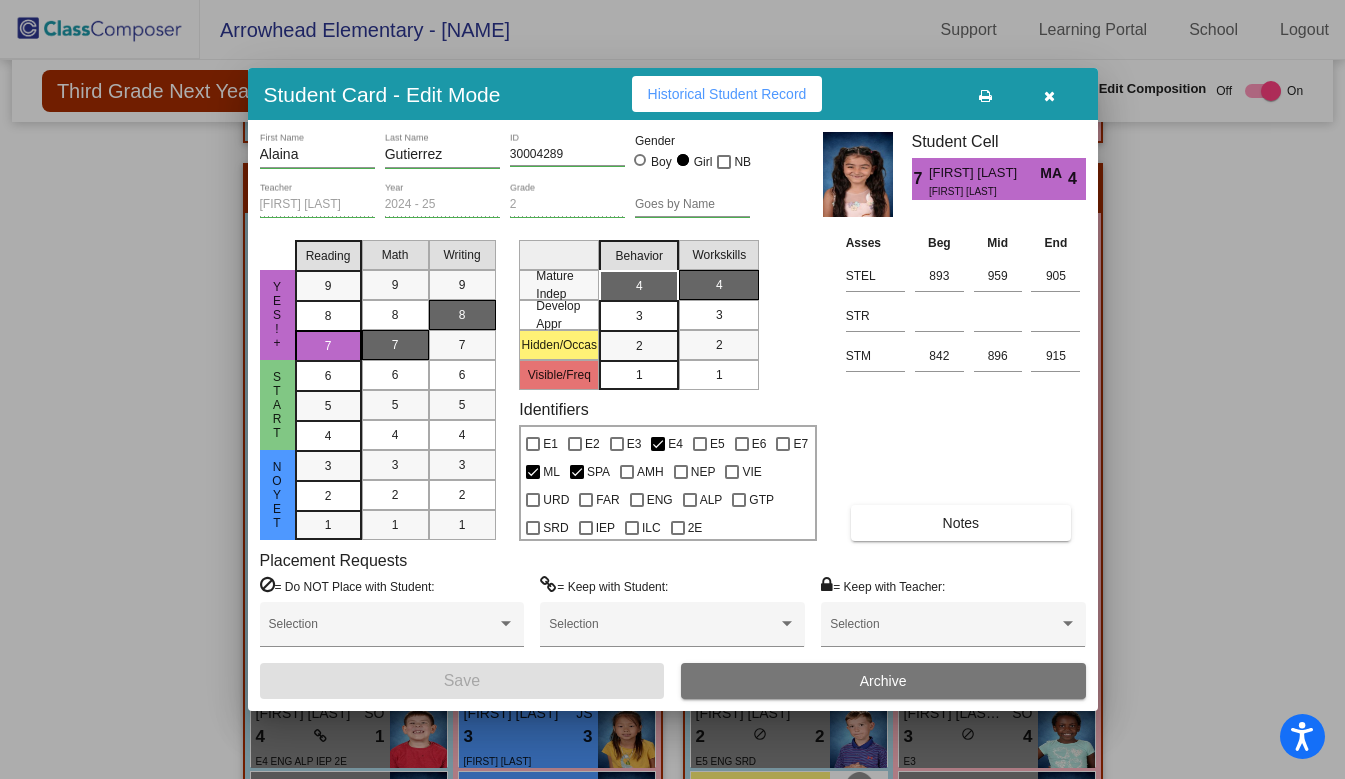 click at bounding box center (1049, 96) 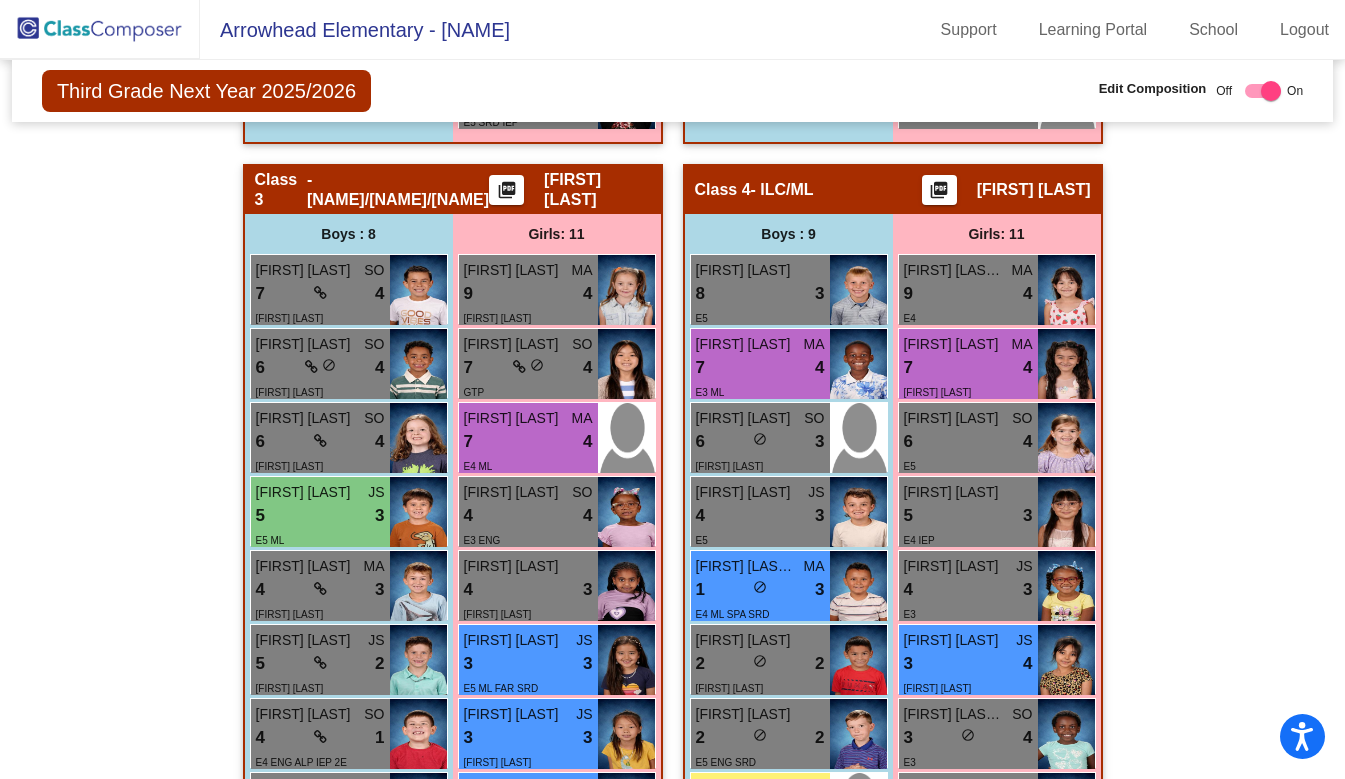 scroll, scrollTop: 1785, scrollLeft: 0, axis: vertical 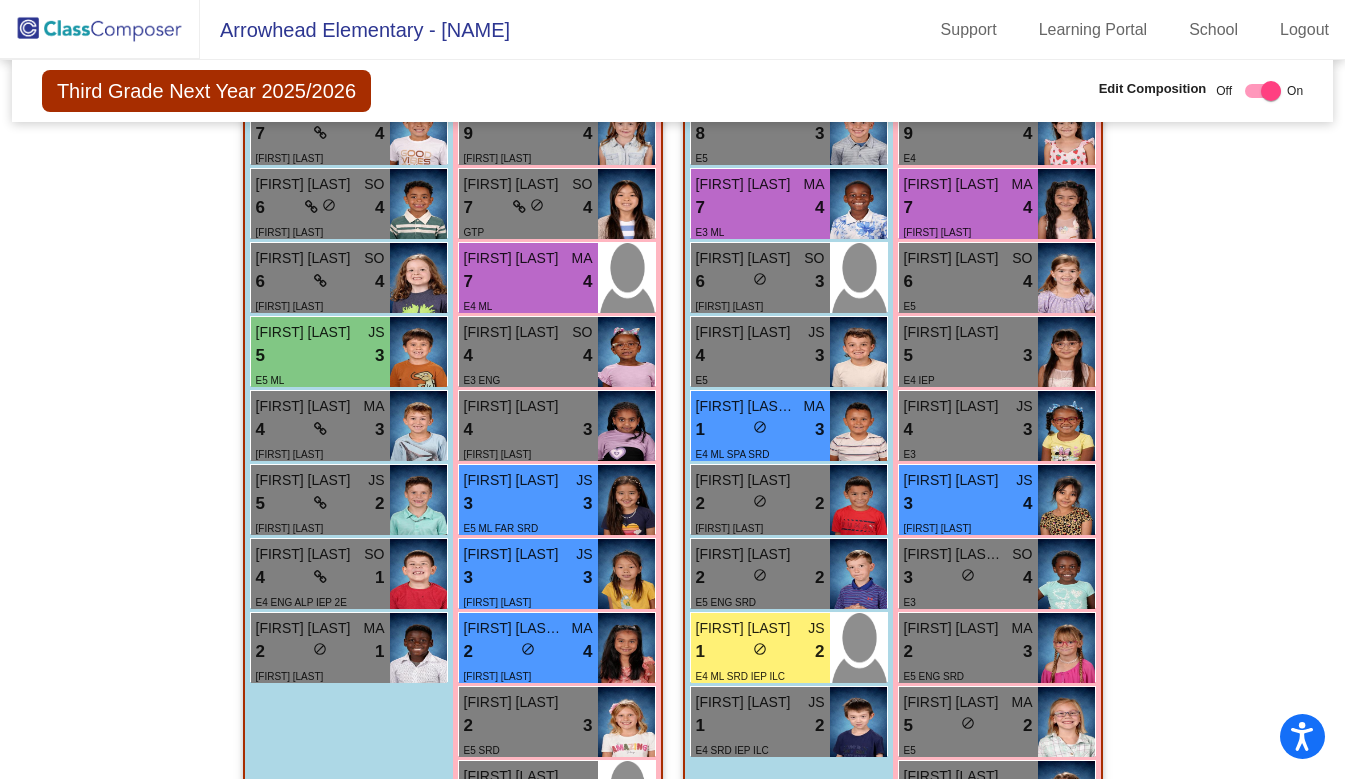 click on "E4 ML SRD IEP ILC" at bounding box center (740, 675) 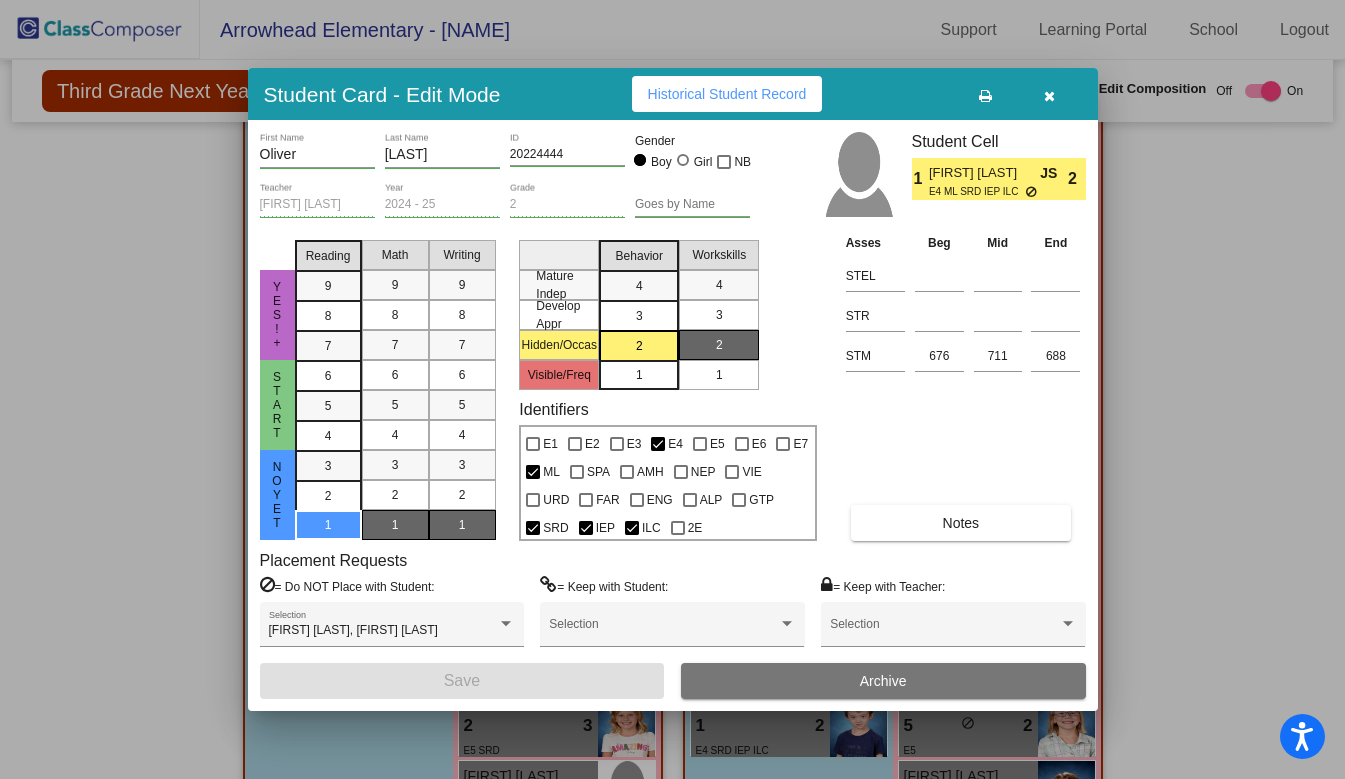 click at bounding box center (1049, 96) 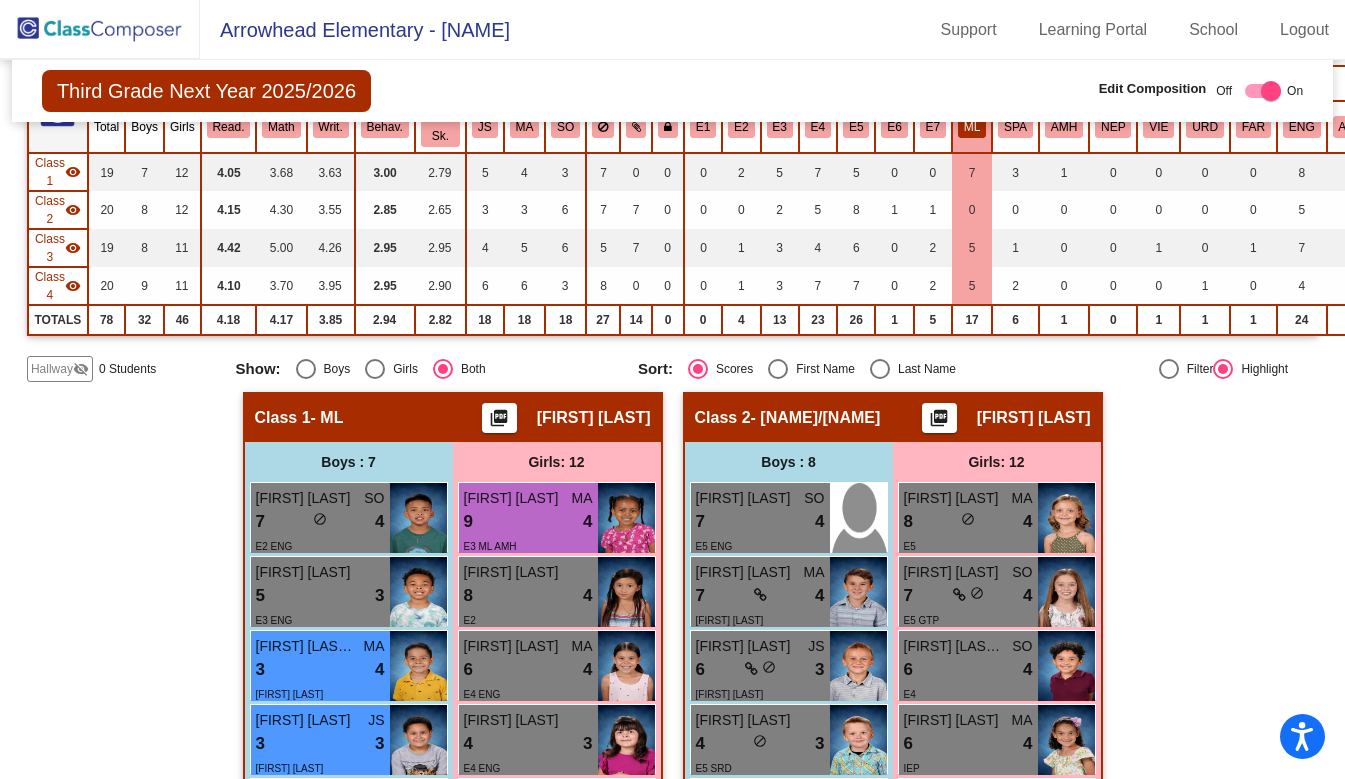 scroll, scrollTop: 0, scrollLeft: 0, axis: both 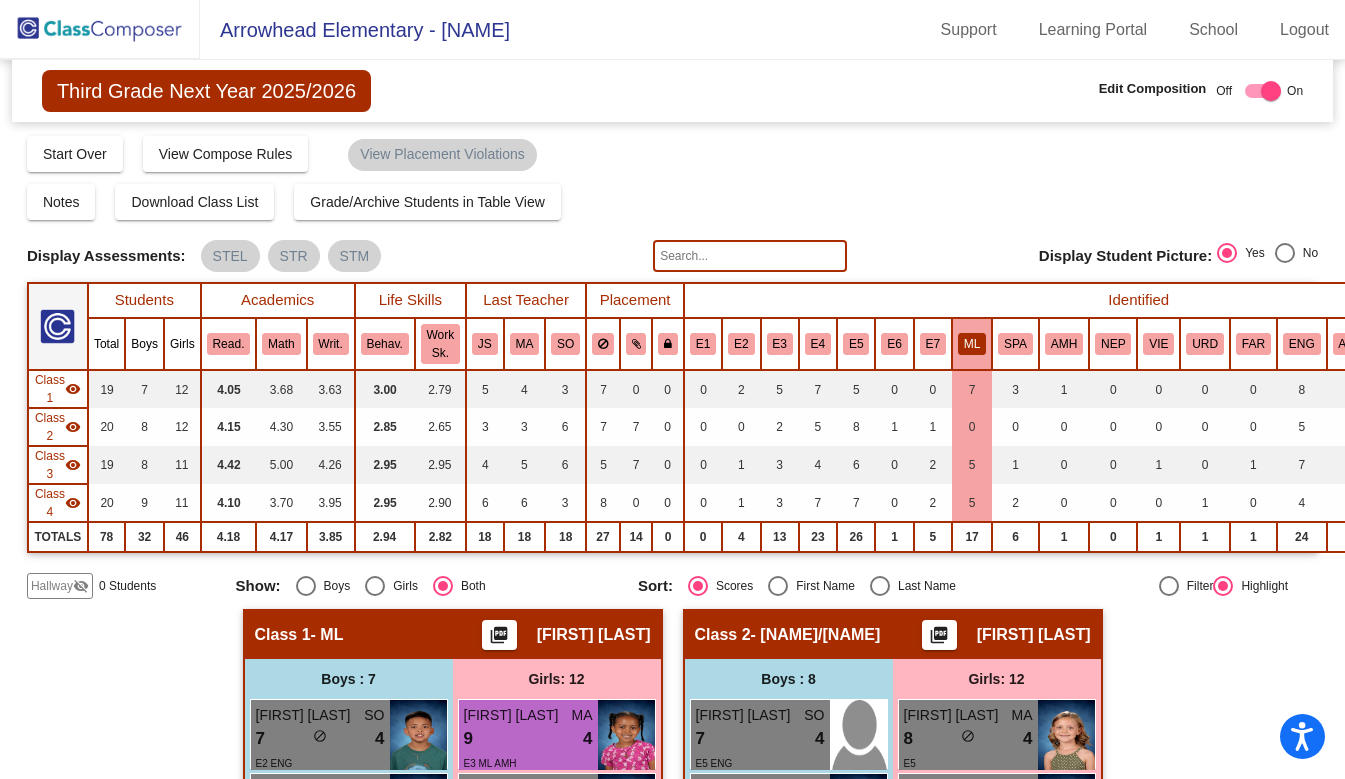 click on "ML" 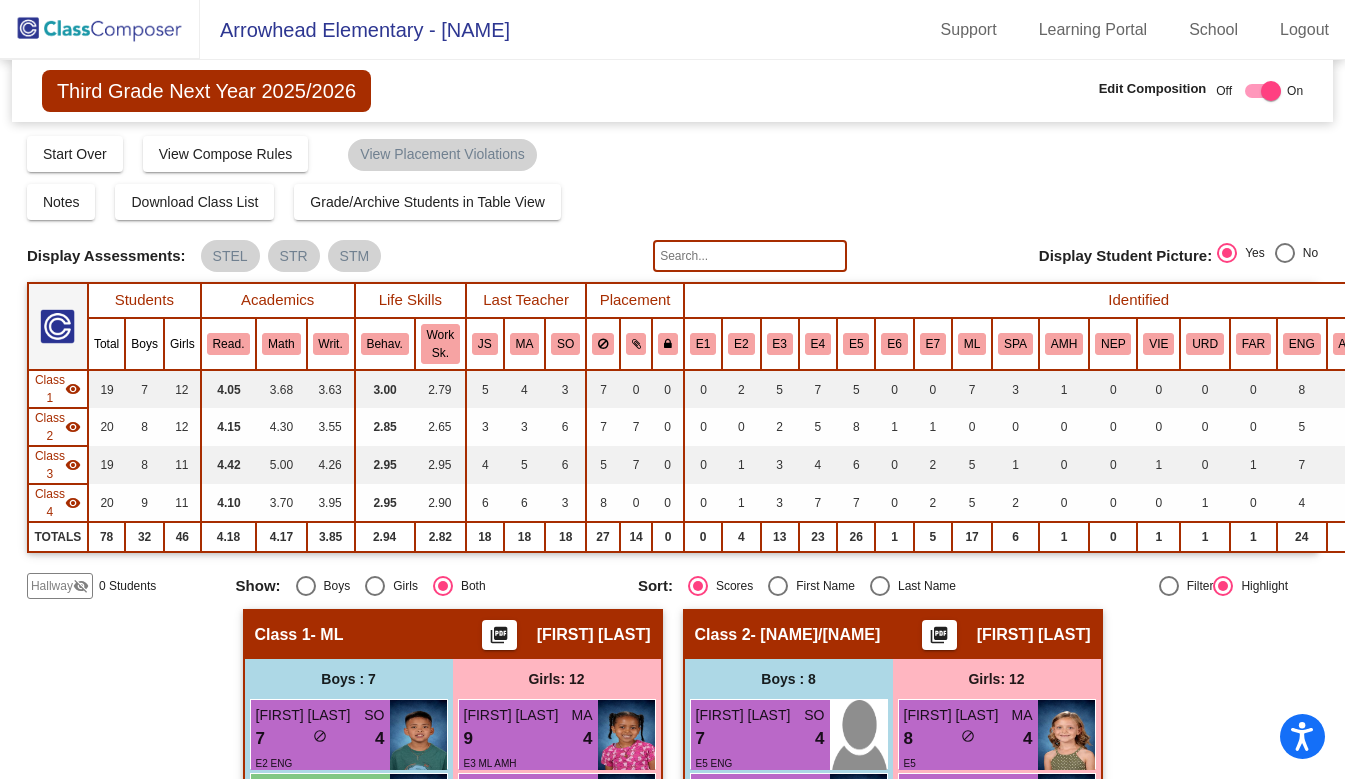 drag, startPoint x: 644, startPoint y: 634, endPoint x: 488, endPoint y: 642, distance: 156.20499 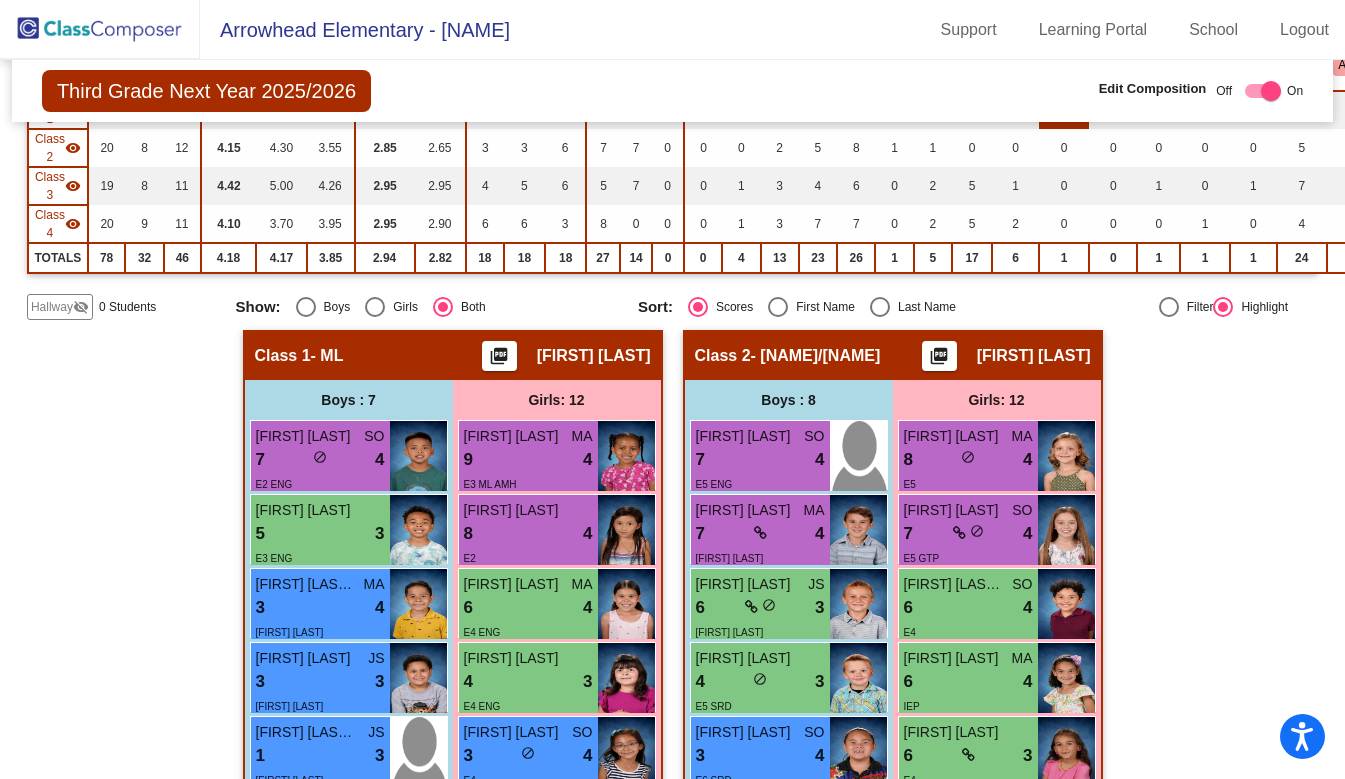 scroll, scrollTop: 0, scrollLeft: 0, axis: both 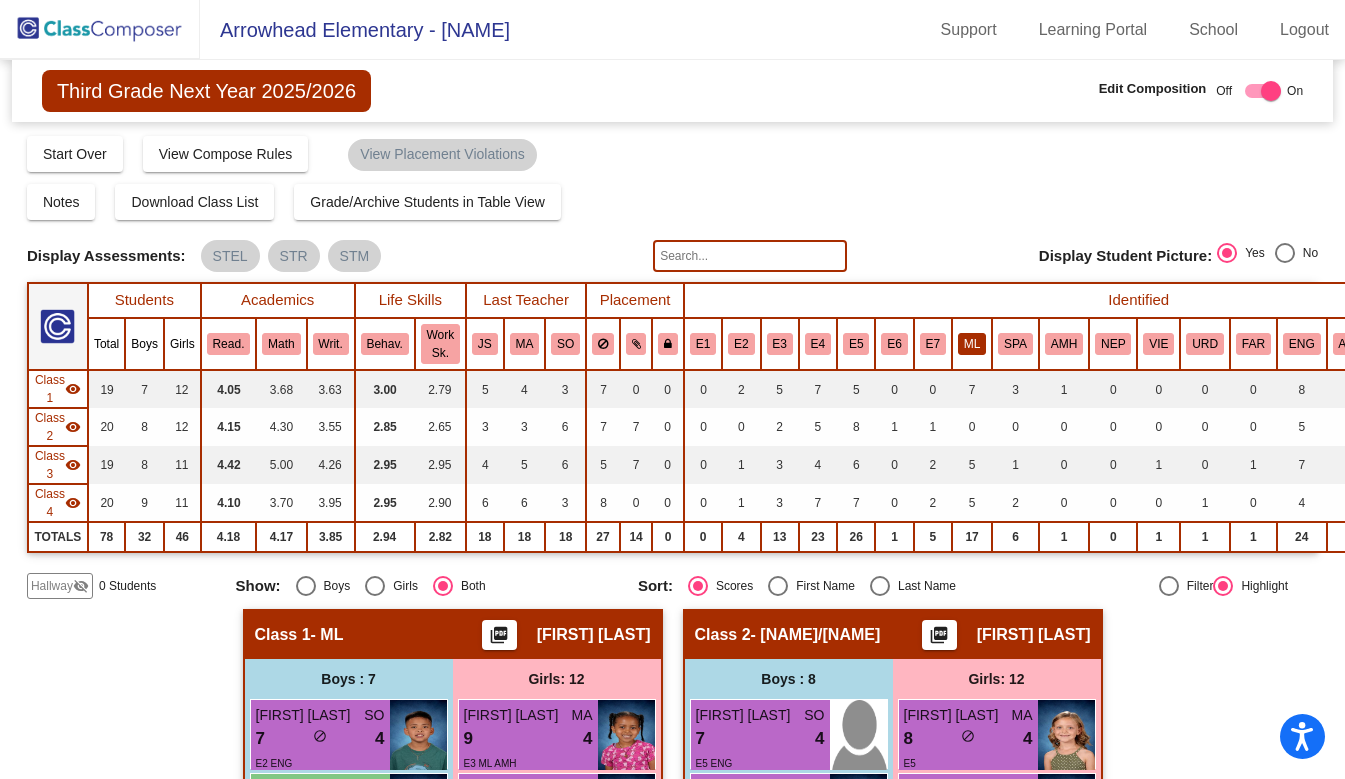 click on "ML" 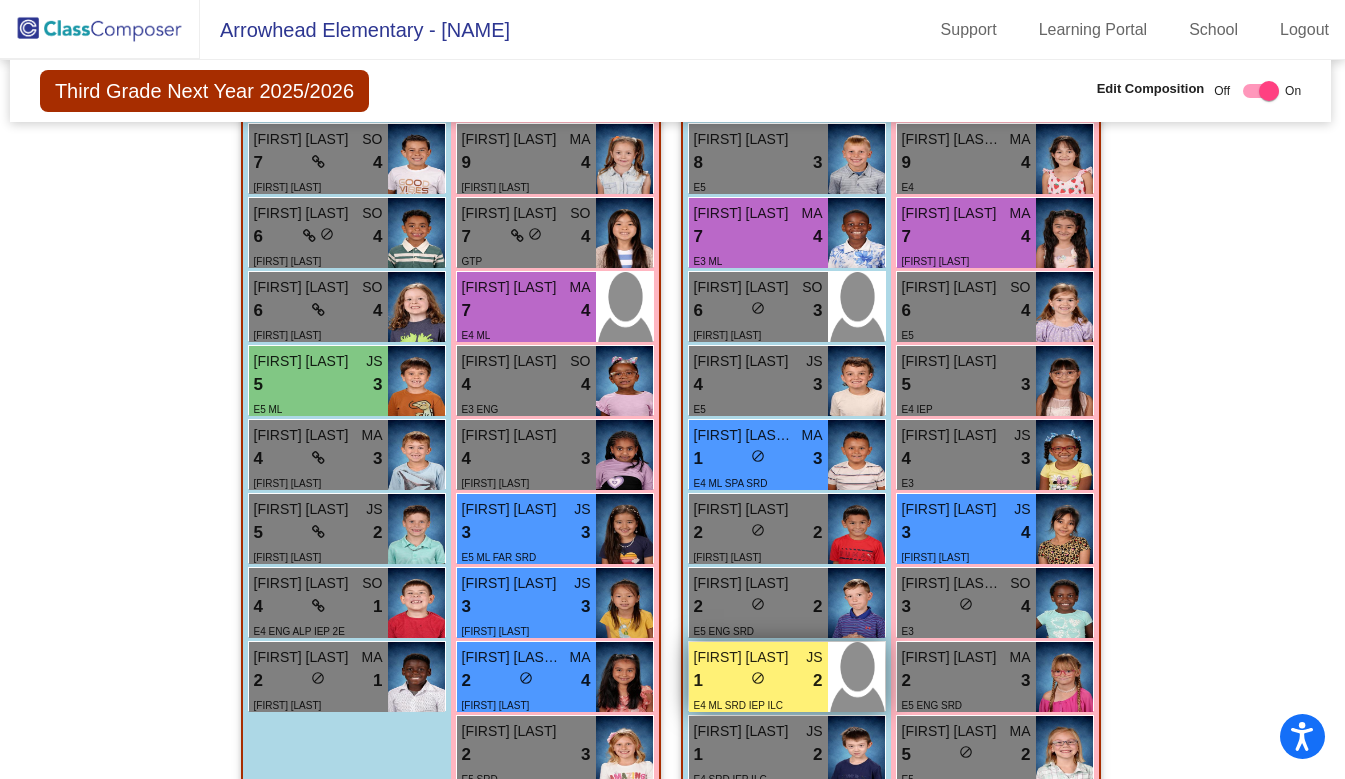 scroll, scrollTop: 1586, scrollLeft: 3, axis: both 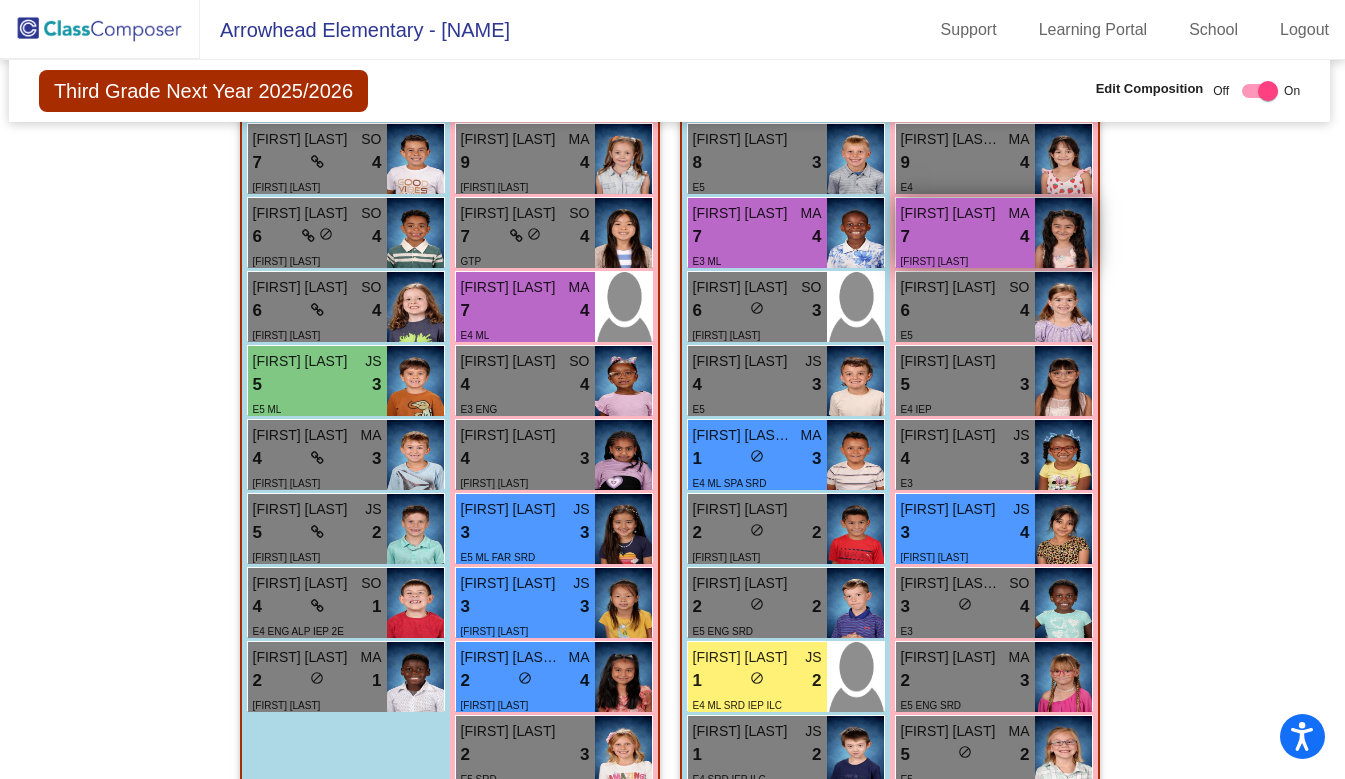 click on "[FIRST] [LAST]" at bounding box center (965, 260) 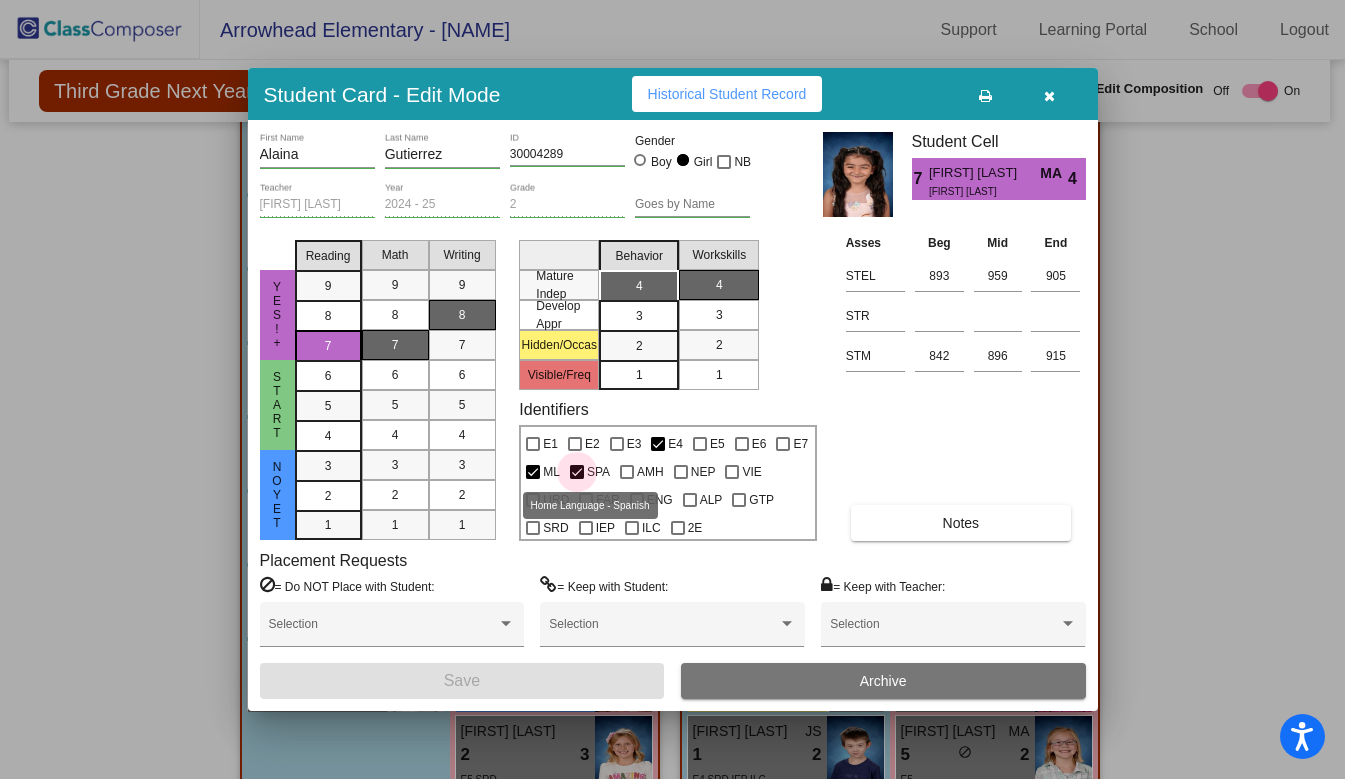 click at bounding box center [577, 472] 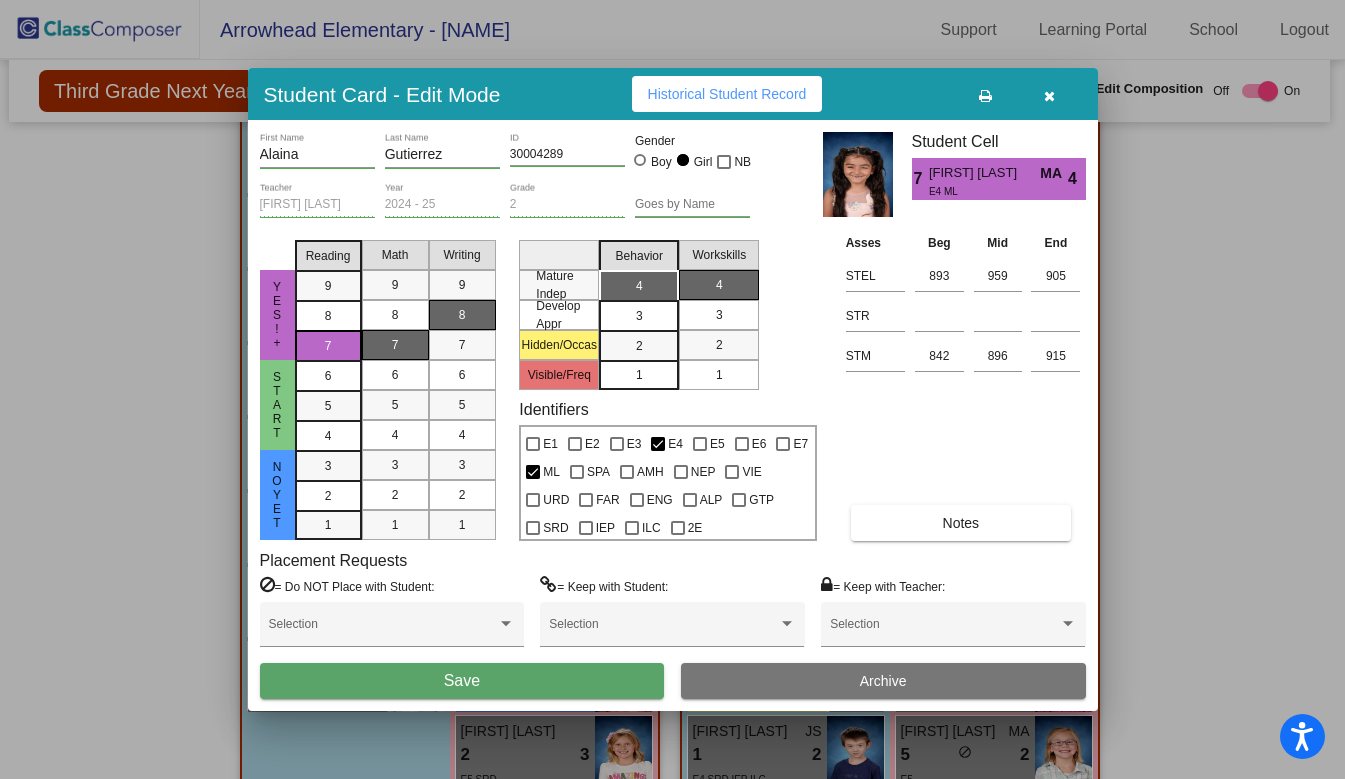 click on "Save" at bounding box center (462, 681) 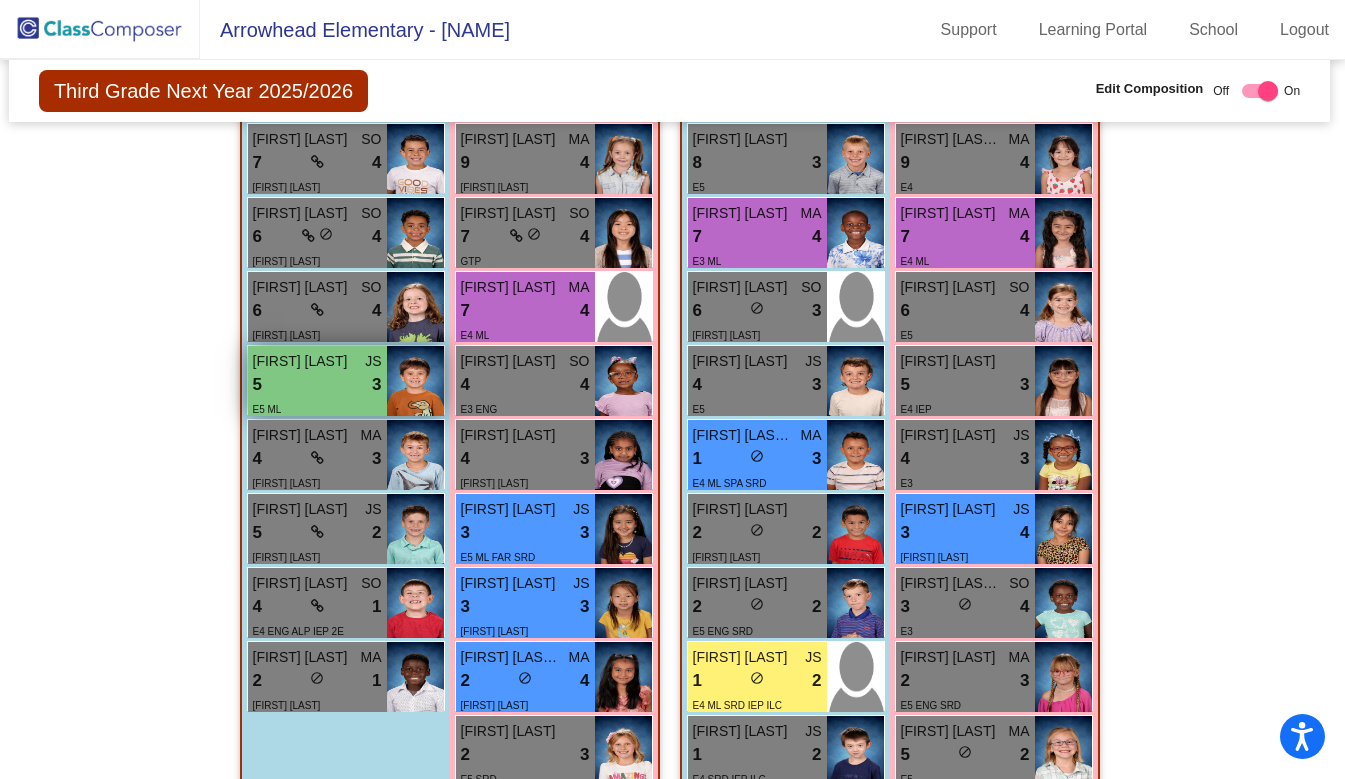 click on "5 lock do_not_disturb_alt 3" at bounding box center (317, 385) 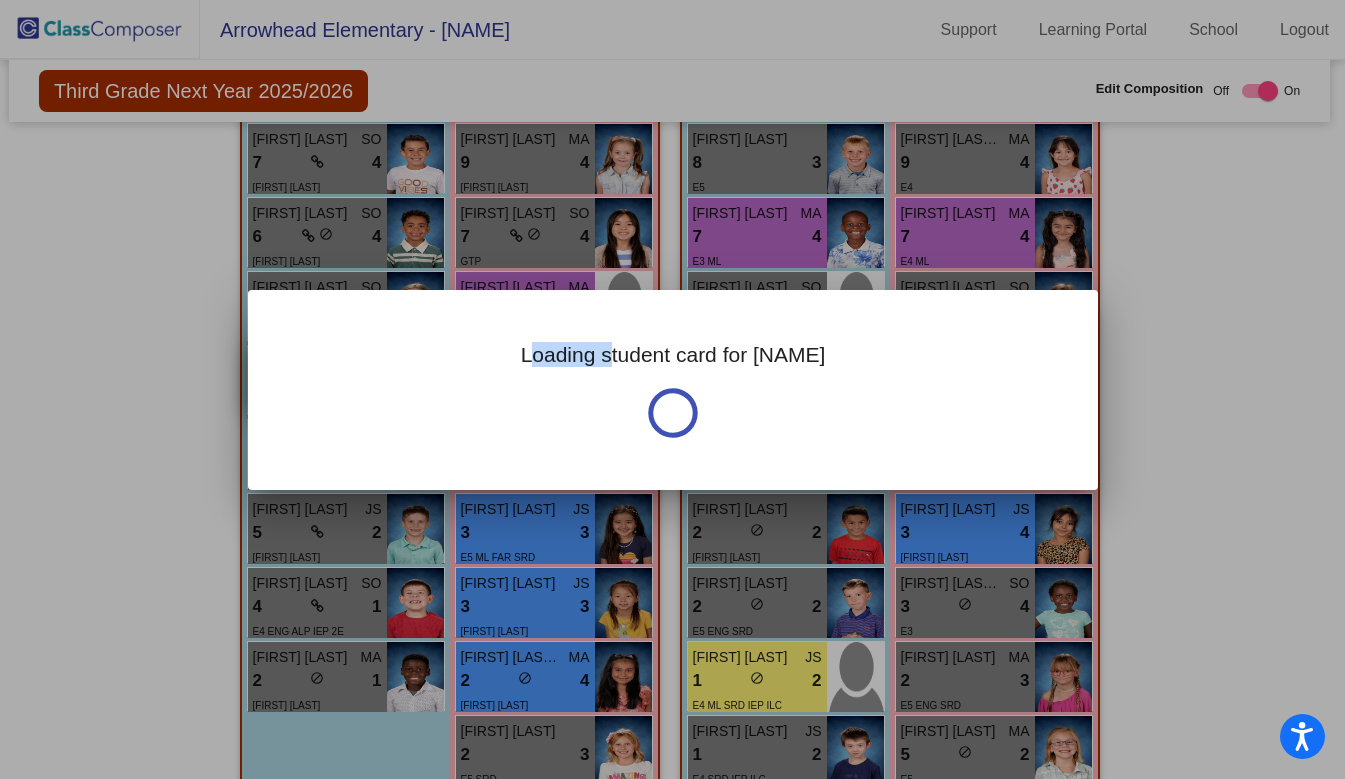 click on "Loading student card for [NAME]" at bounding box center [673, 390] 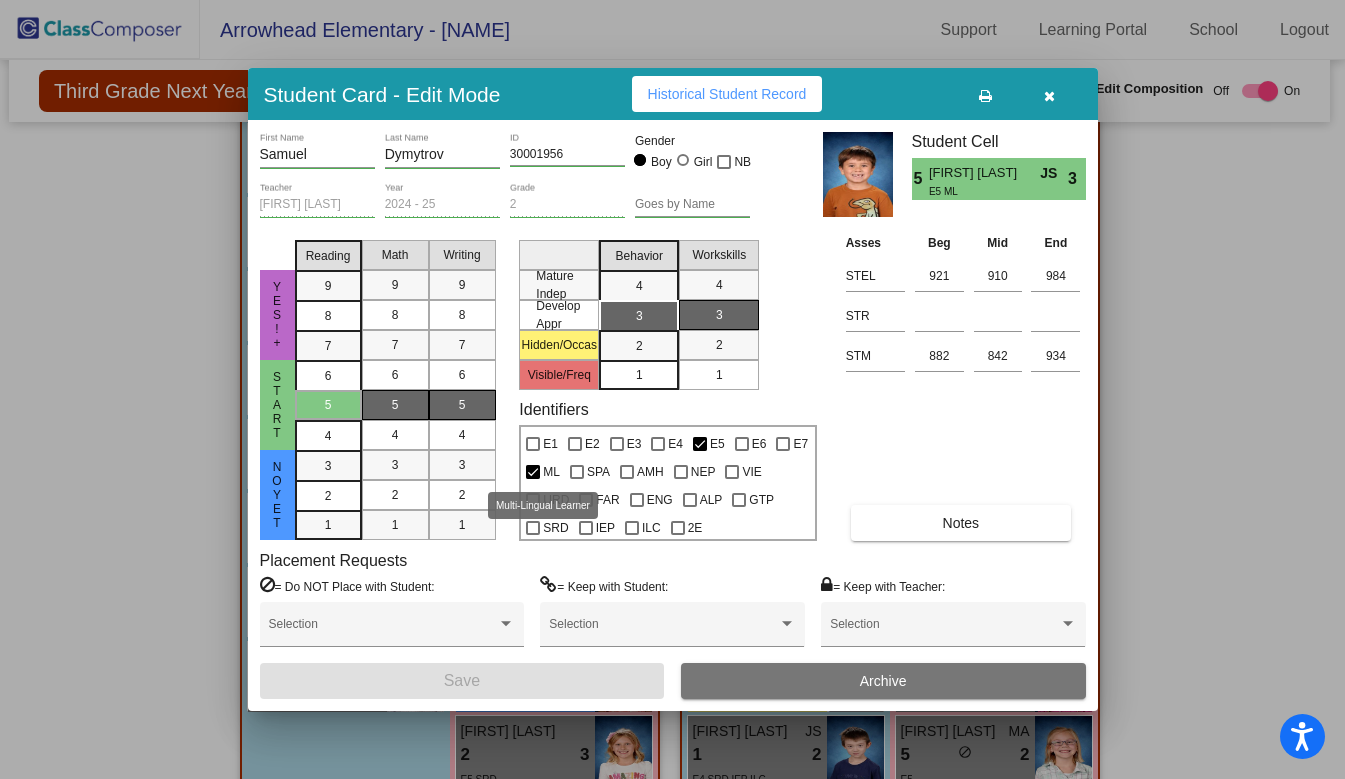 click at bounding box center [533, 472] 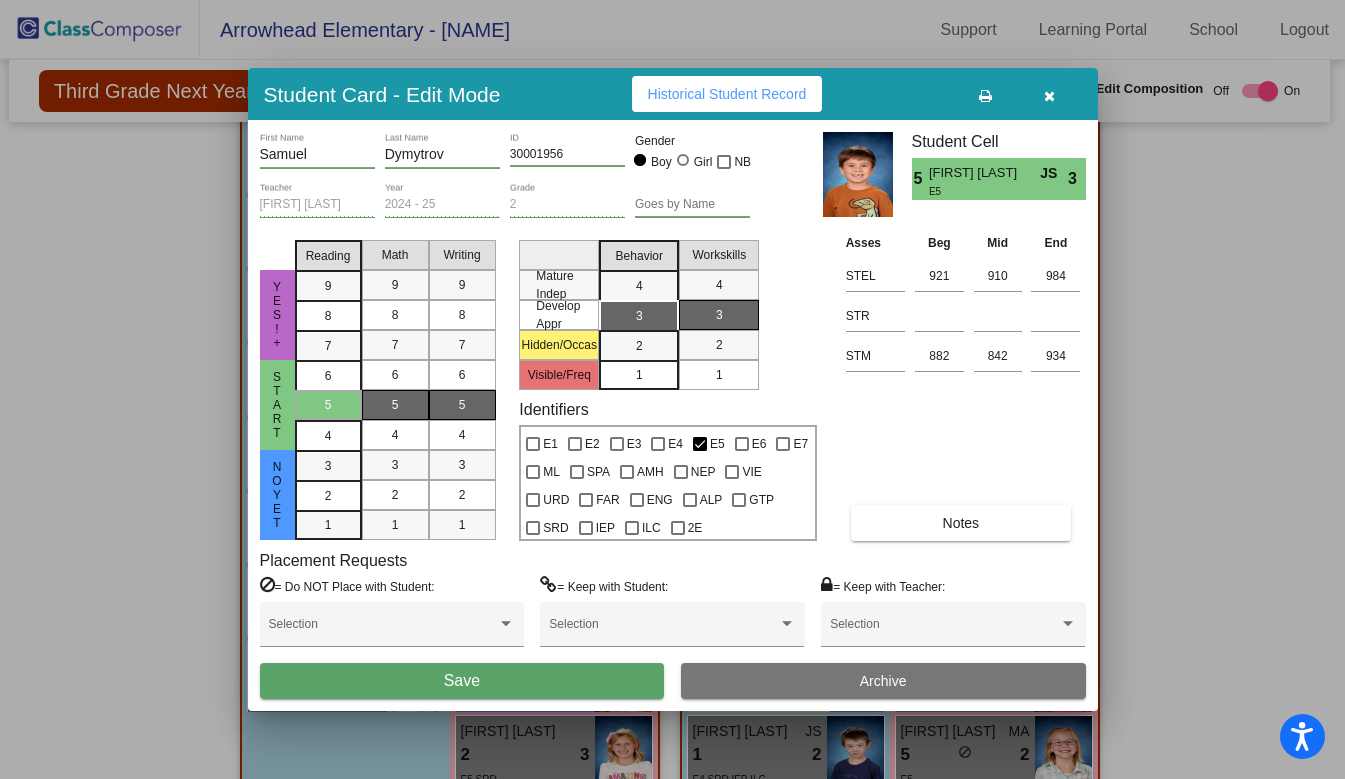 click on "Save" at bounding box center [462, 681] 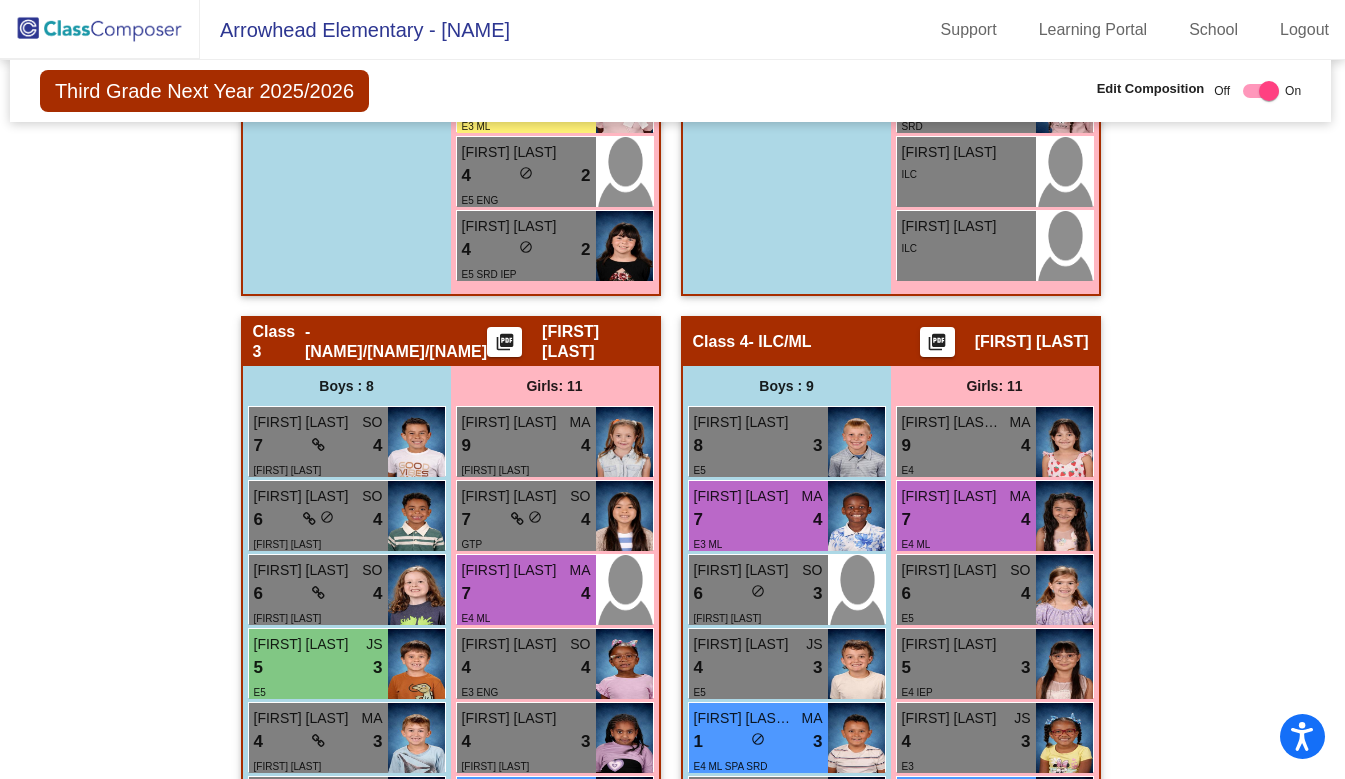 scroll, scrollTop: 1662, scrollLeft: 2, axis: both 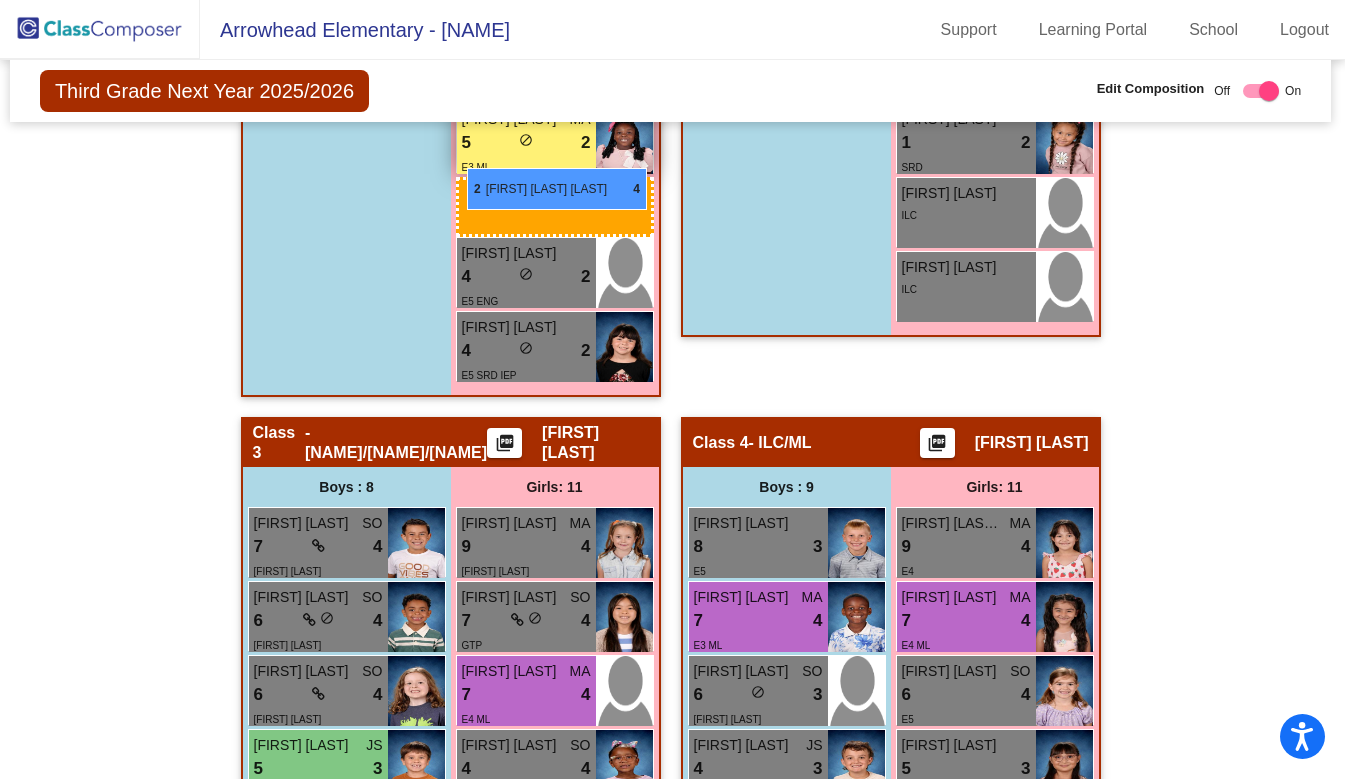 drag, startPoint x: 527, startPoint y: 607, endPoint x: 467, endPoint y: 167, distance: 444.07205 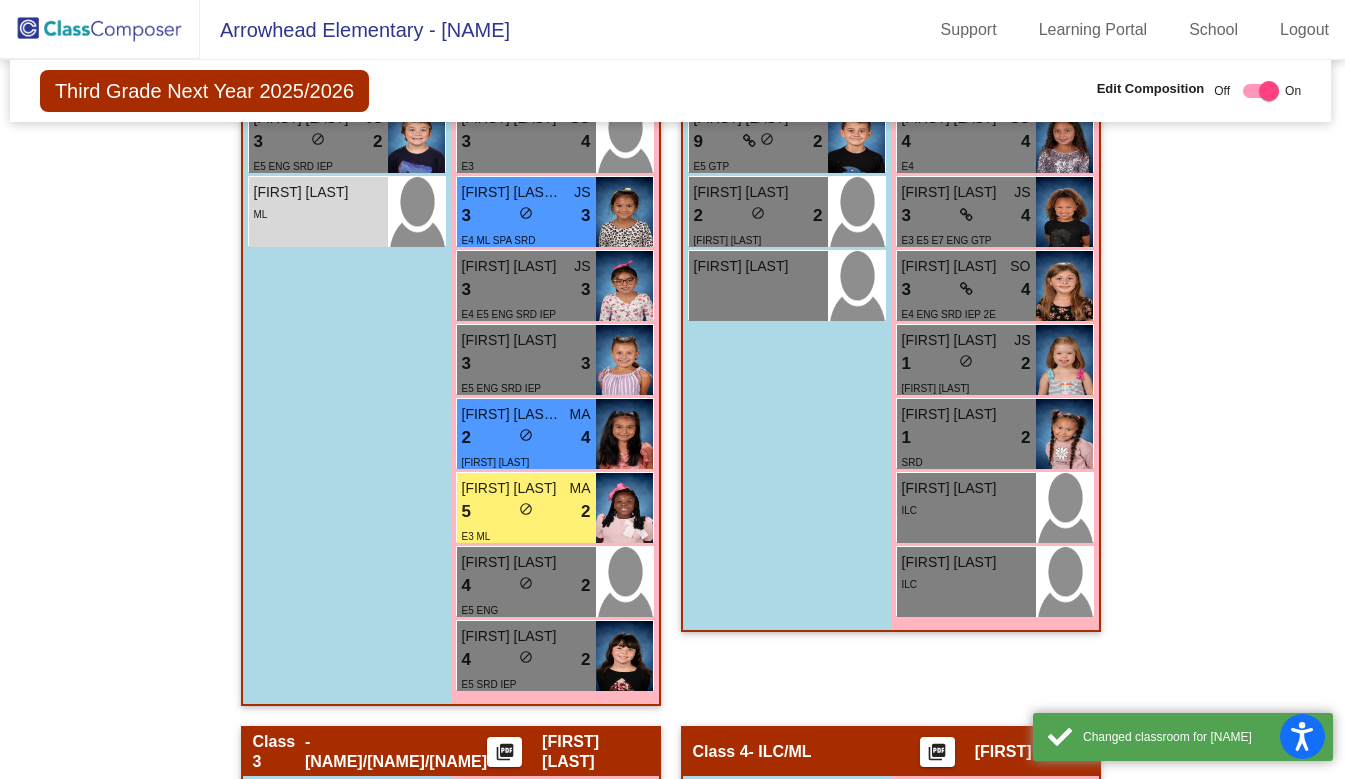 scroll, scrollTop: 964, scrollLeft: 2, axis: both 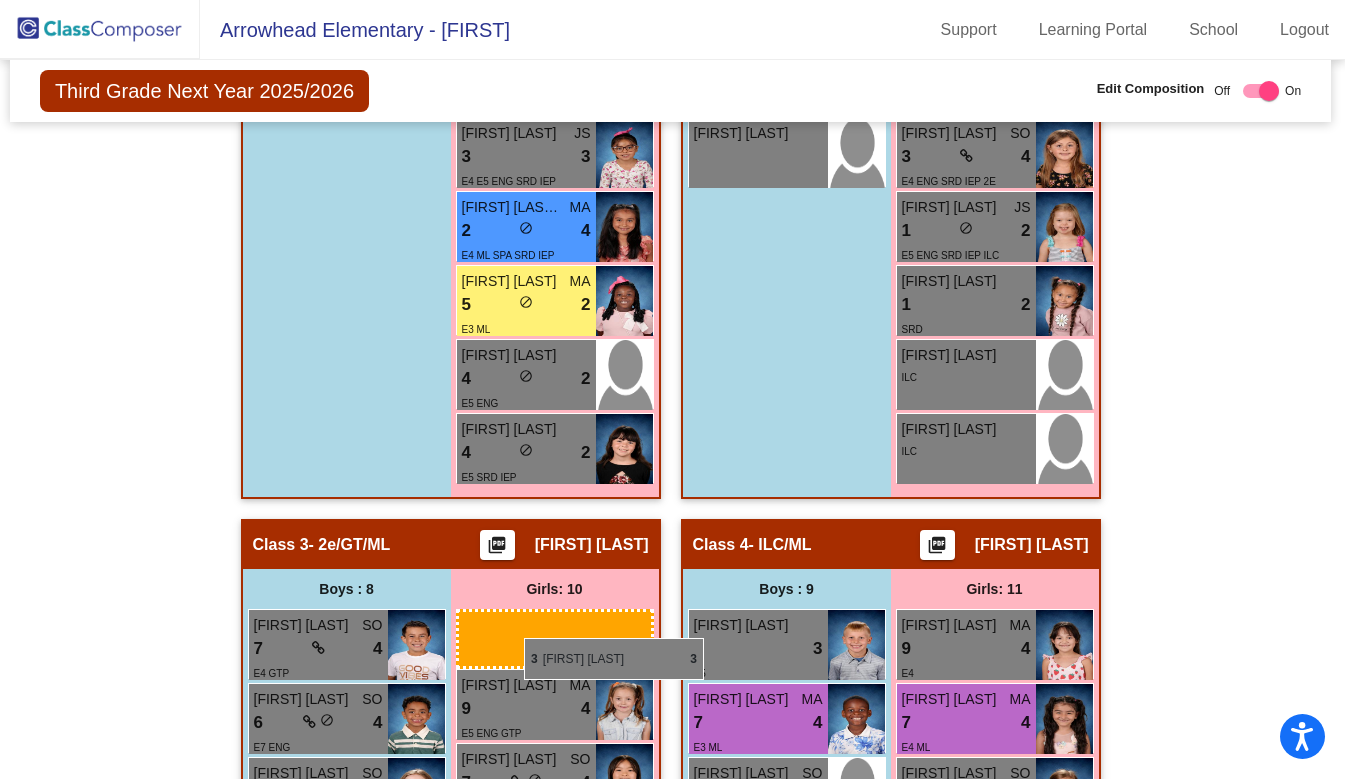 drag, startPoint x: 537, startPoint y: 375, endPoint x: 524, endPoint y: 638, distance: 263.3211 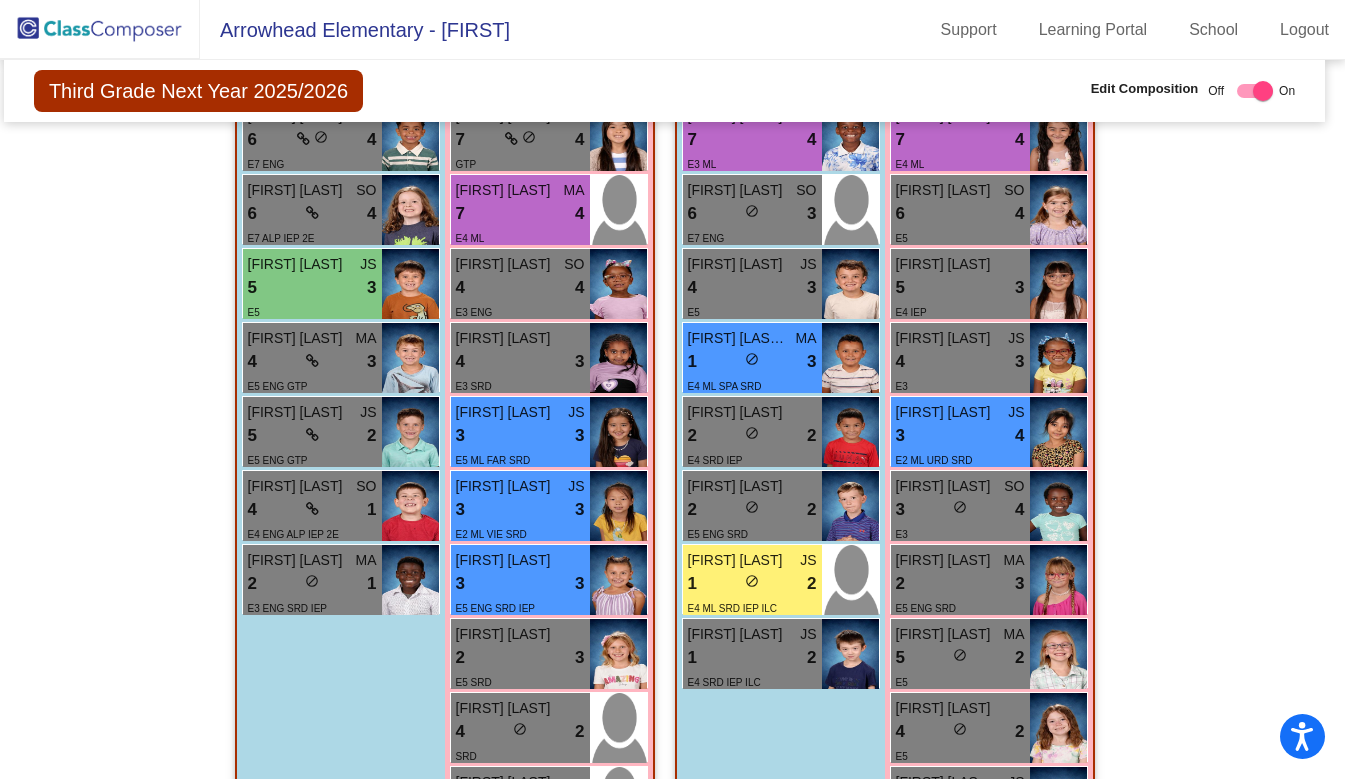 scroll, scrollTop: 1680, scrollLeft: 8, axis: both 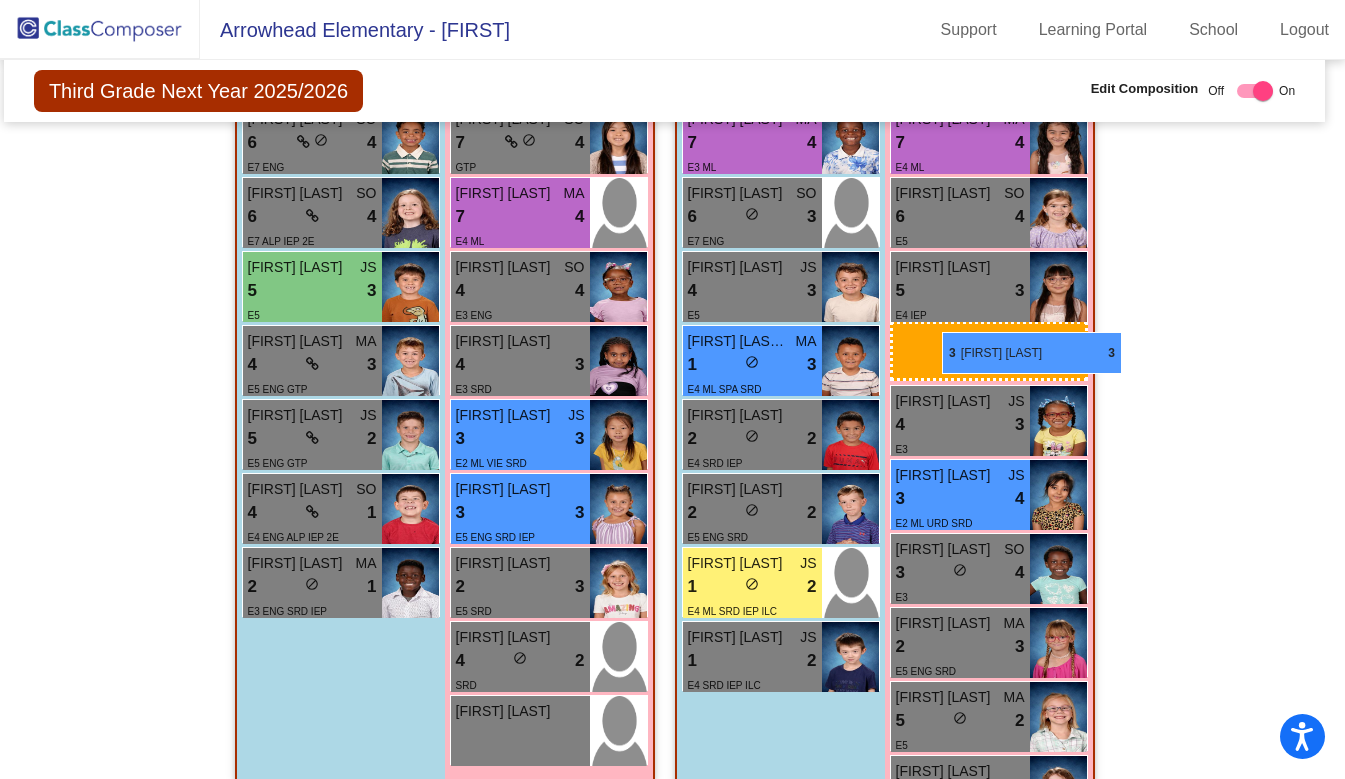 drag, startPoint x: 566, startPoint y: 432, endPoint x: 942, endPoint y: 331, distance: 389.32892 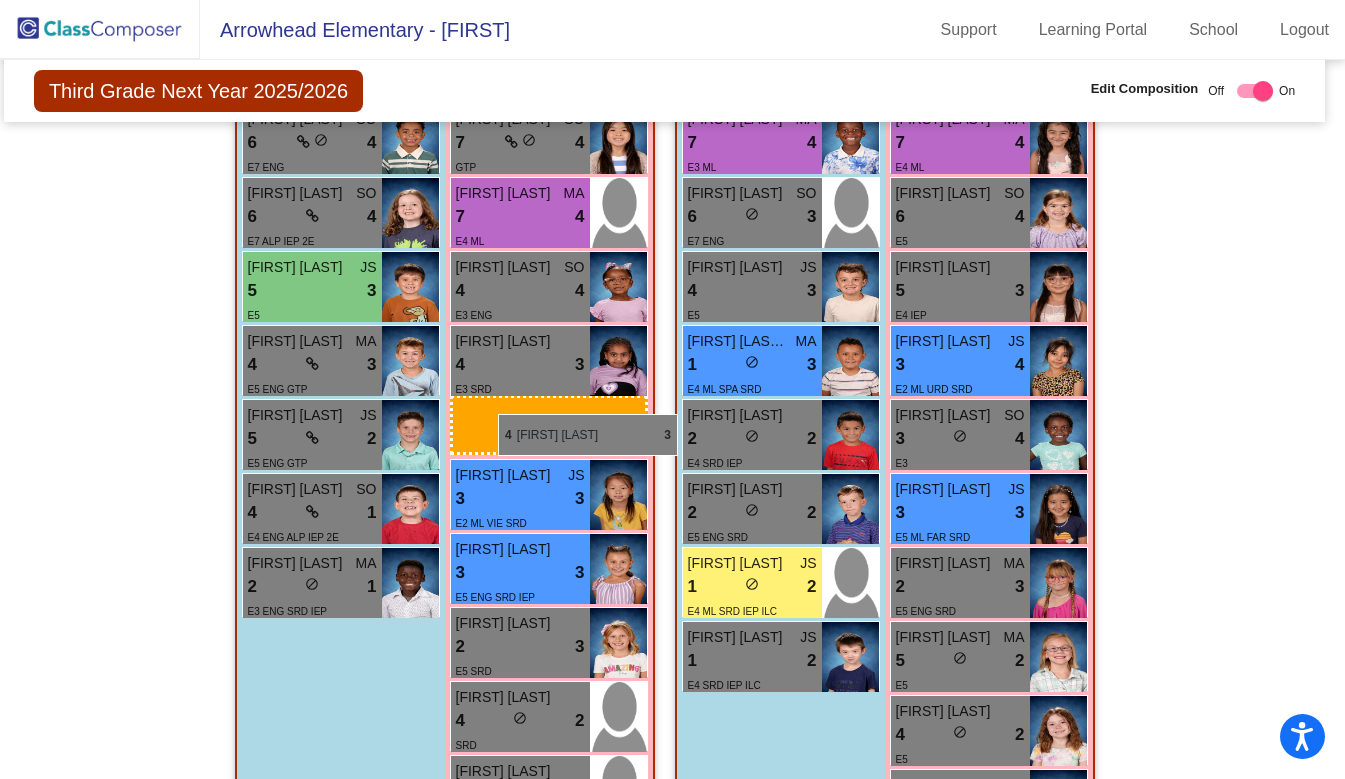 drag, startPoint x: 987, startPoint y: 356, endPoint x: 498, endPoint y: 413, distance: 492.31088 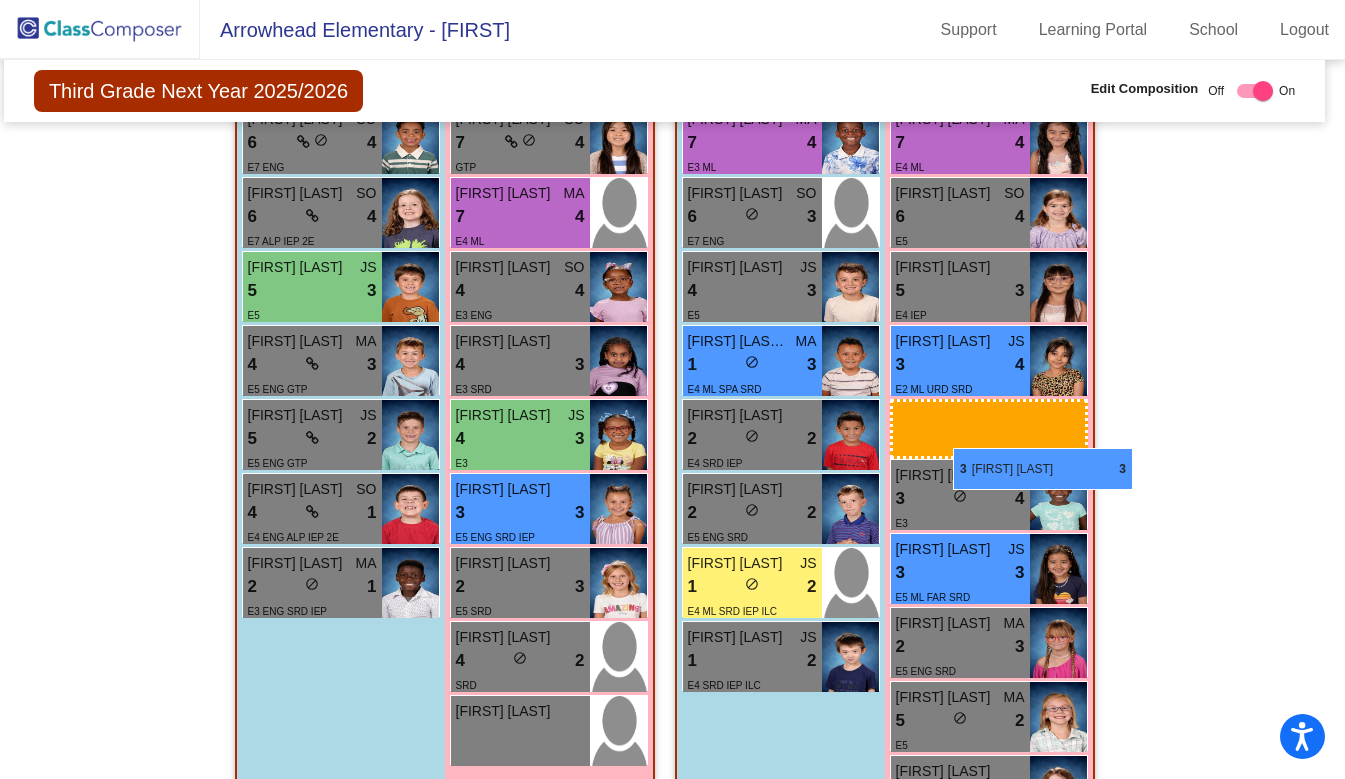 drag, startPoint x: 552, startPoint y: 516, endPoint x: 953, endPoint y: 447, distance: 406.8931 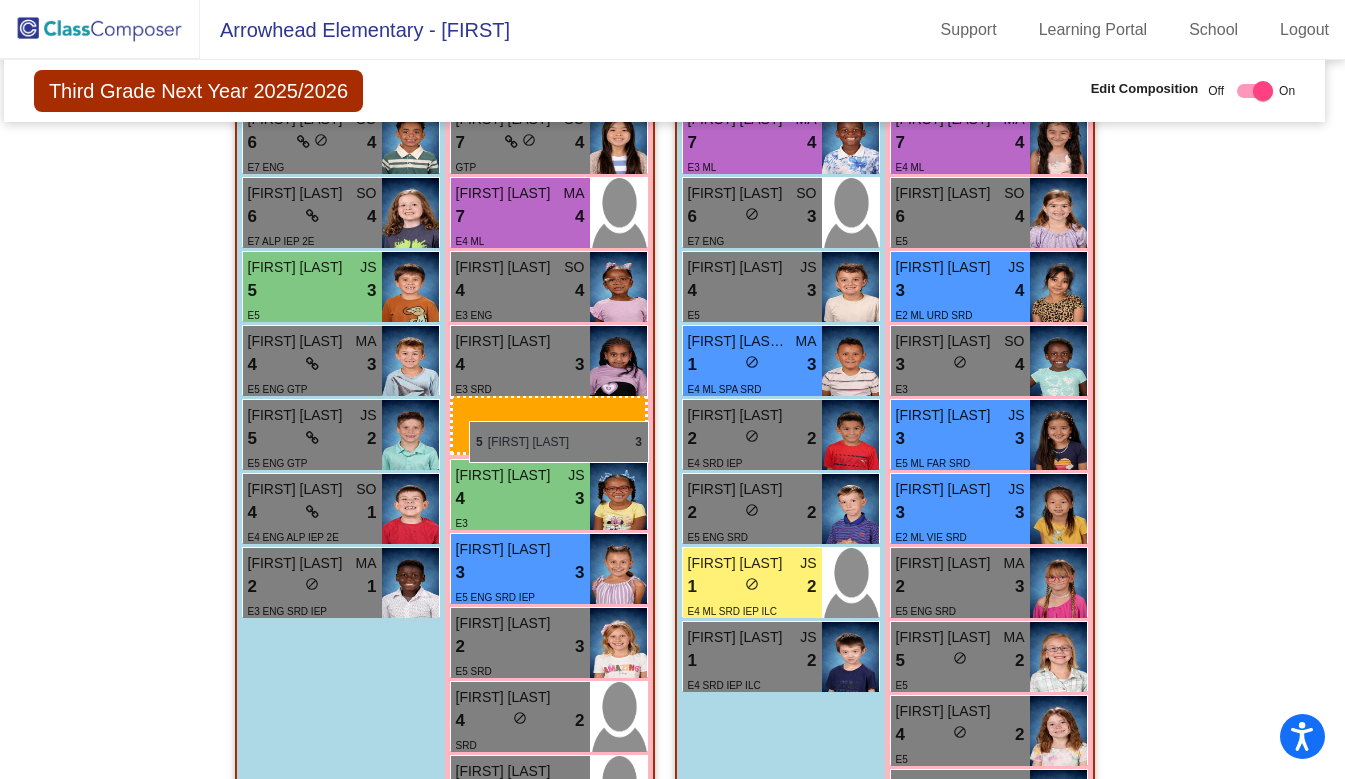 drag, startPoint x: 978, startPoint y: 281, endPoint x: 469, endPoint y: 420, distance: 527.6381 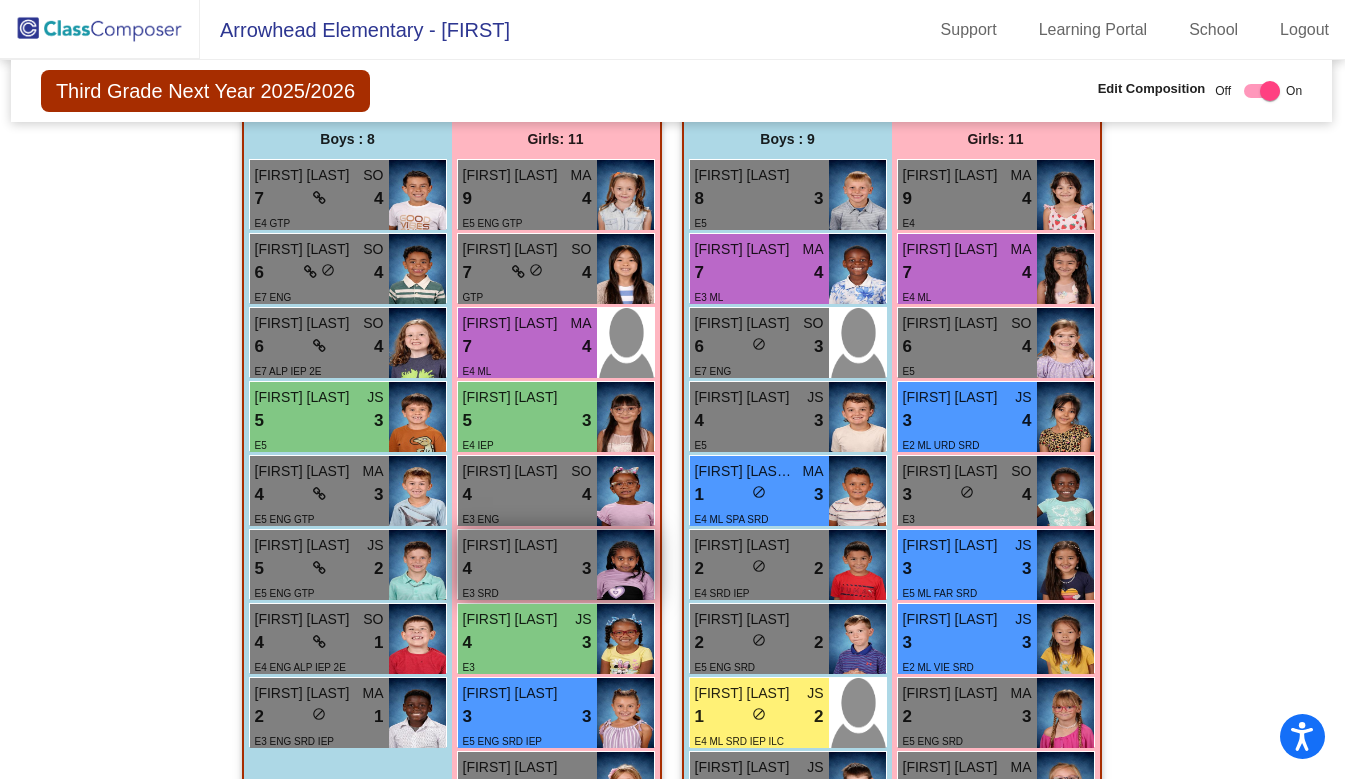 scroll, scrollTop: 1548, scrollLeft: 1, axis: both 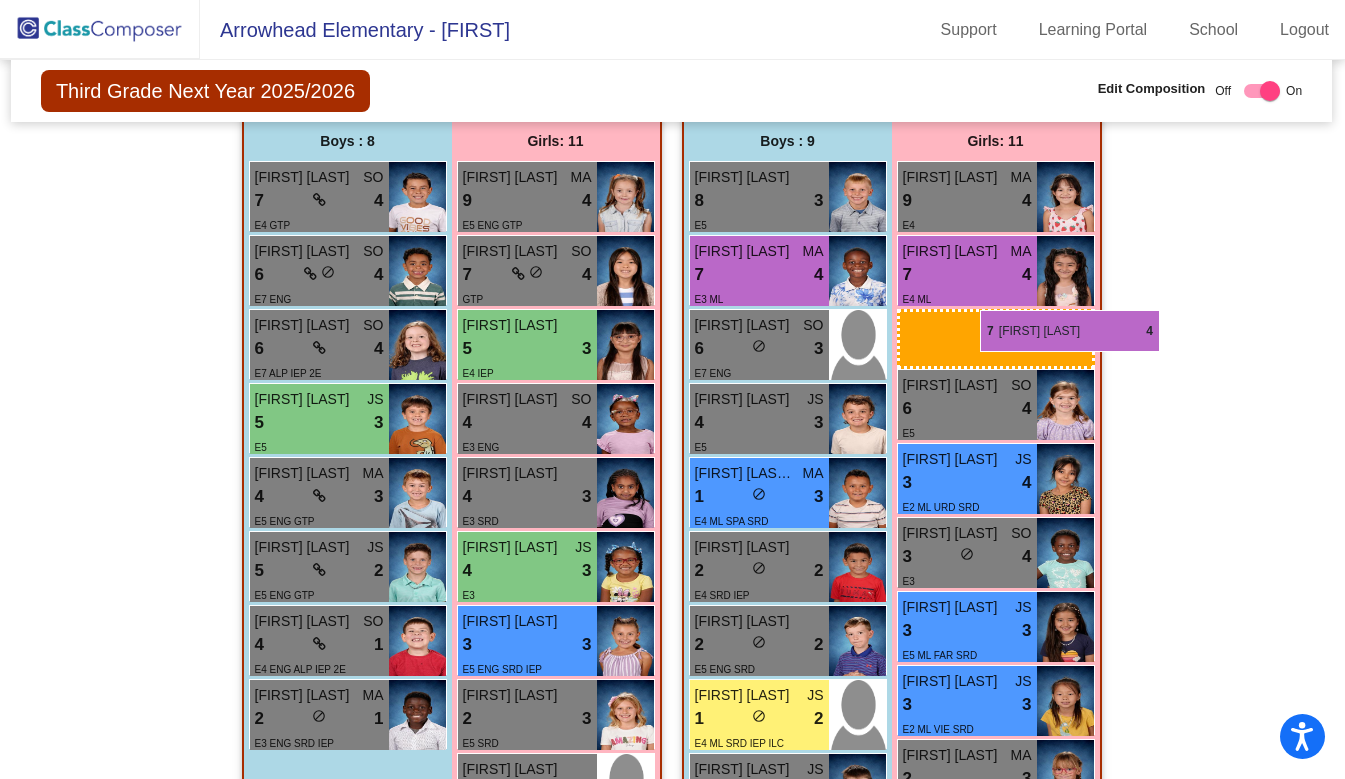 drag, startPoint x: 519, startPoint y: 343, endPoint x: 980, endPoint y: 310, distance: 462.17963 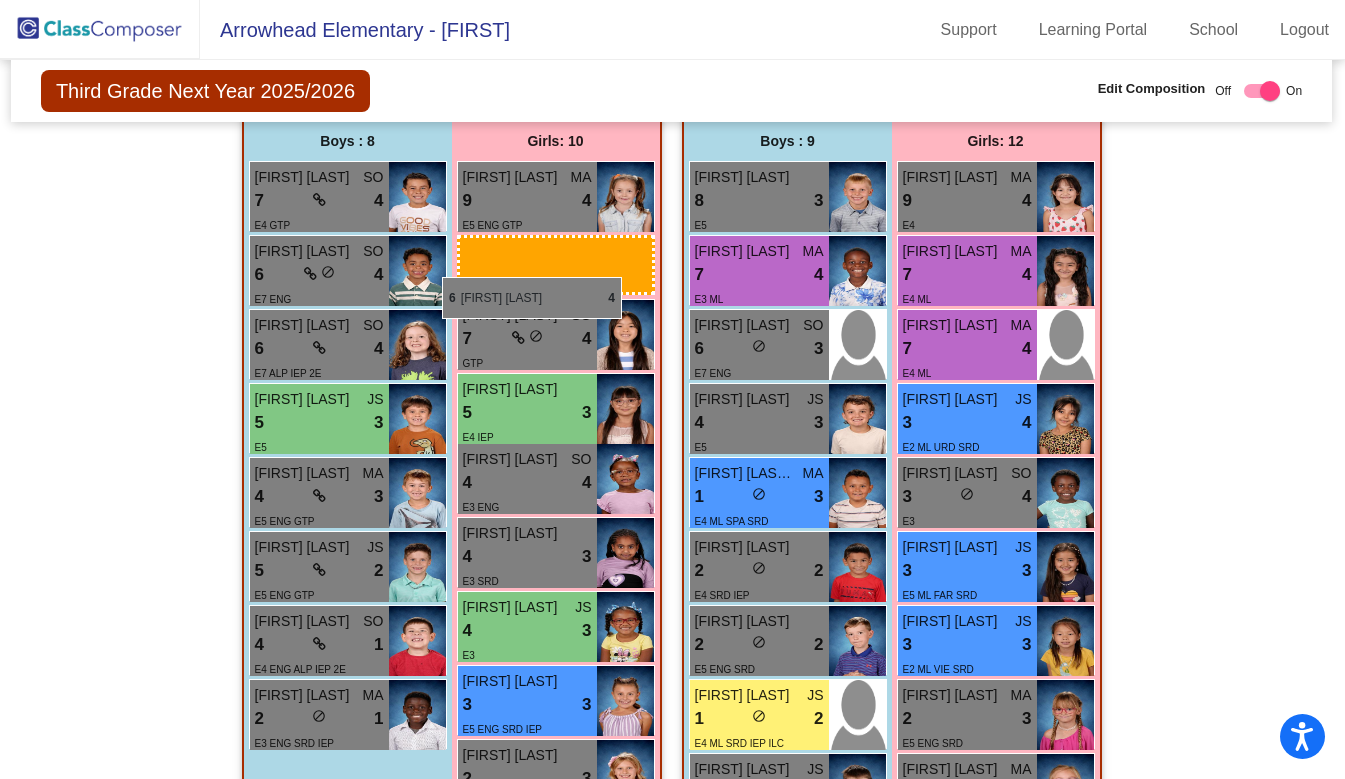 drag, startPoint x: 985, startPoint y: 423, endPoint x: 442, endPoint y: 276, distance: 562.546 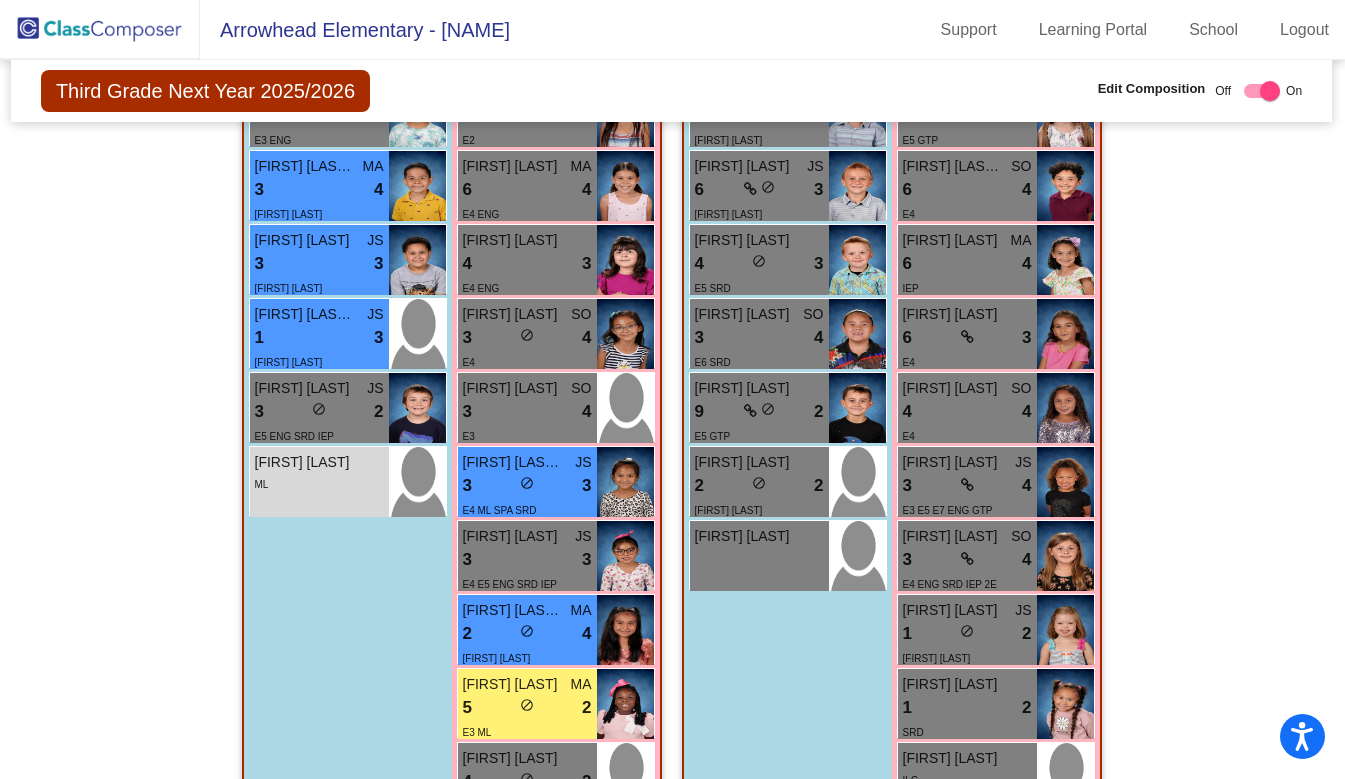 scroll, scrollTop: 0, scrollLeft: 1, axis: horizontal 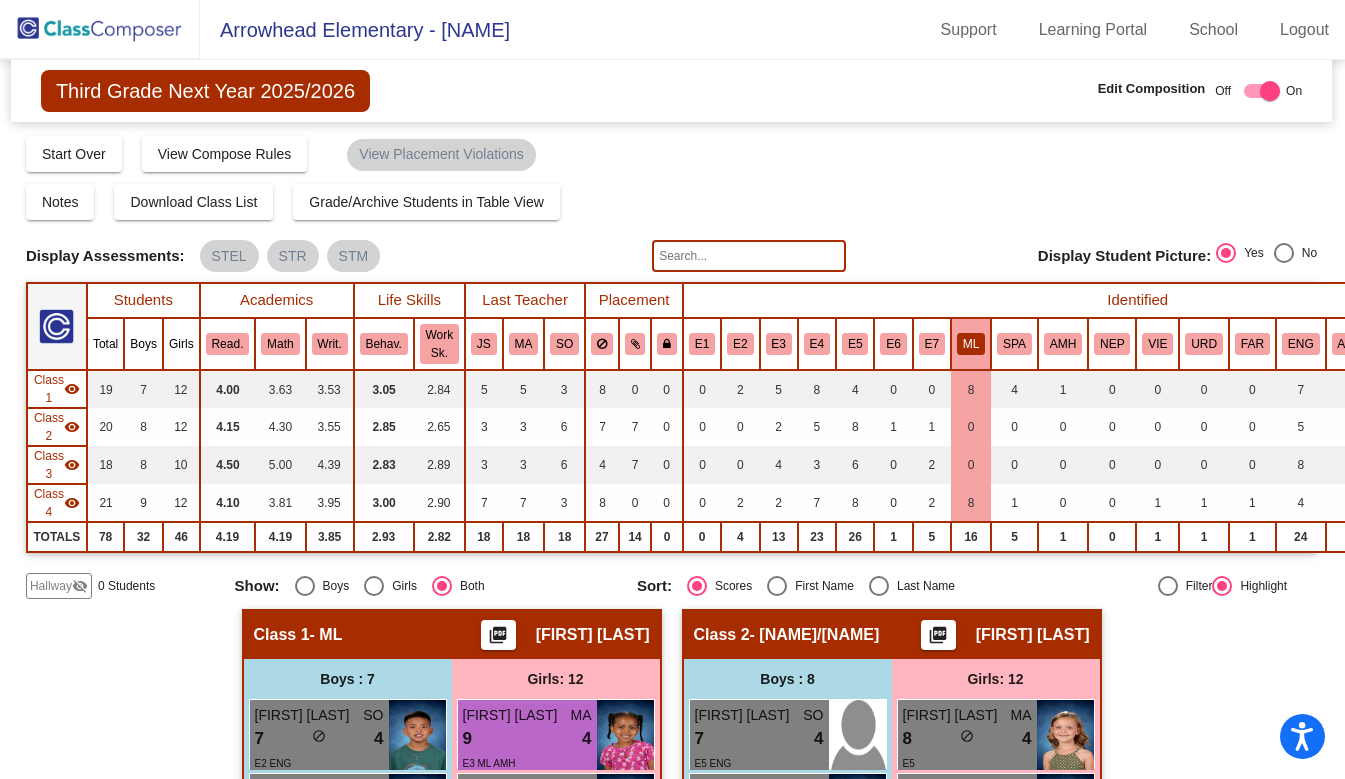 click on "ML" 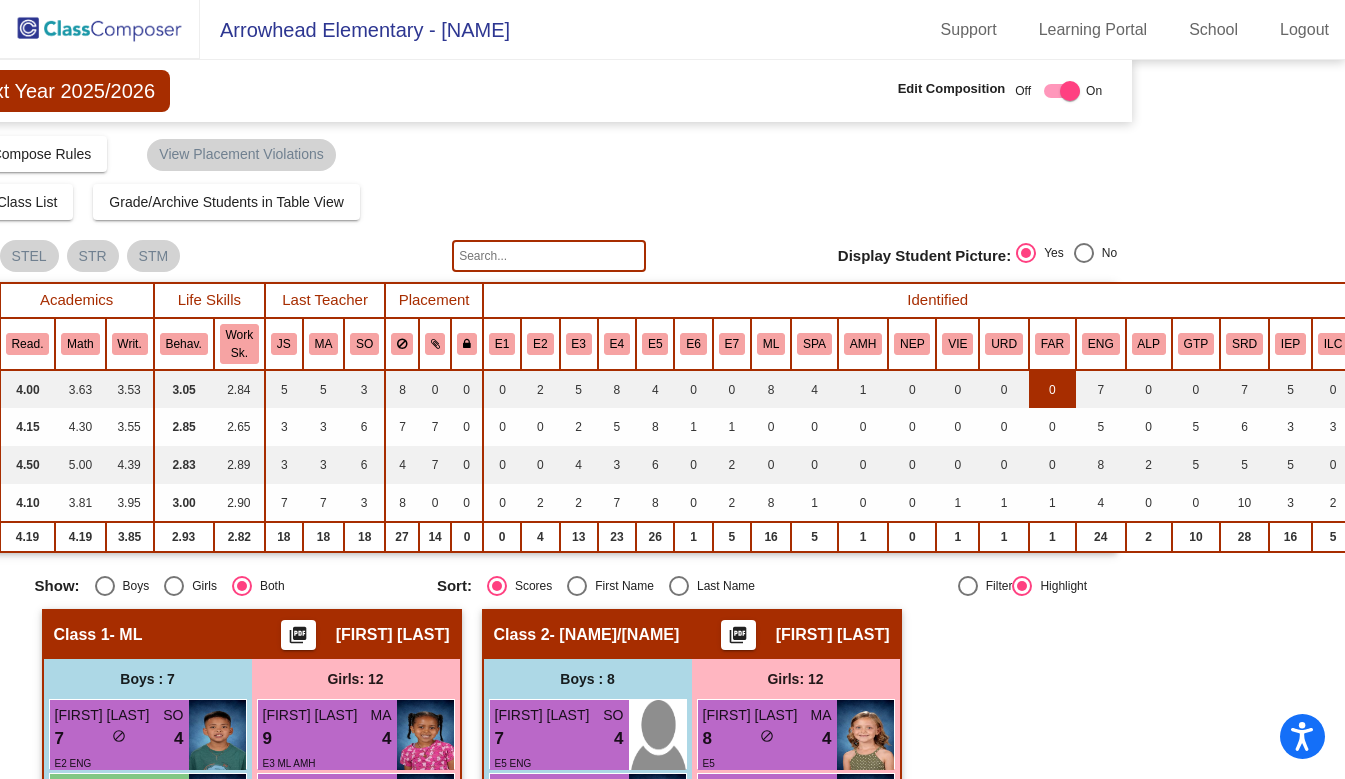 scroll, scrollTop: 0, scrollLeft: 259, axis: horizontal 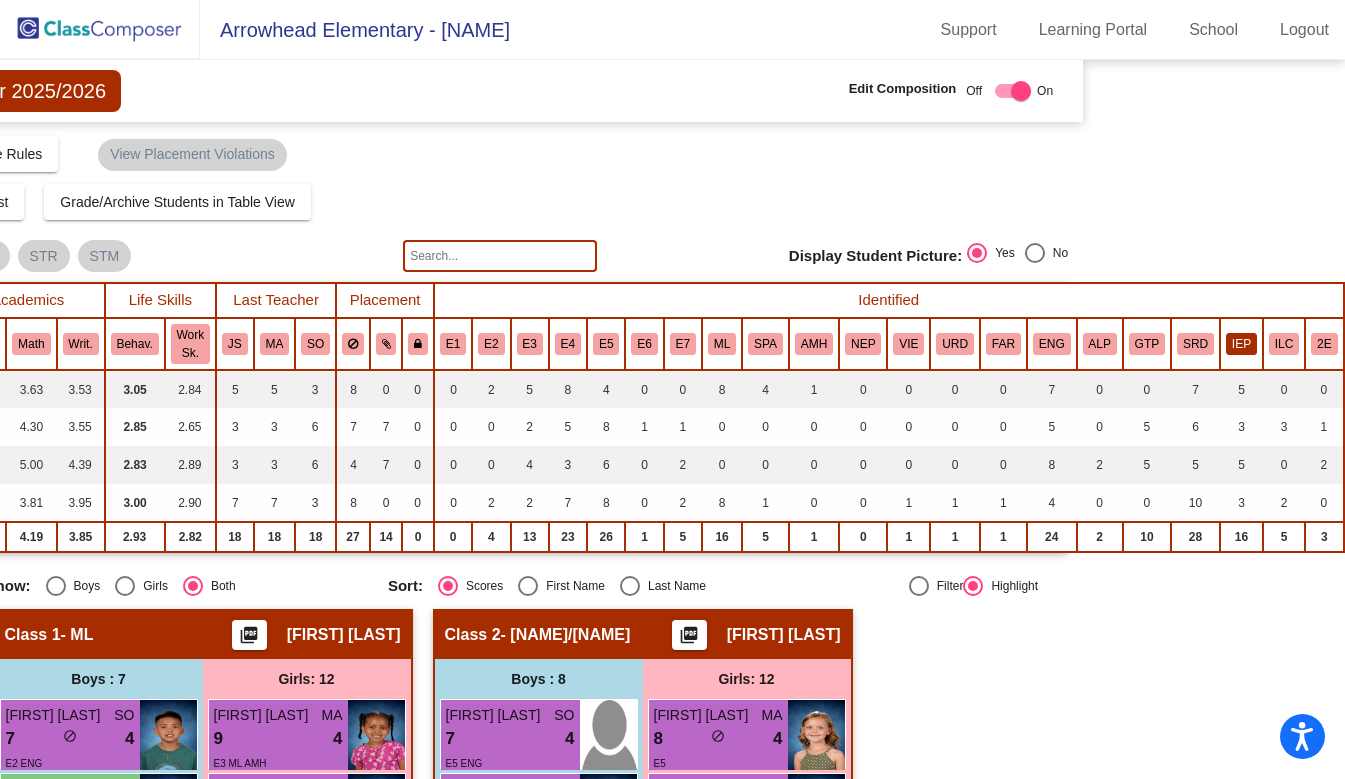 click on "IEP" 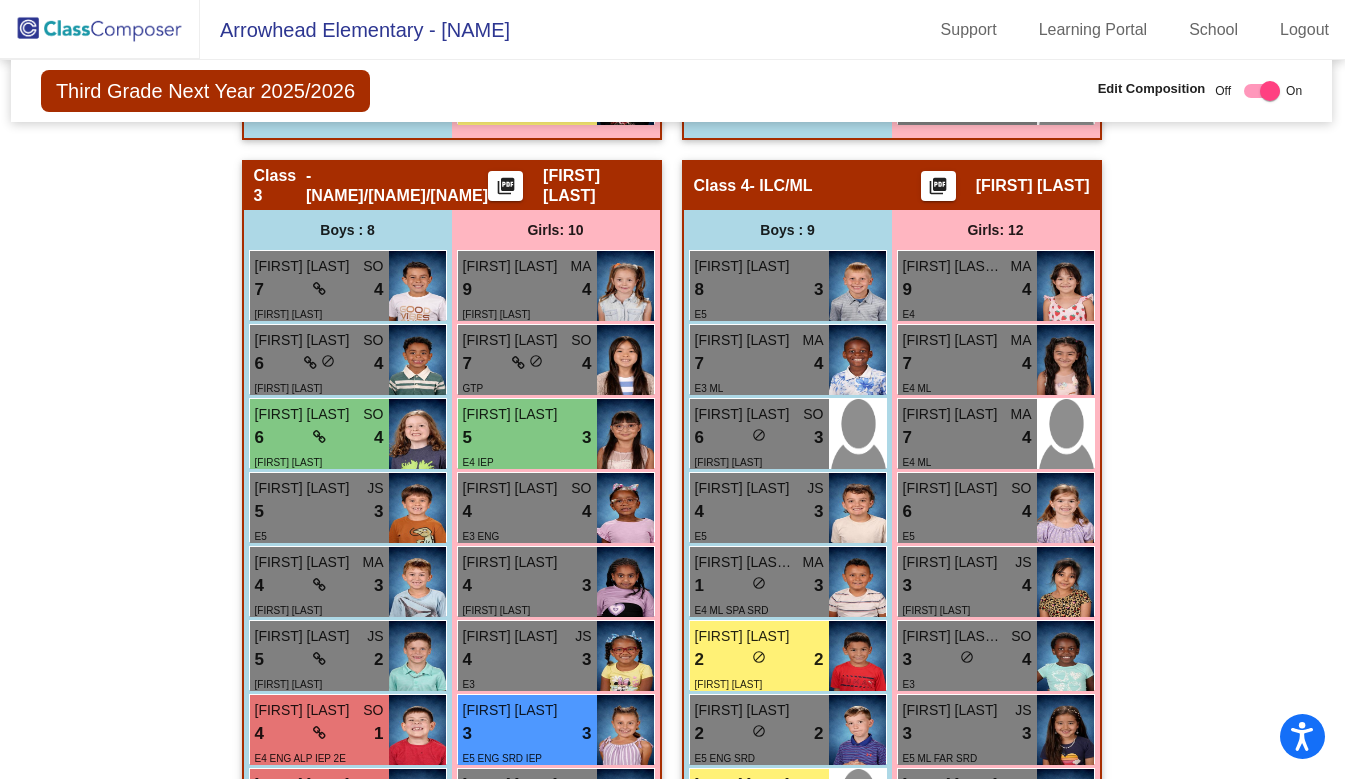 scroll, scrollTop: 1460, scrollLeft: 1, axis: both 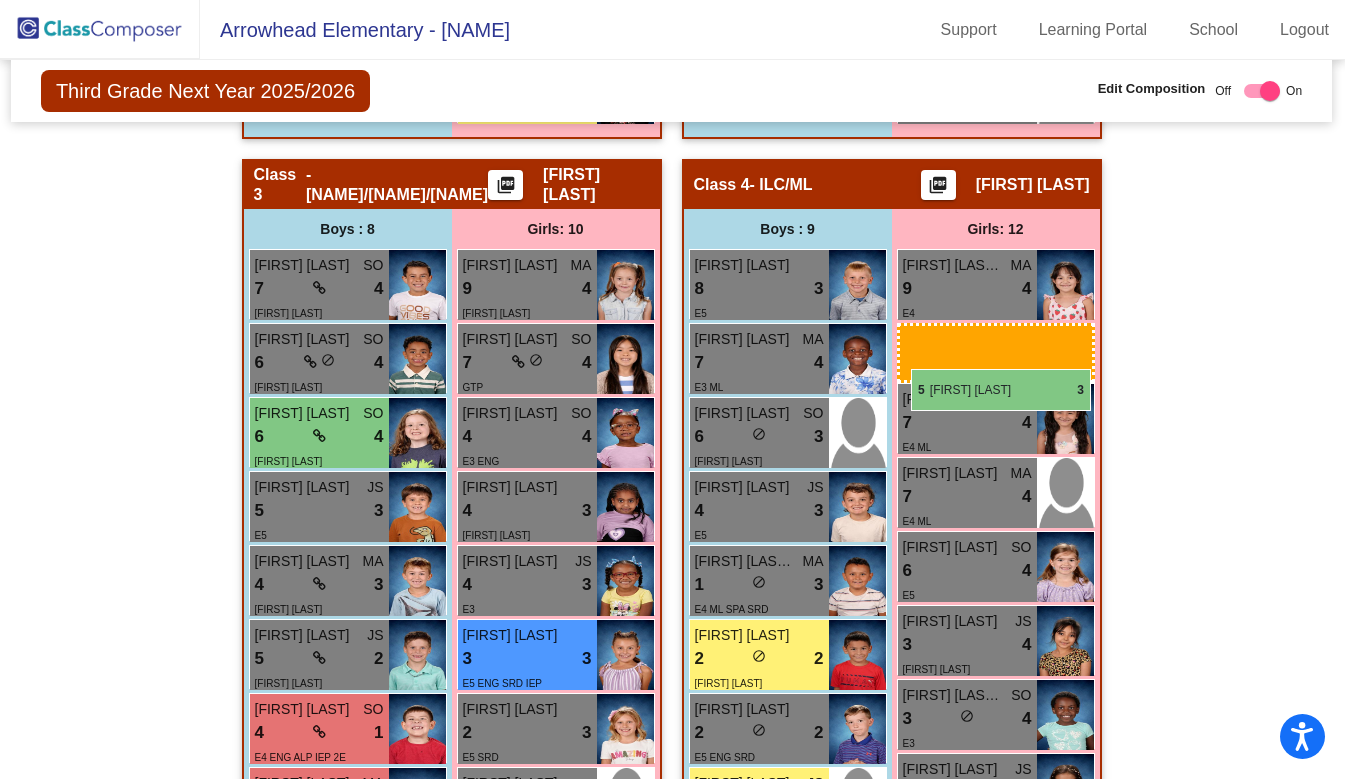 drag, startPoint x: 550, startPoint y: 432, endPoint x: 911, endPoint y: 369, distance: 366.456 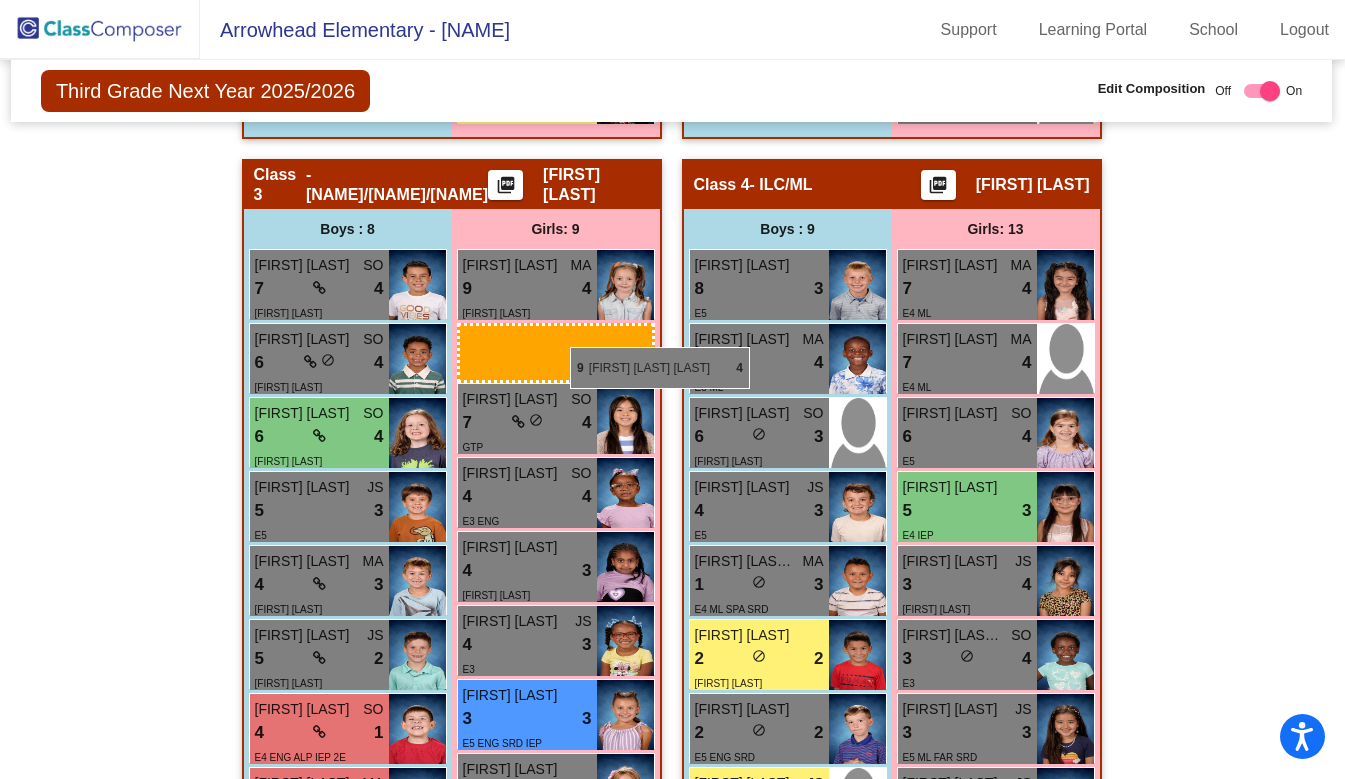 drag, startPoint x: 972, startPoint y: 299, endPoint x: 570, endPoint y: 346, distance: 404.7382 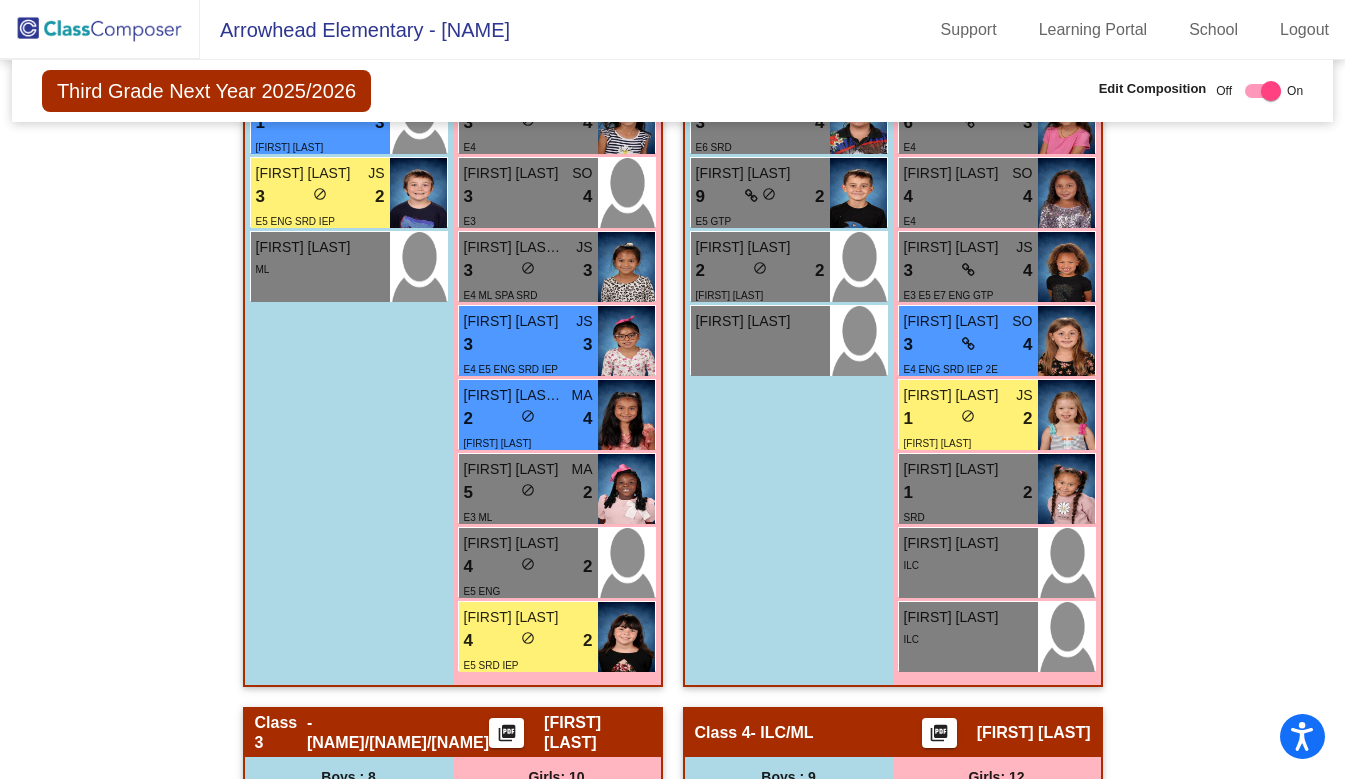 scroll, scrollTop: 906, scrollLeft: 0, axis: vertical 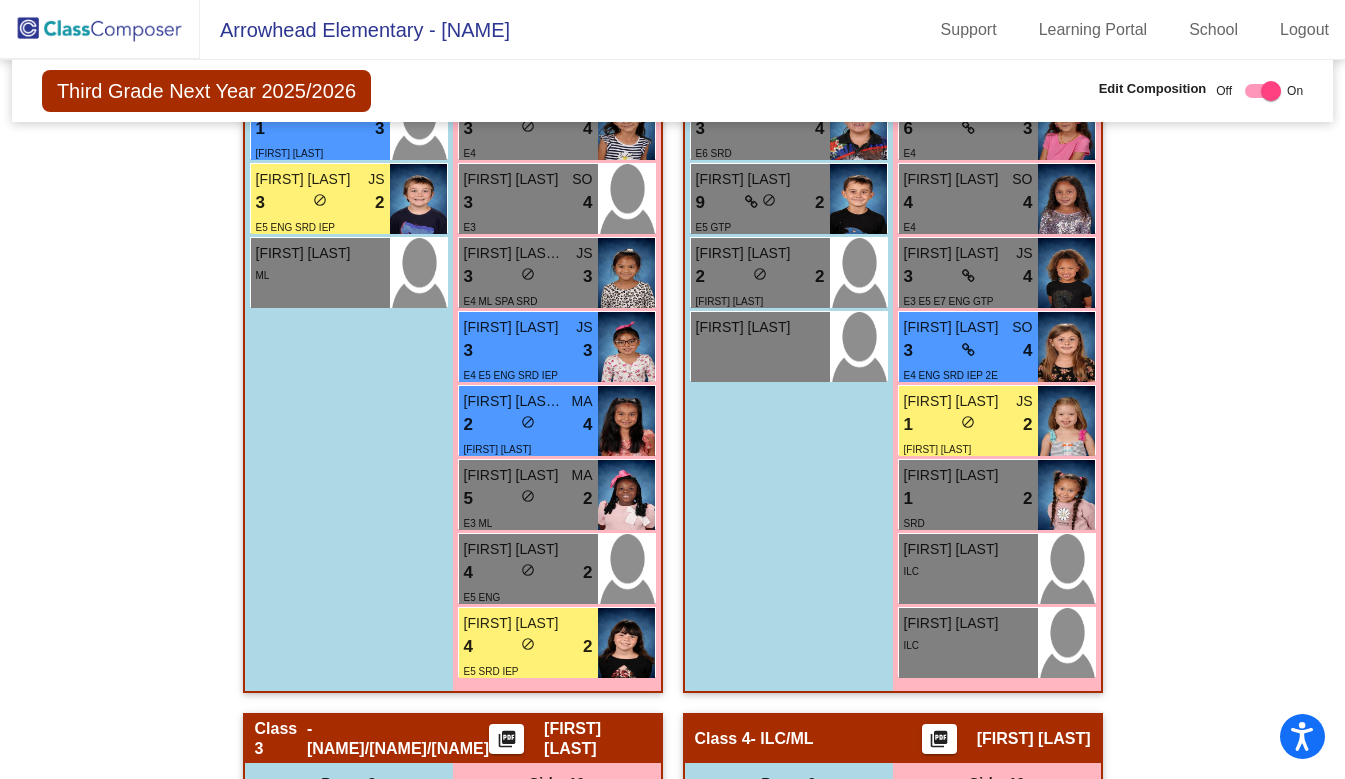 drag, startPoint x: 622, startPoint y: 509, endPoint x: 1224, endPoint y: 410, distance: 610.08606 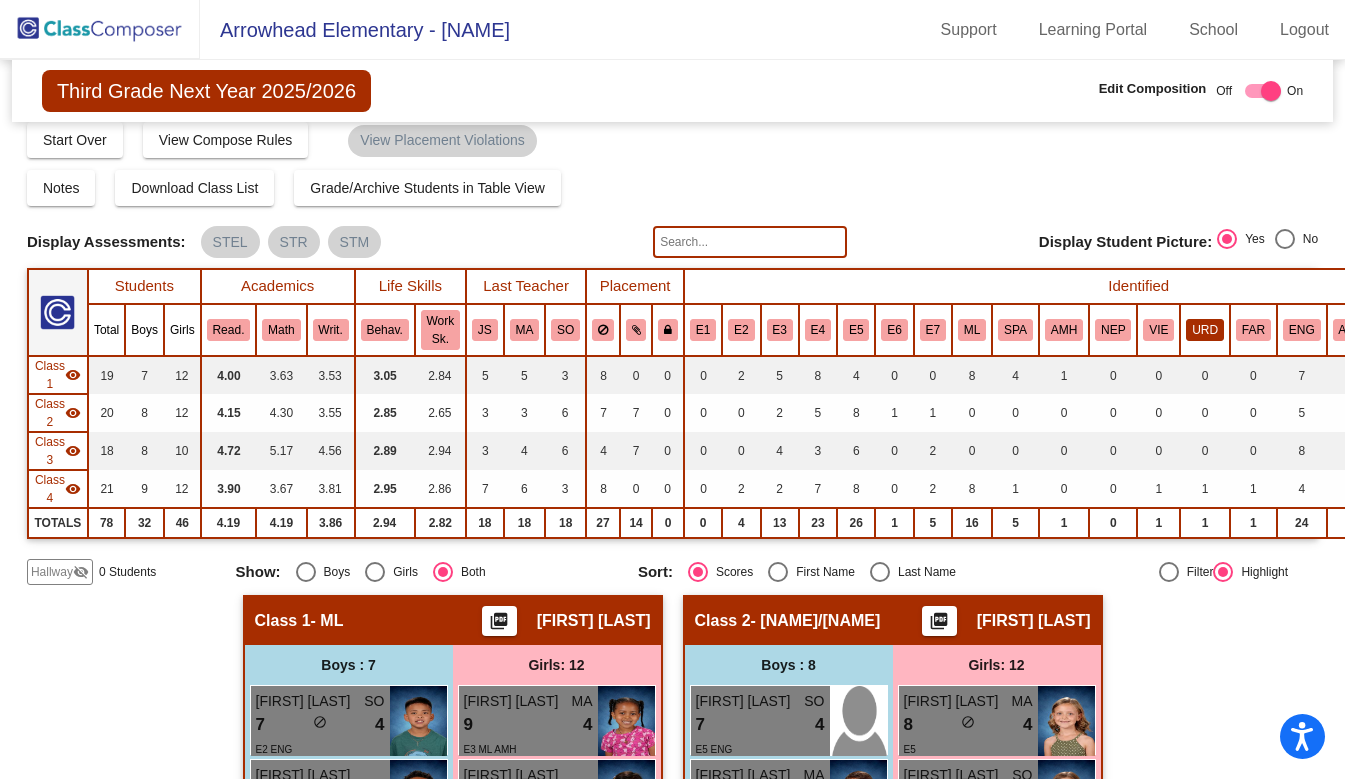 scroll, scrollTop: 0, scrollLeft: 0, axis: both 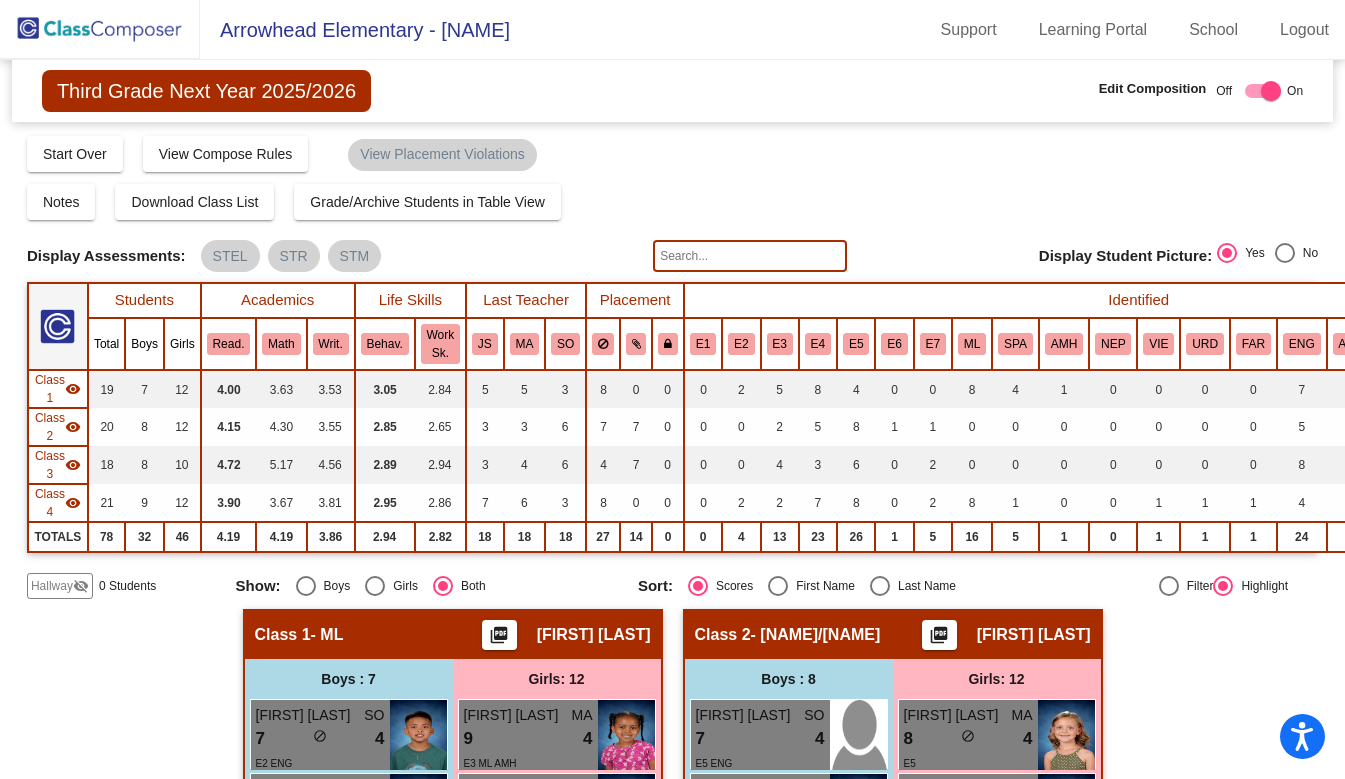 click on "Third Grade Next Year 2025/2026" 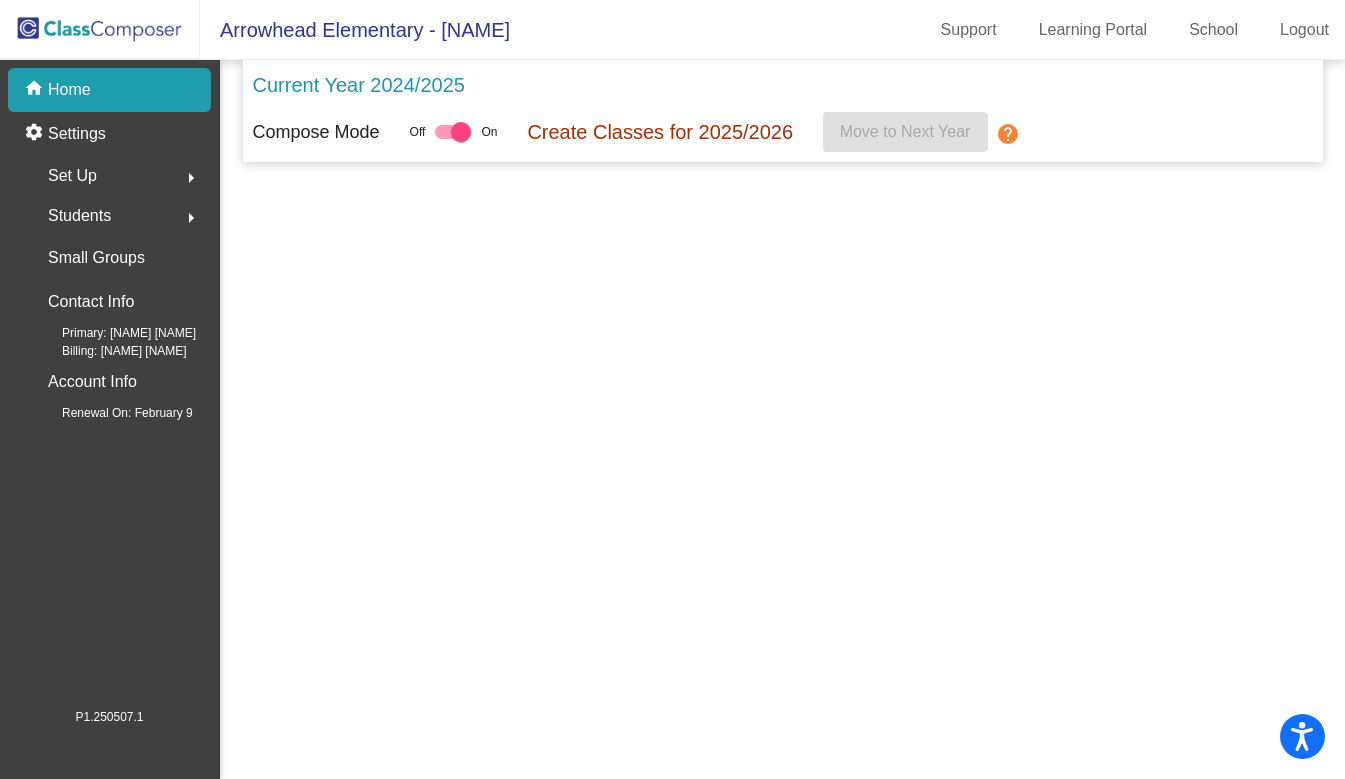 scroll, scrollTop: 0, scrollLeft: 0, axis: both 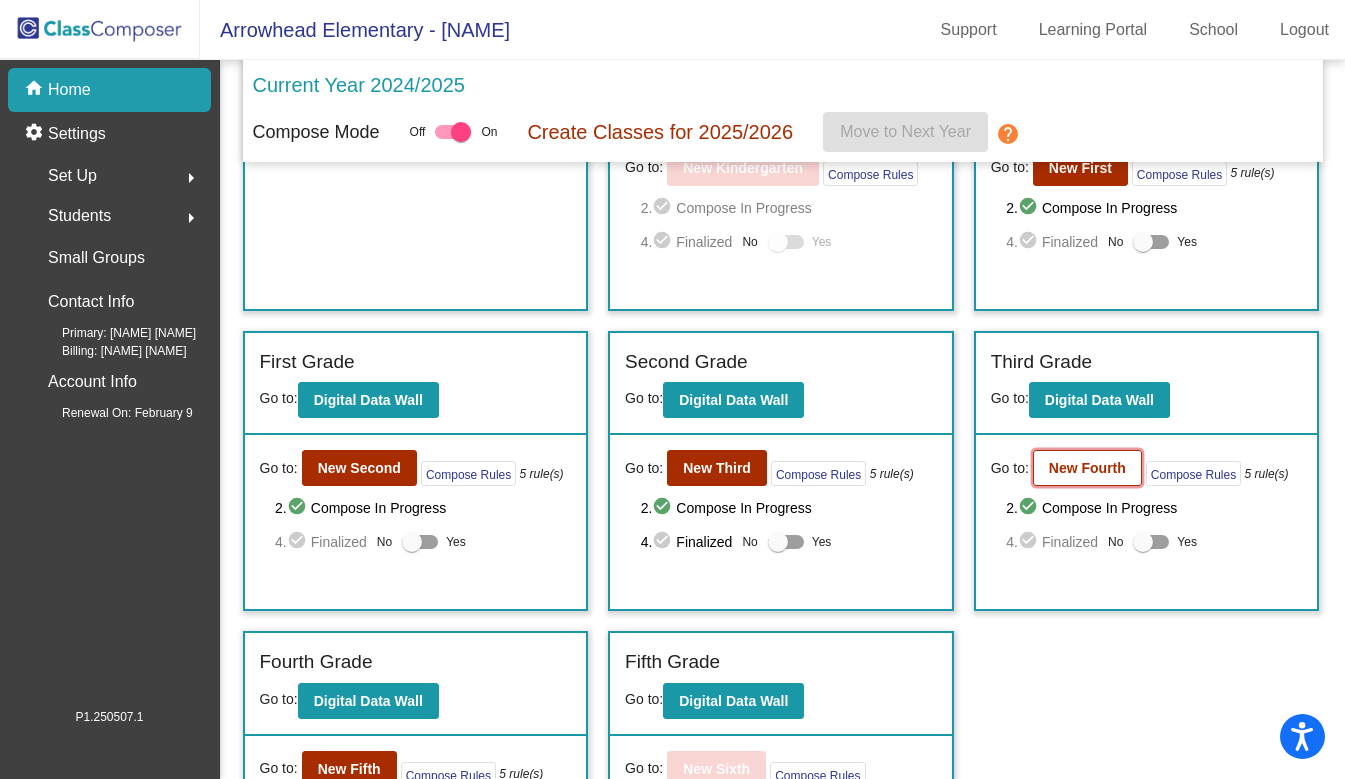click on "New Fourth" 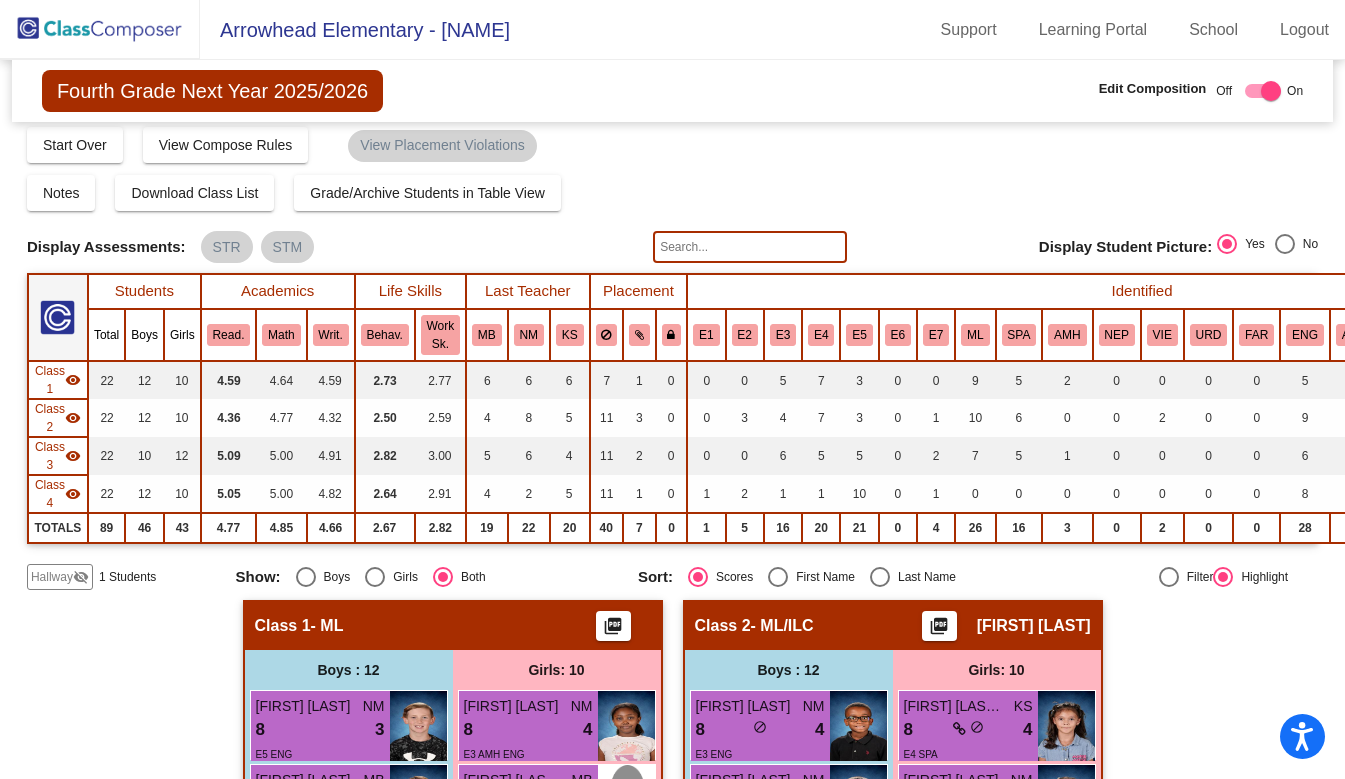 scroll, scrollTop: 0, scrollLeft: 0, axis: both 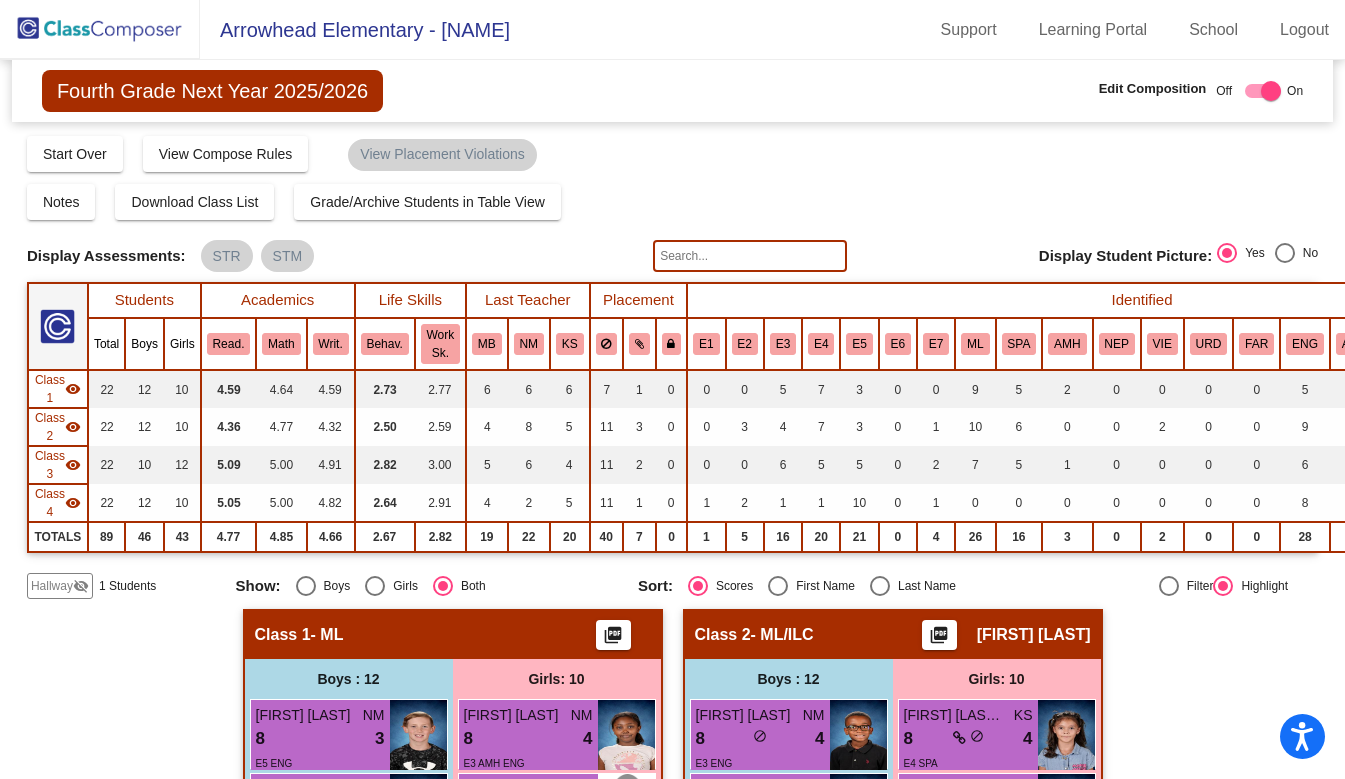 click 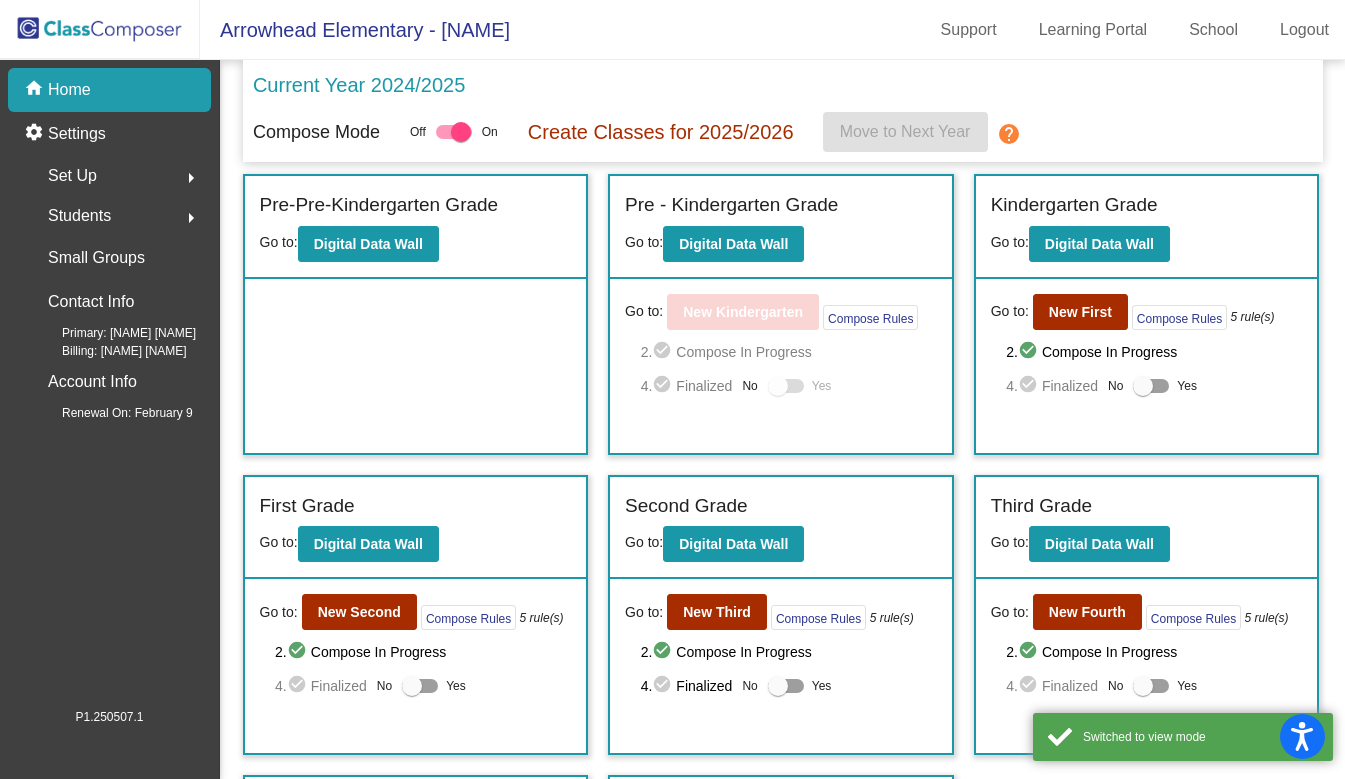scroll, scrollTop: 277, scrollLeft: 0, axis: vertical 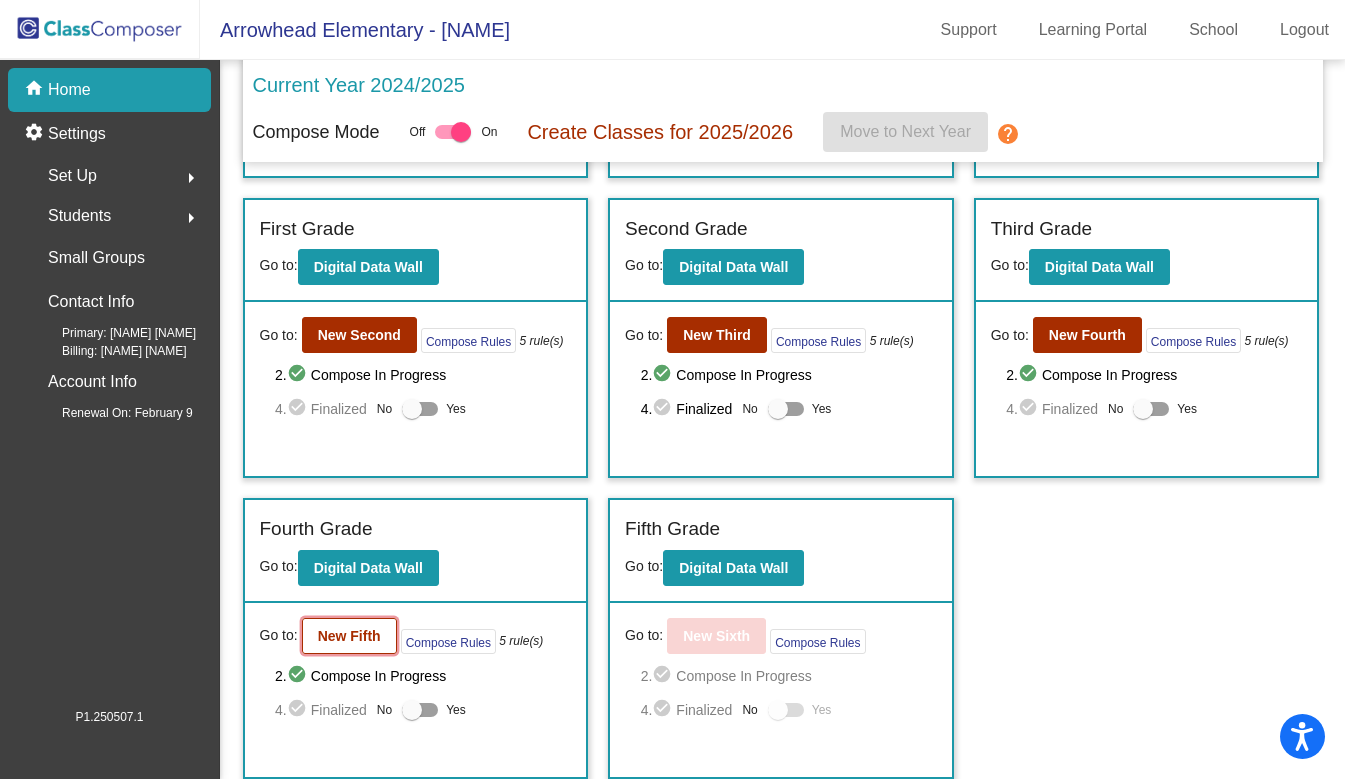click on "New Fifth" 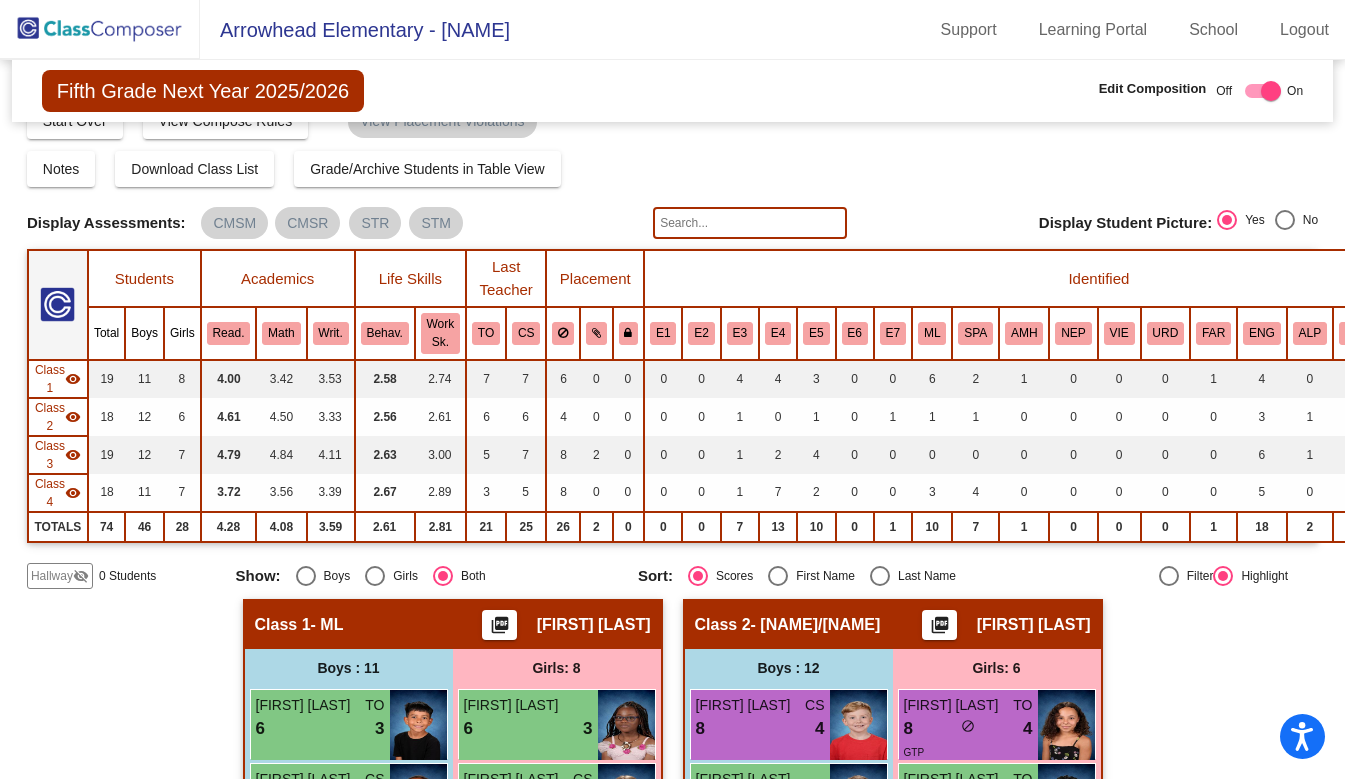 scroll, scrollTop: 0, scrollLeft: 0, axis: both 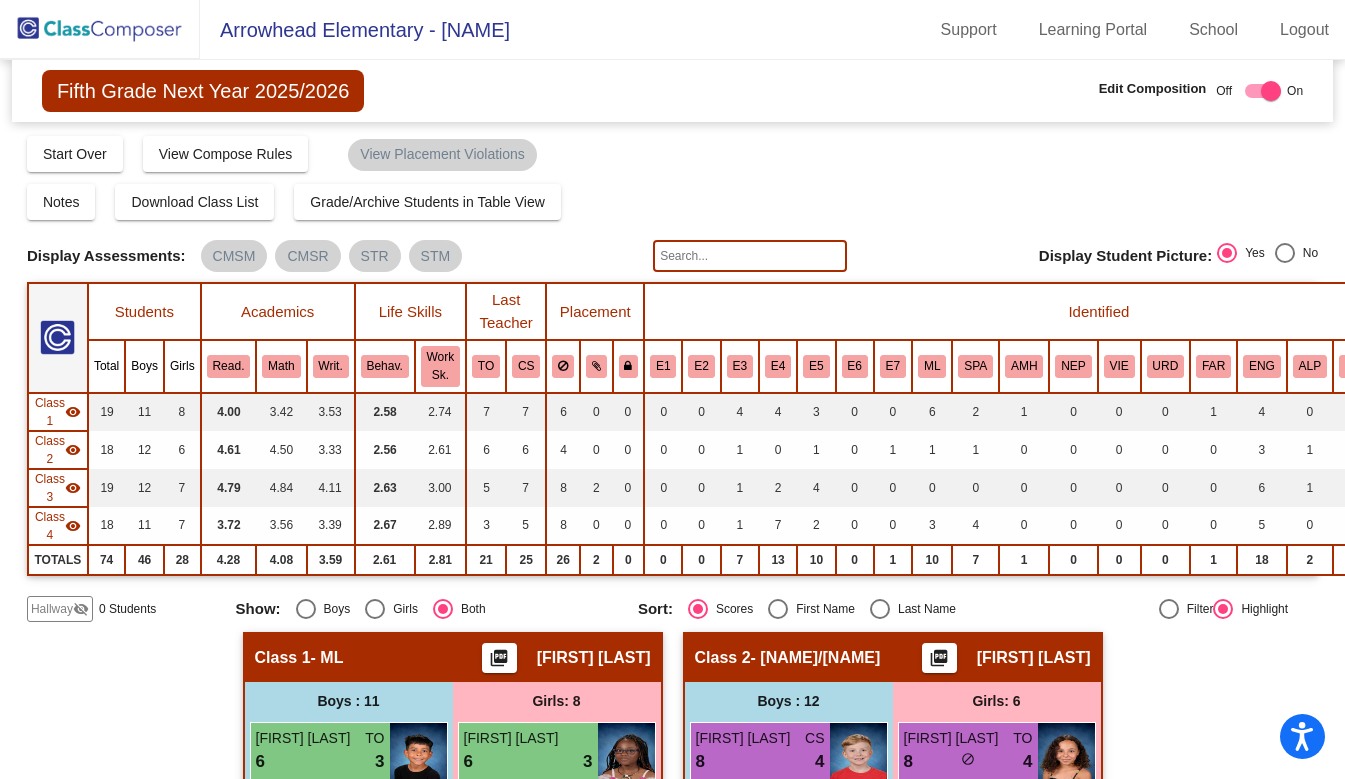 click 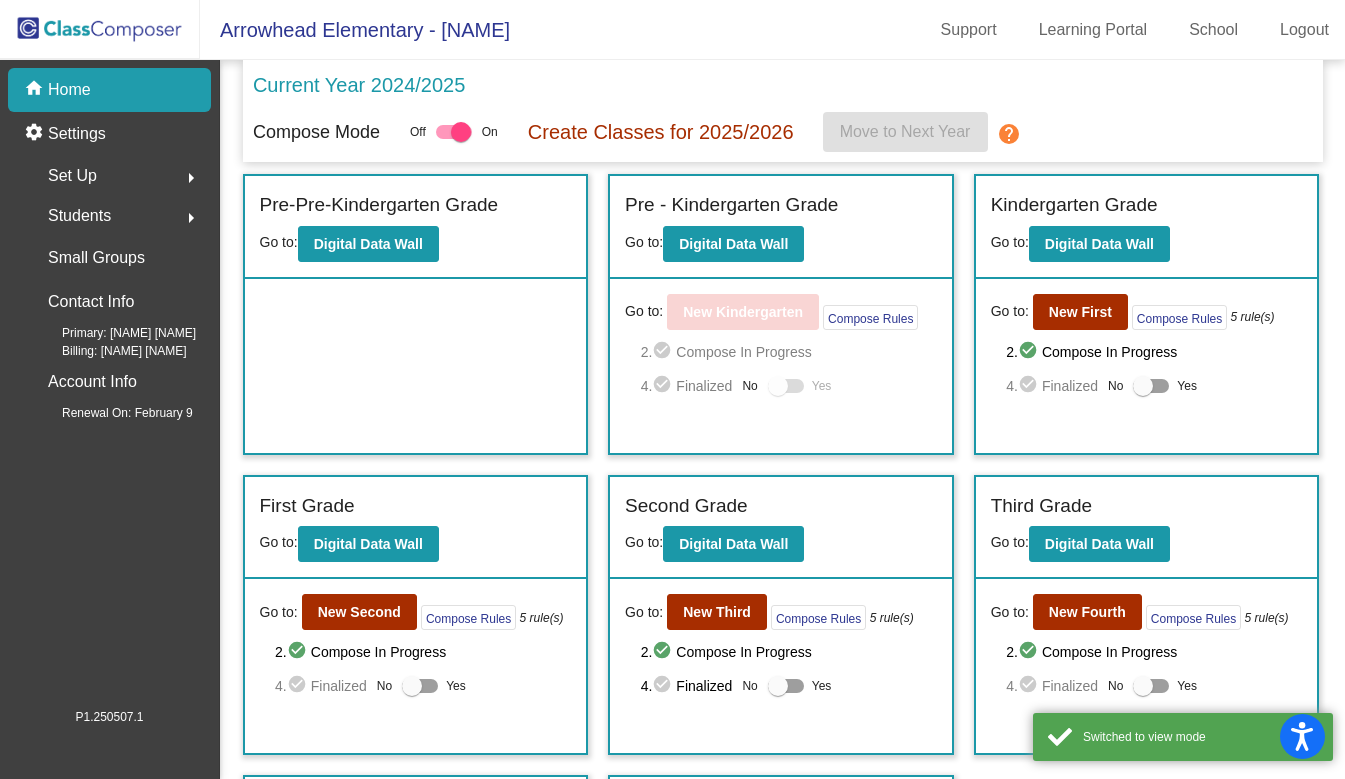 scroll, scrollTop: 277, scrollLeft: 0, axis: vertical 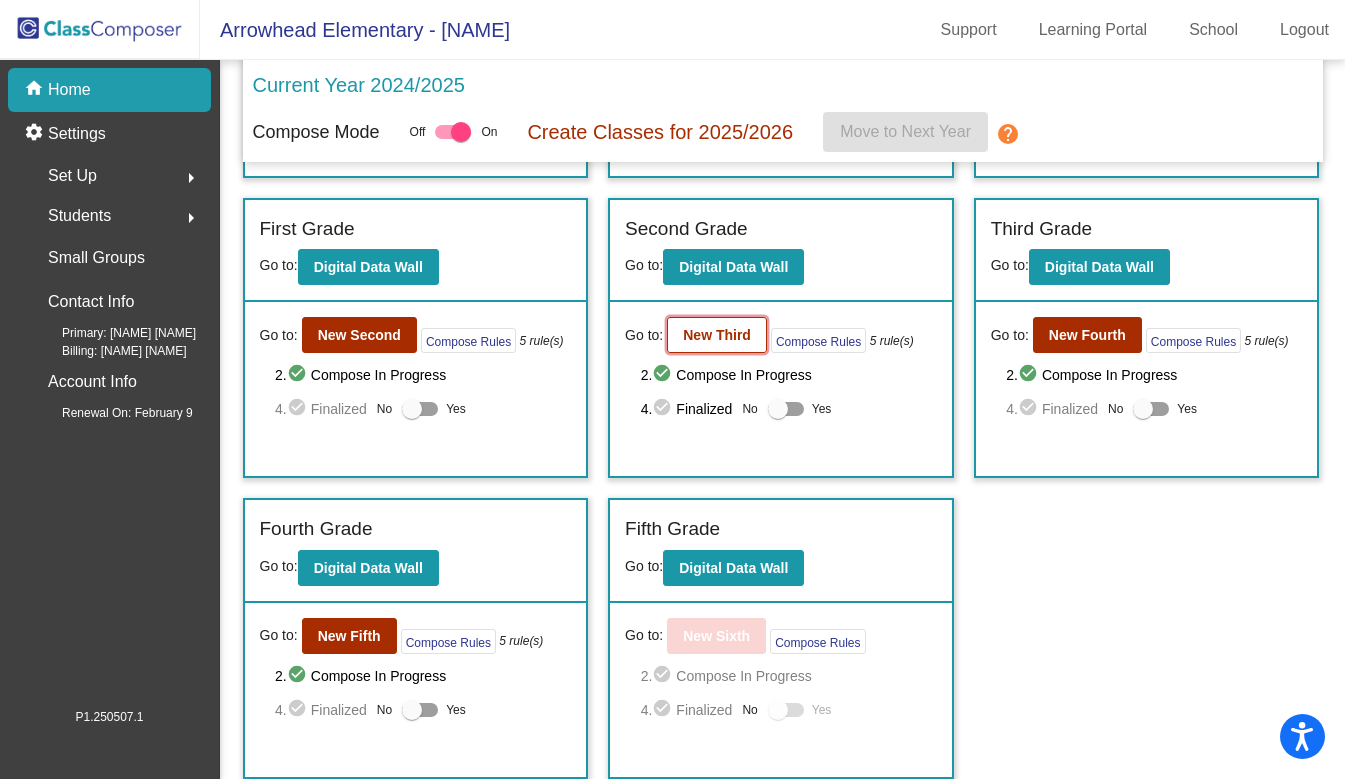 click on "New Third" 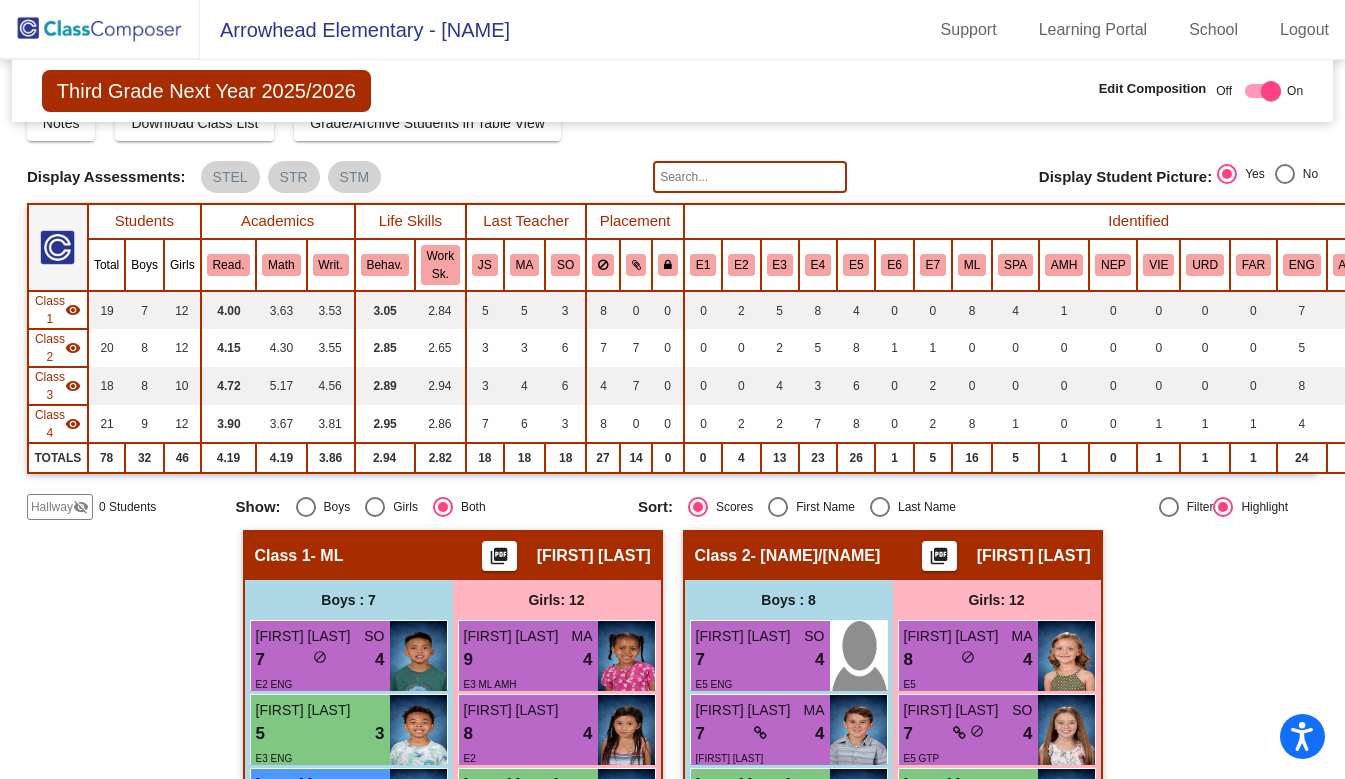 scroll, scrollTop: 0, scrollLeft: 0, axis: both 